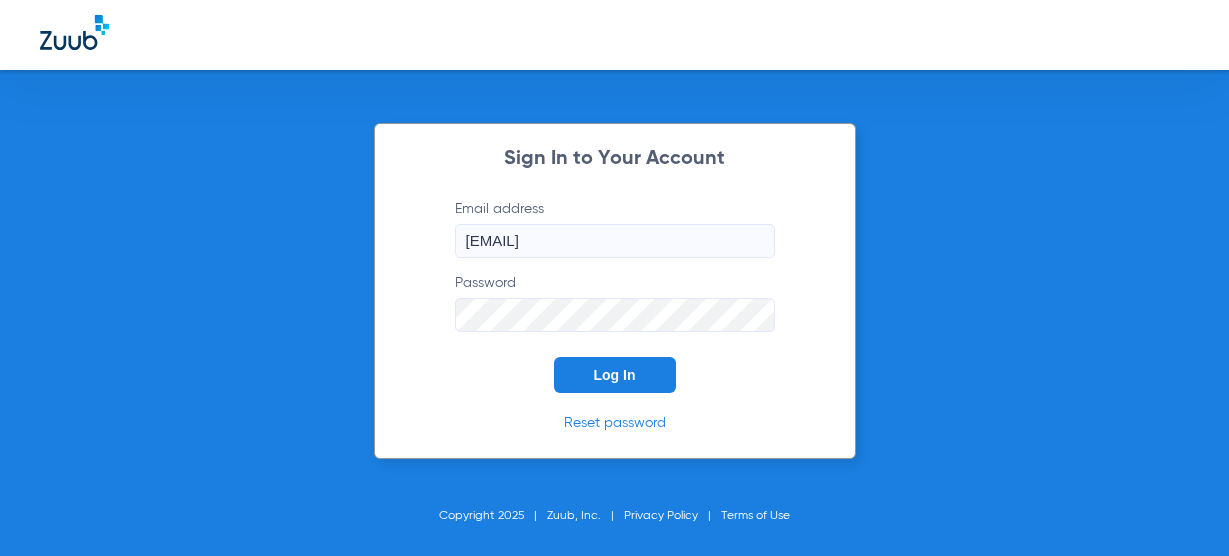 scroll, scrollTop: 0, scrollLeft: 0, axis: both 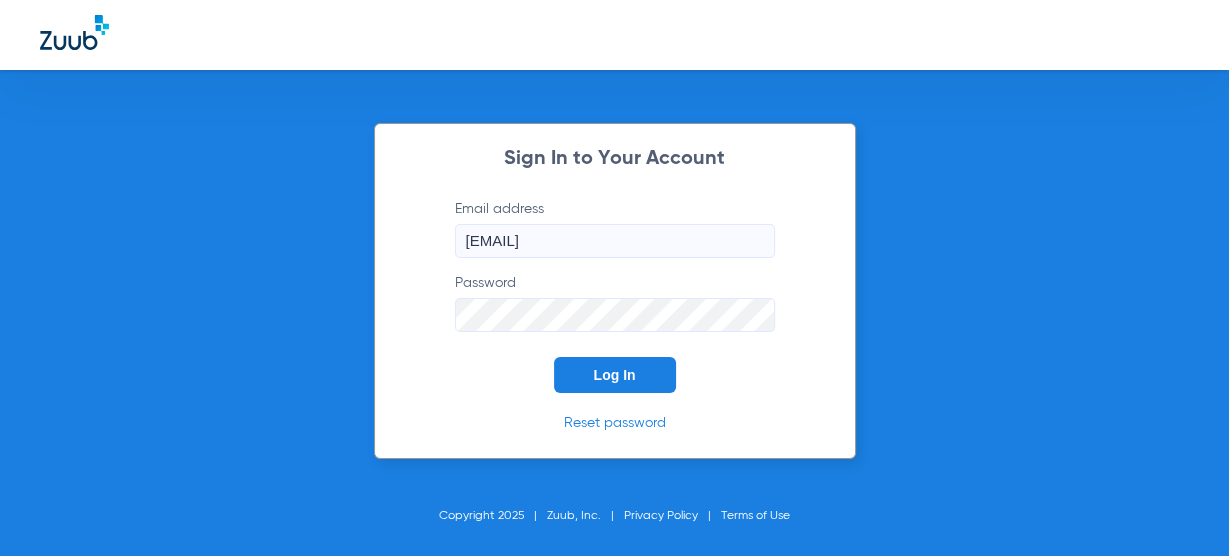 click on "Log In" 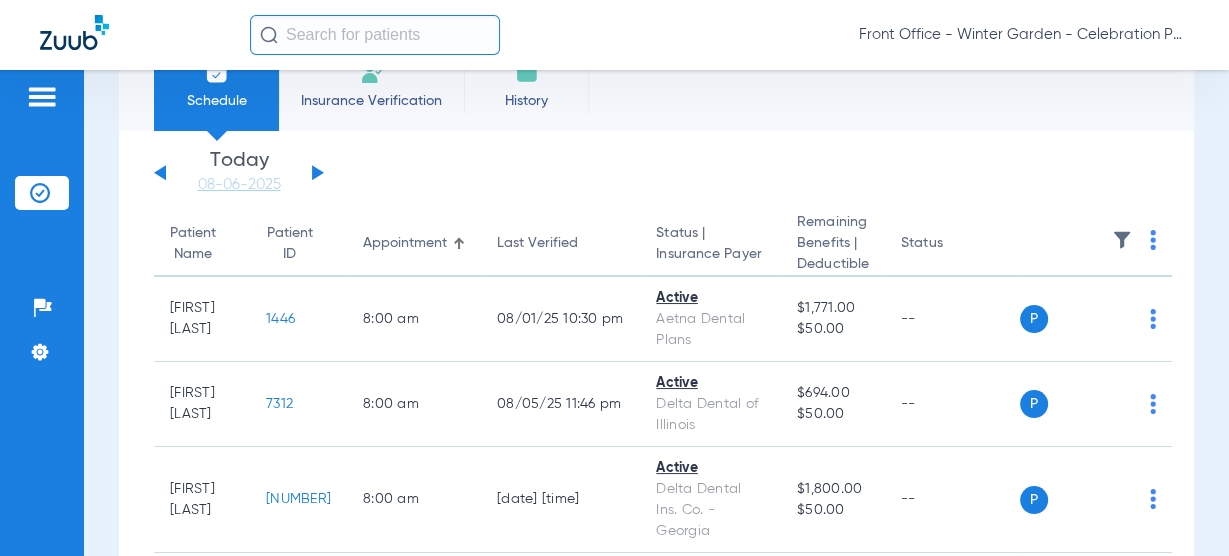 scroll, scrollTop: 0, scrollLeft: 0, axis: both 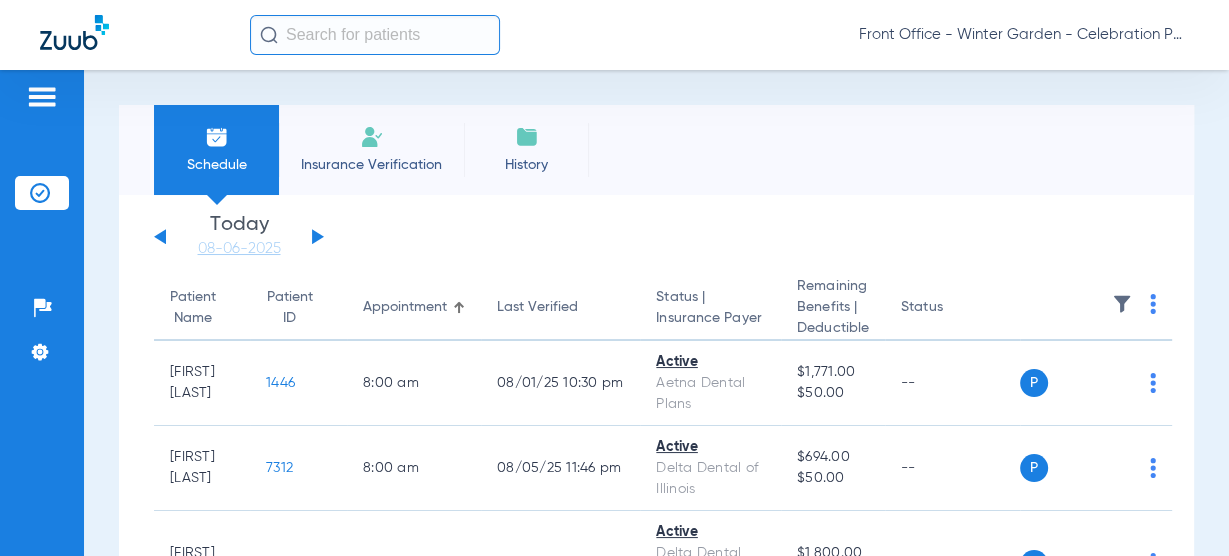 click on "Monday   06-02-2025   Tuesday   06-03-2025   Wednesday   06-04-2025   Thursday   06-05-2025   Friday   06-06-2025   Saturday   06-07-2025   Sunday   06-08-2025   Monday   06-09-2025   Tuesday   06-10-2025   Wednesday   06-11-2025   Thursday   06-12-2025   Friday   06-13-2025   Saturday   06-14-2025   Sunday   06-15-2025   Monday   06-16-2025   Tuesday   06-17-2025   Wednesday   06-18-2025   Thursday   06-19-2025   Friday   06-20-2025   Saturday   06-21-2025   Sunday   06-22-2025   Monday   06-23-2025   Tuesday   06-24-2025   Wednesday   06-25-2025   Thursday   06-26-2025   Friday   06-27-2025   Saturday   06-28-2025   Sunday   06-29-2025   Monday   06-30-2025   Tuesday   07-01-2025   Wednesday   07-02-2025   Thursday   07-03-2025   Friday   07-04-2025   Saturday   07-05-2025   Sunday   07-06-2025   Monday   07-07-2025   Tuesday   07-08-2025   Wednesday   07-09-2025   Thursday   07-10-2025   Friday   07-11-2025   Saturday   07-12-2025   Sunday   07-13-2025   Monday   07-14-2025   Tuesday   07-15-2025   Today" 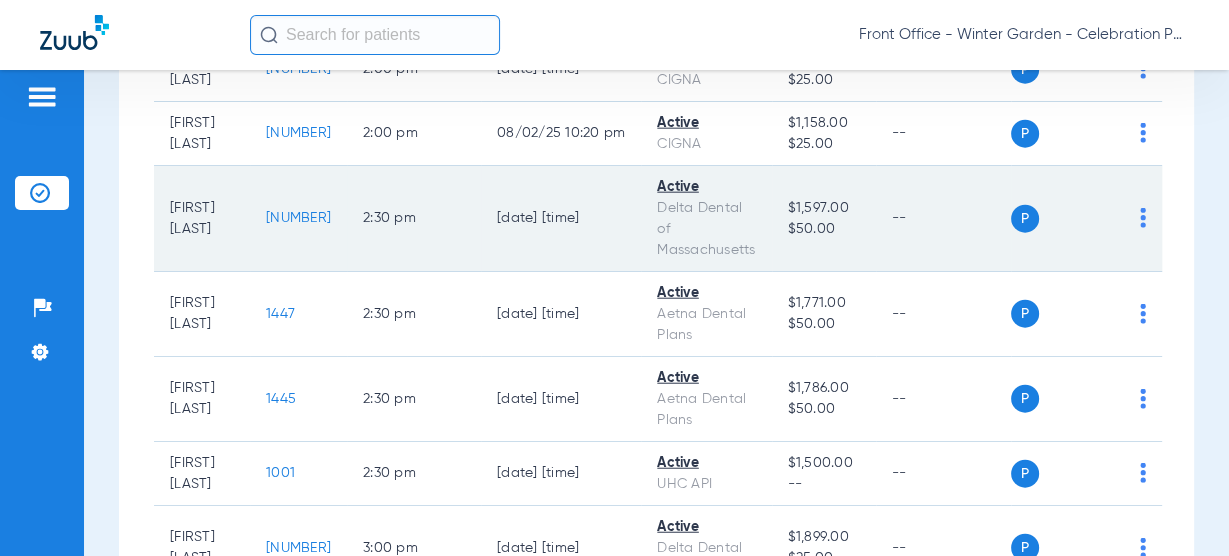 scroll, scrollTop: 3840, scrollLeft: 0, axis: vertical 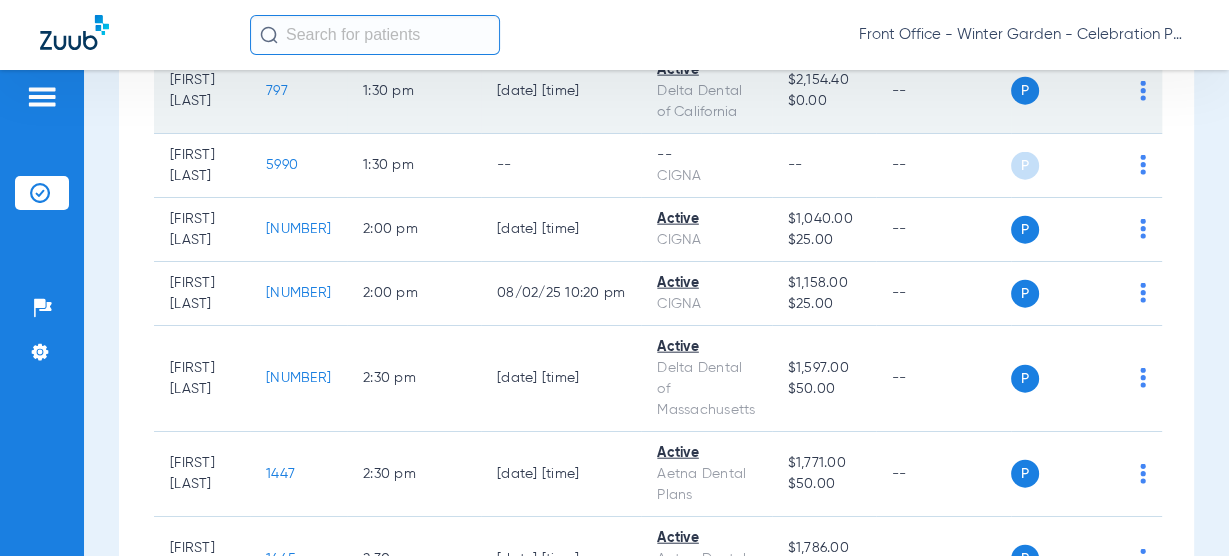 click on "797" 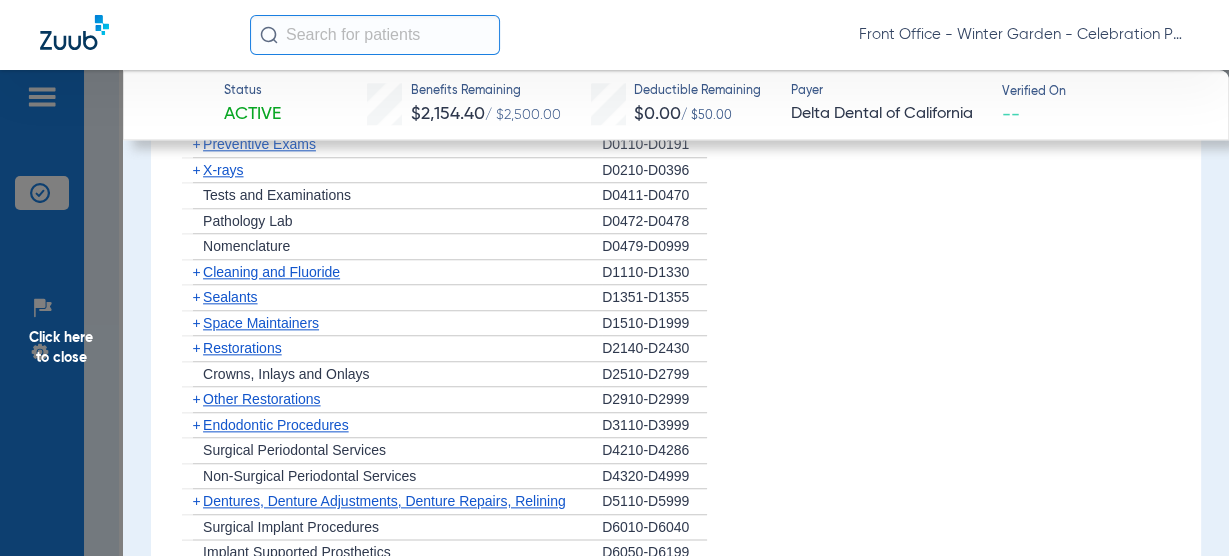 scroll, scrollTop: 1760, scrollLeft: 0, axis: vertical 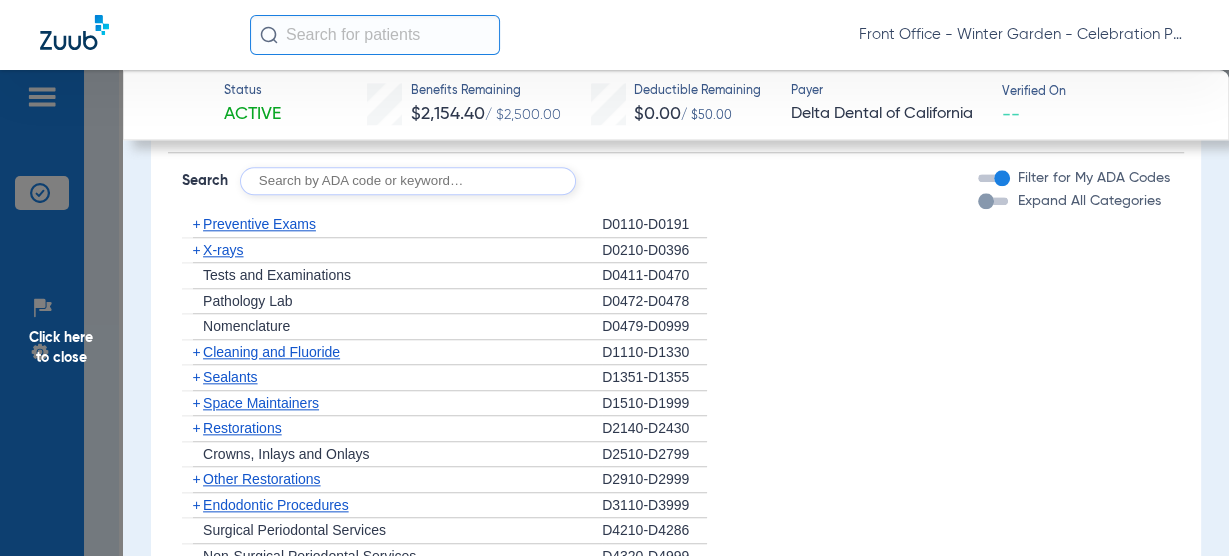click on "X-rays" 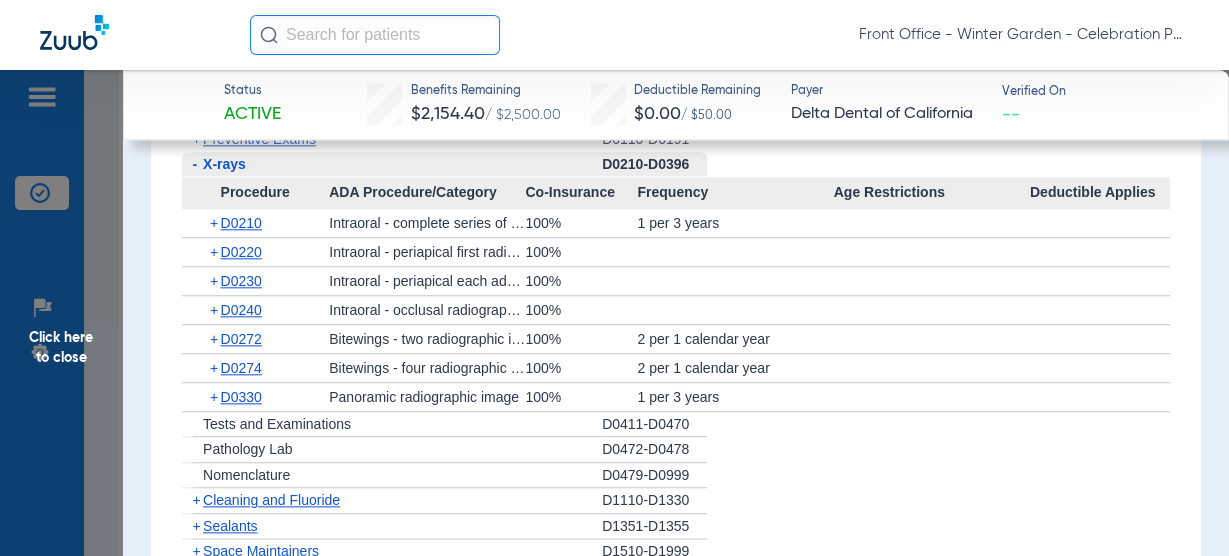 scroll, scrollTop: 1920, scrollLeft: 0, axis: vertical 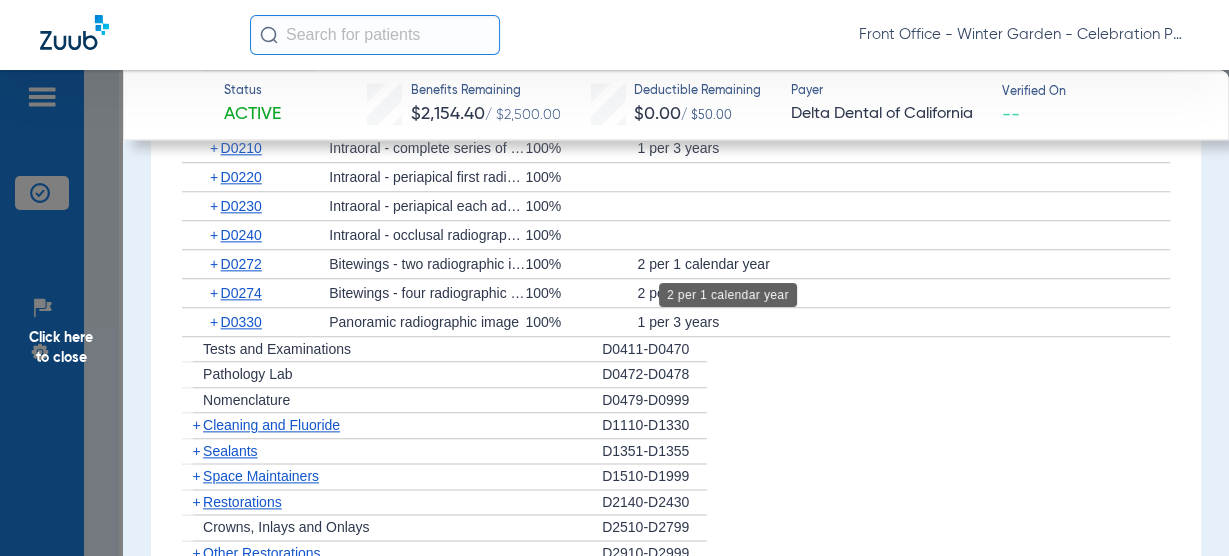 drag, startPoint x: 611, startPoint y: 255, endPoint x: 805, endPoint y: 275, distance: 195.0282 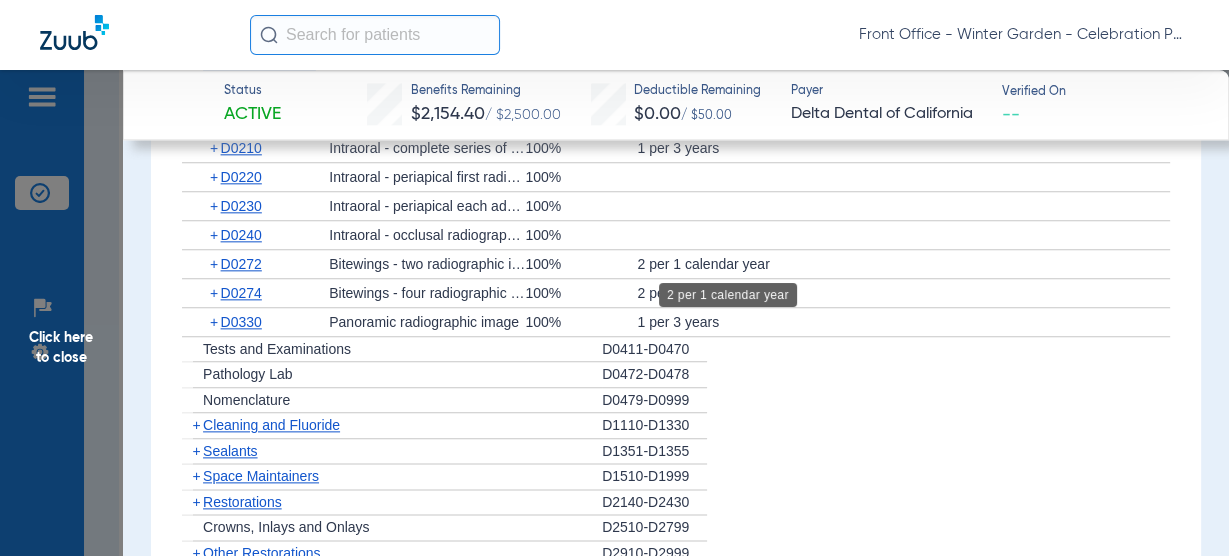 click on "+   D0272   Bitewings - two radiographic images   100%   2 per 1 calendar year" 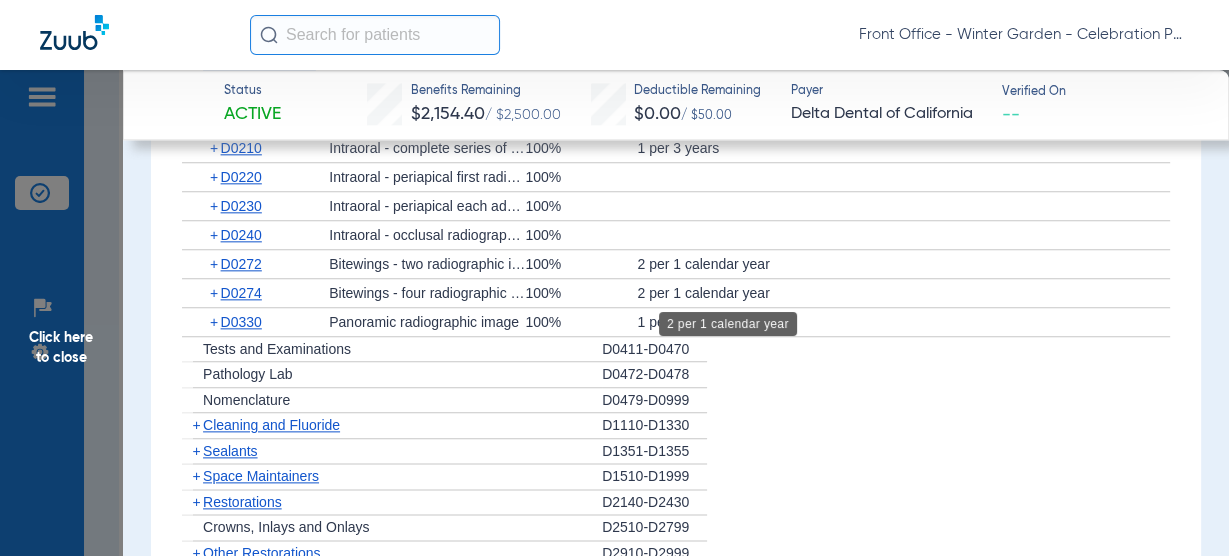 click on "2 per 1 calendar year" 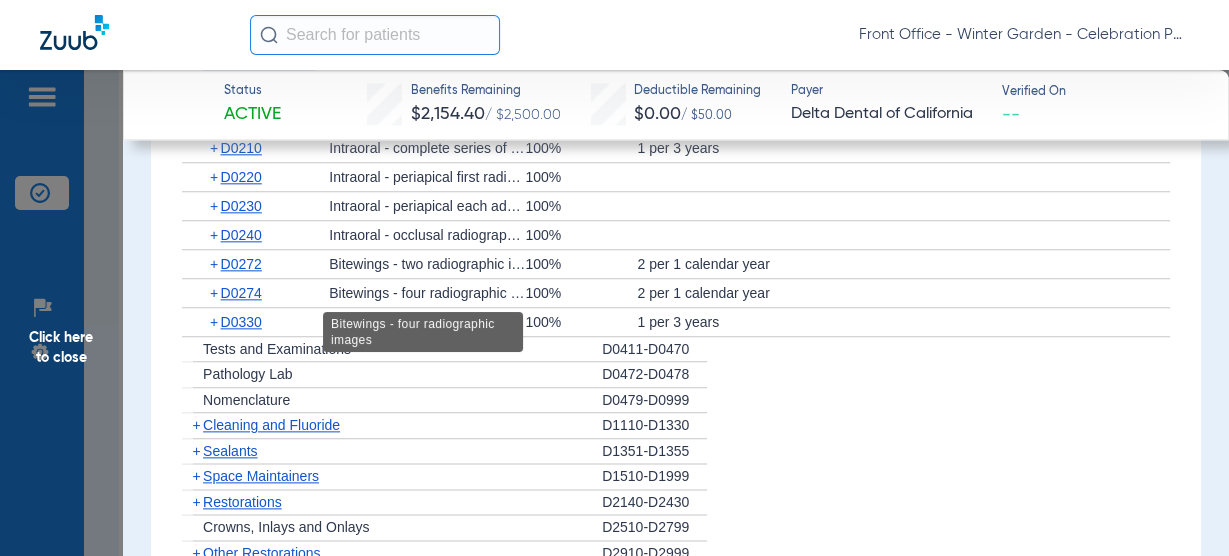 drag, startPoint x: 773, startPoint y: 290, endPoint x: 391, endPoint y: 275, distance: 382.2944 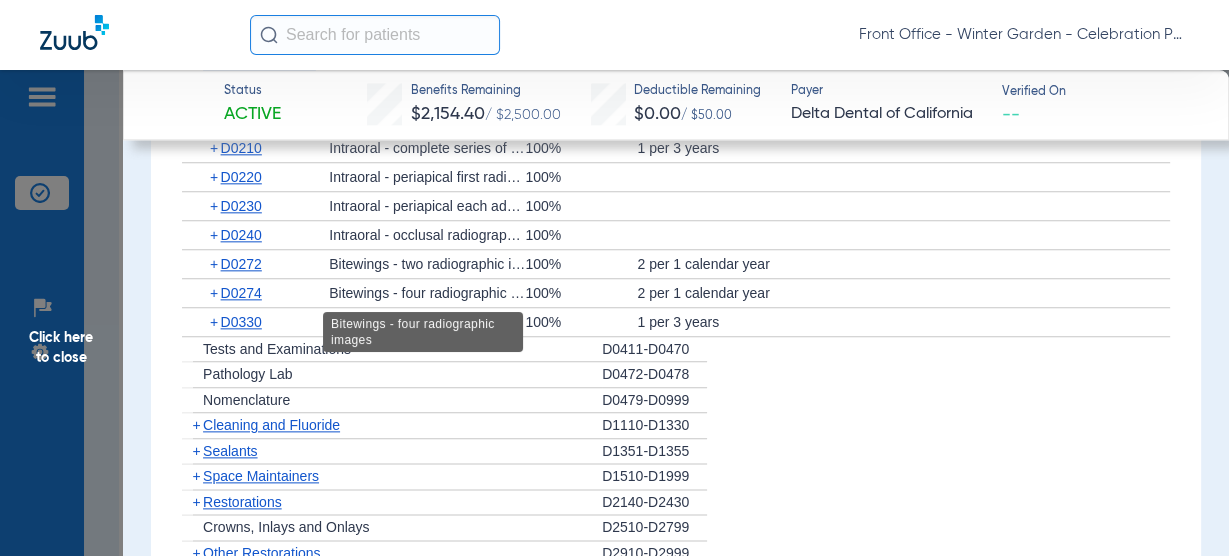 click on "+   D0274   Bitewings - four radiographic images   100%   2 per 1 calendar year" 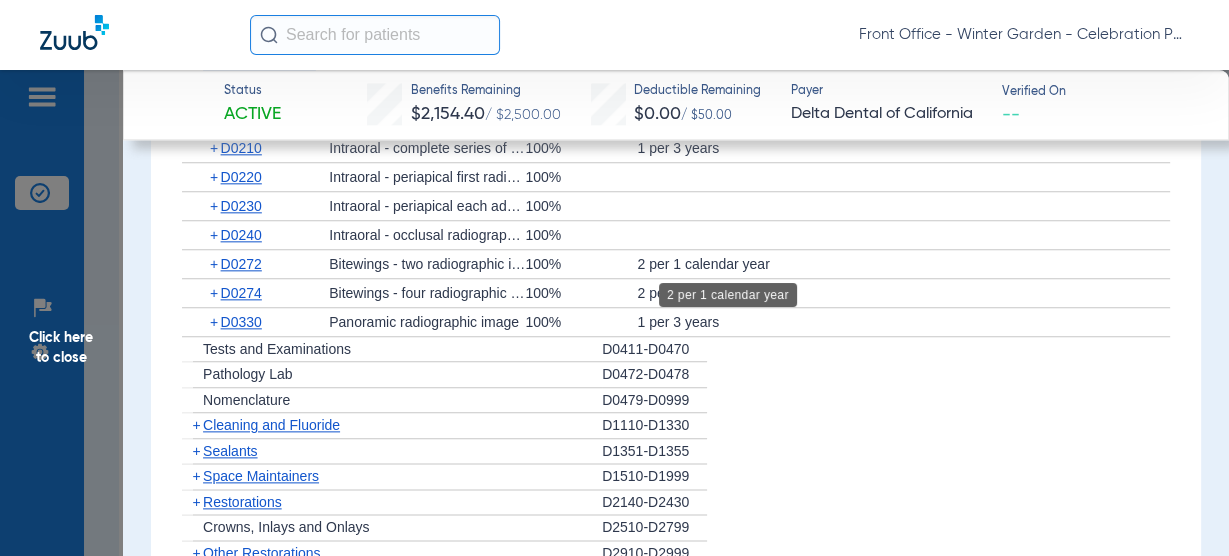 click on "2 per 1 calendar year" 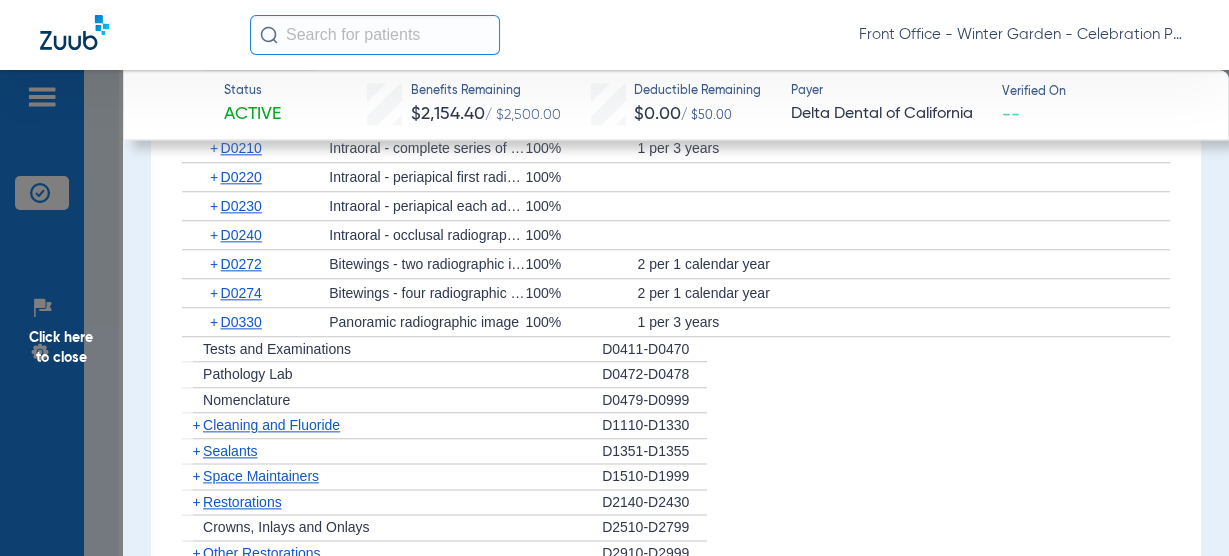 click on "Click here to close" 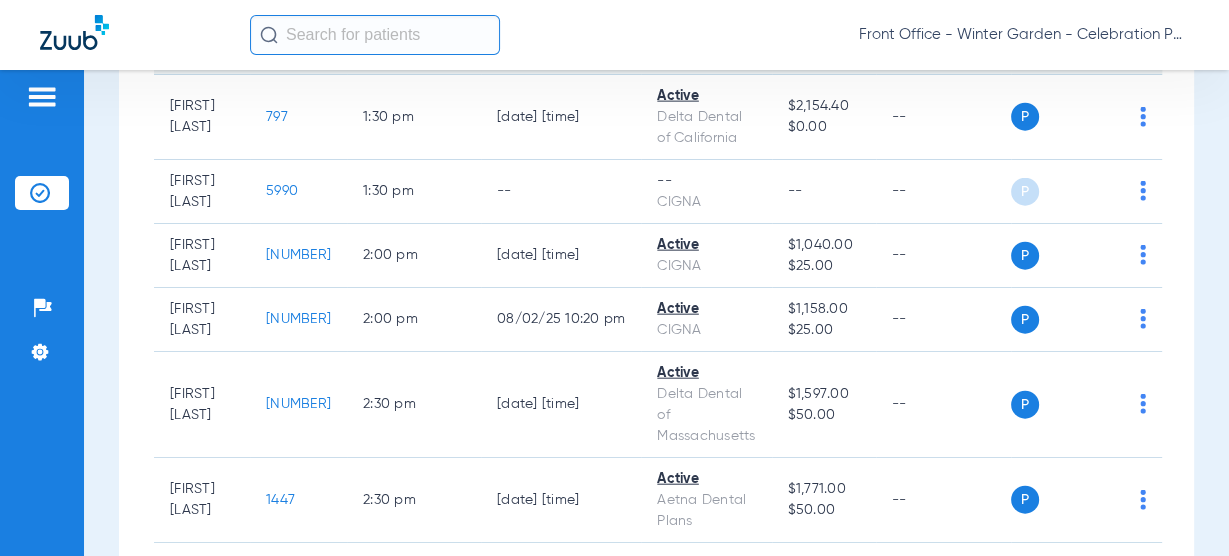 scroll, scrollTop: 3840, scrollLeft: 0, axis: vertical 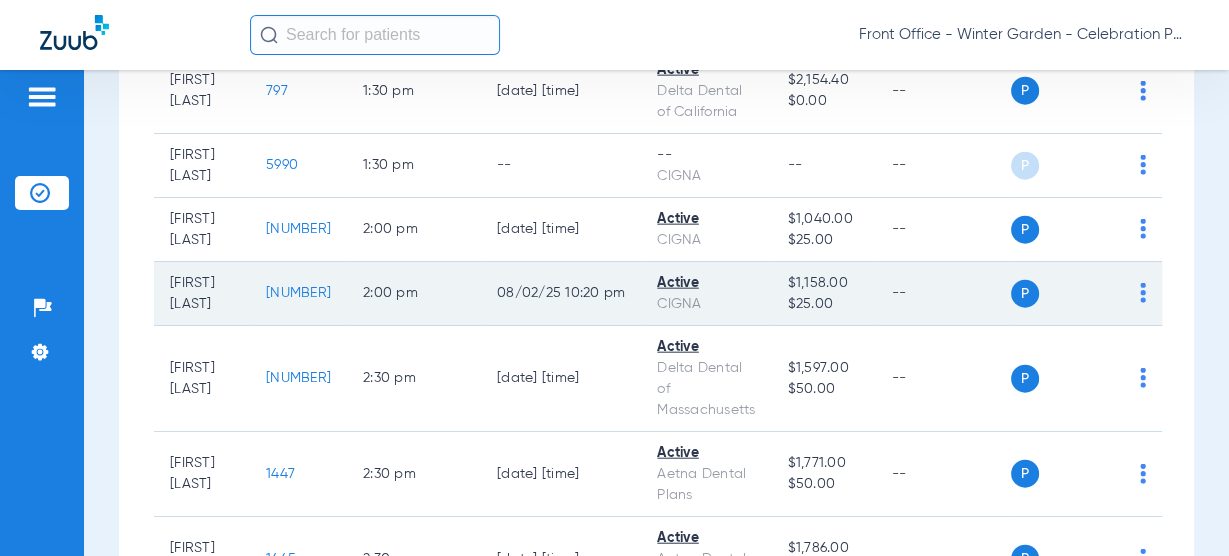 click on "[NUMBER]" 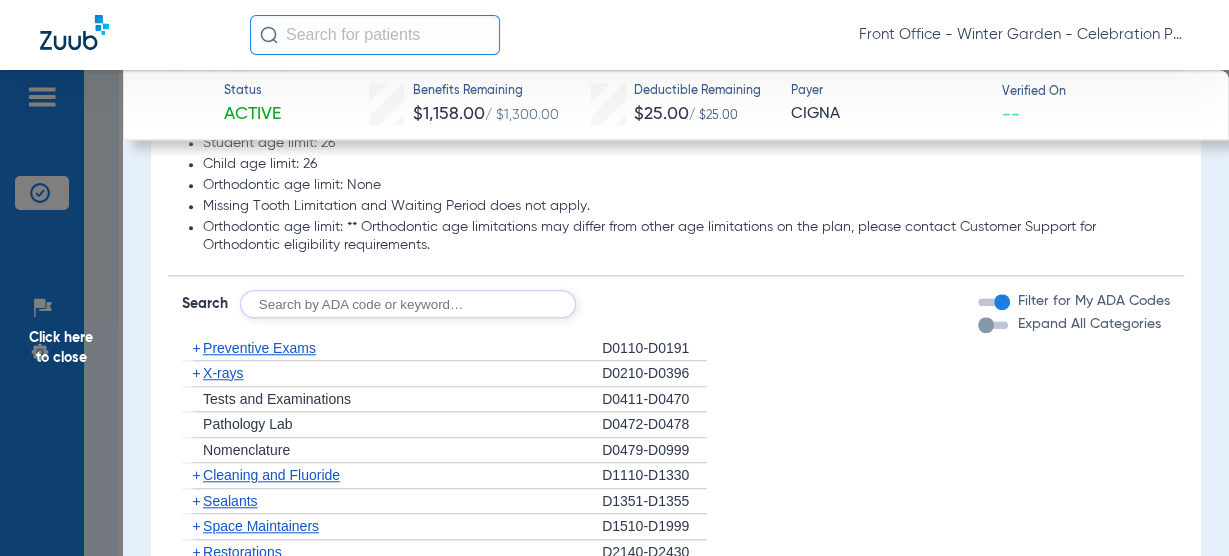 scroll, scrollTop: 1440, scrollLeft: 0, axis: vertical 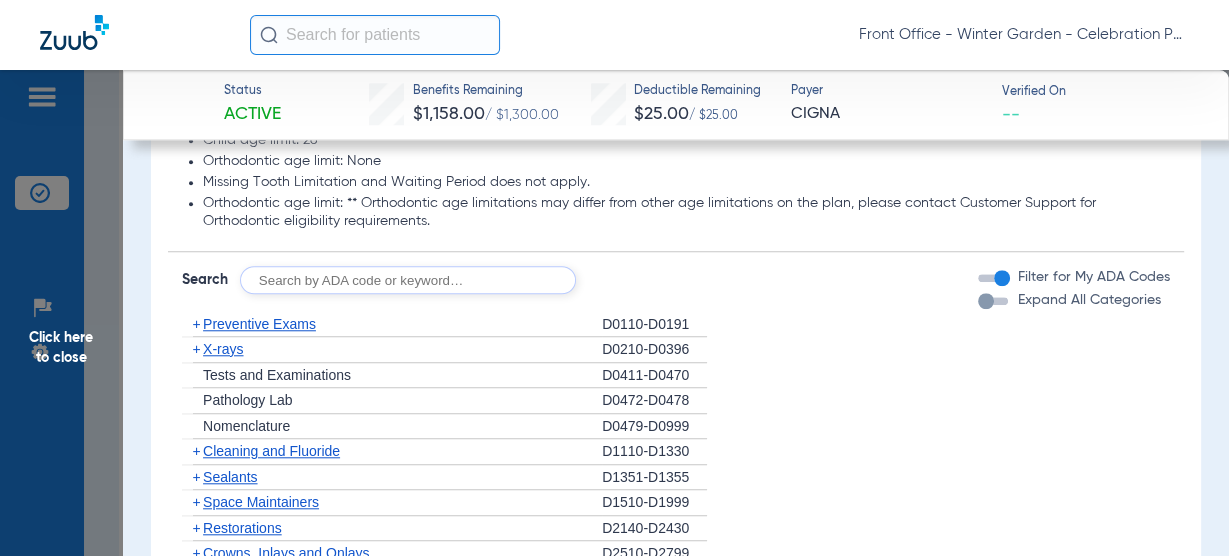 click on "Preventive Exams" 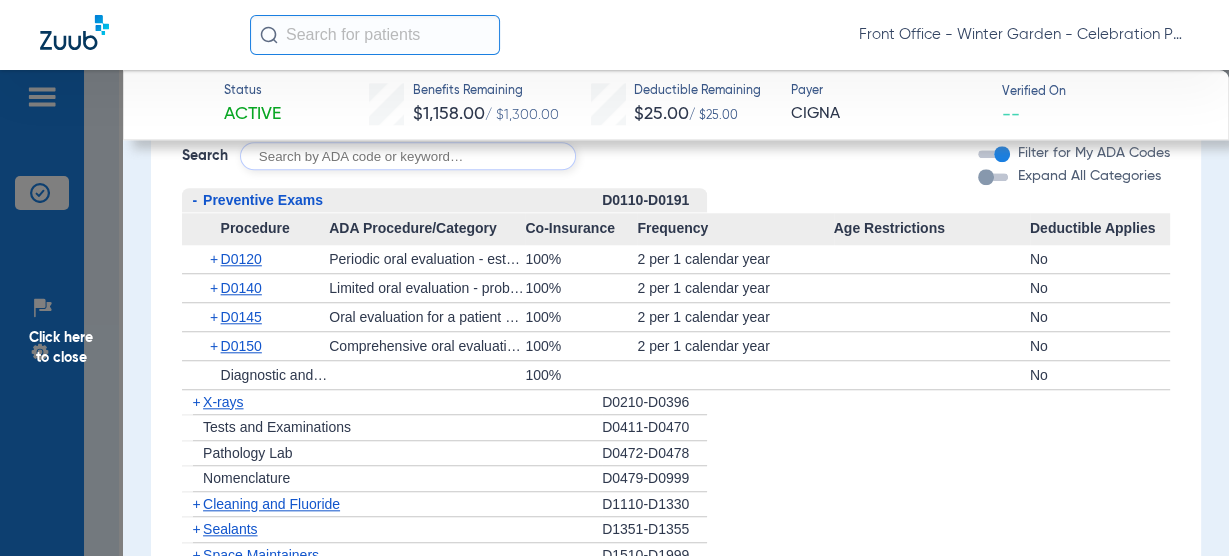 scroll, scrollTop: 1600, scrollLeft: 0, axis: vertical 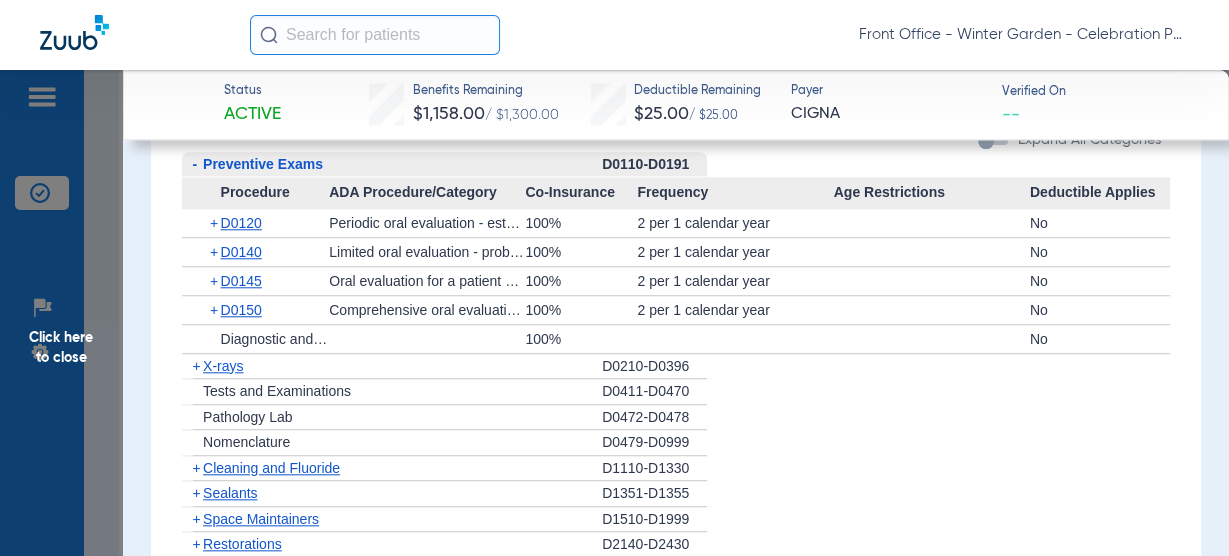 click on "Preventive Exams" 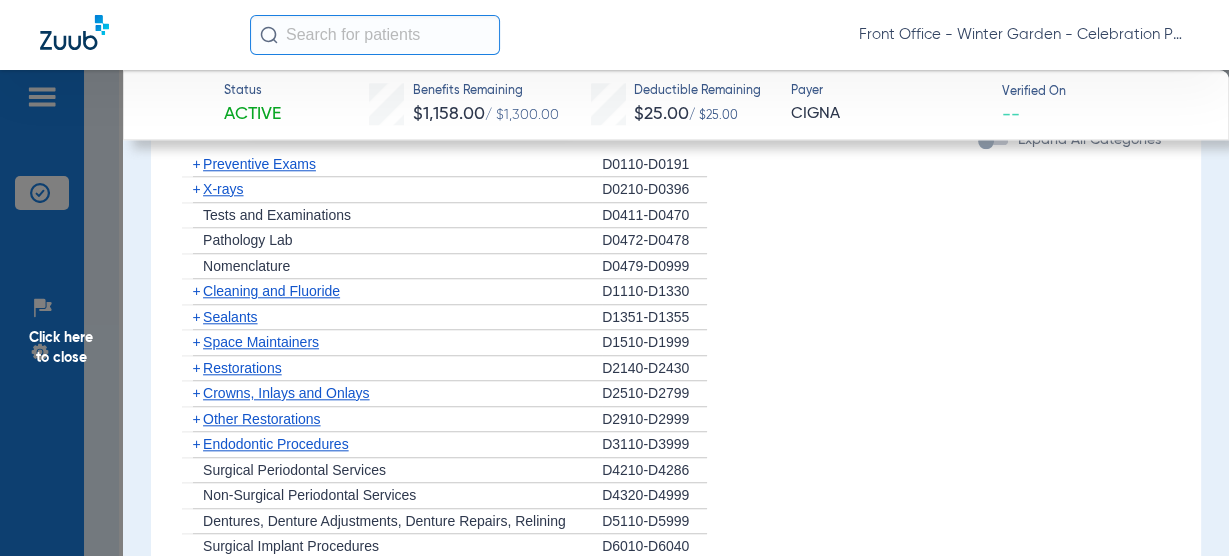 drag, startPoint x: 229, startPoint y: 189, endPoint x: 241, endPoint y: 189, distance: 12 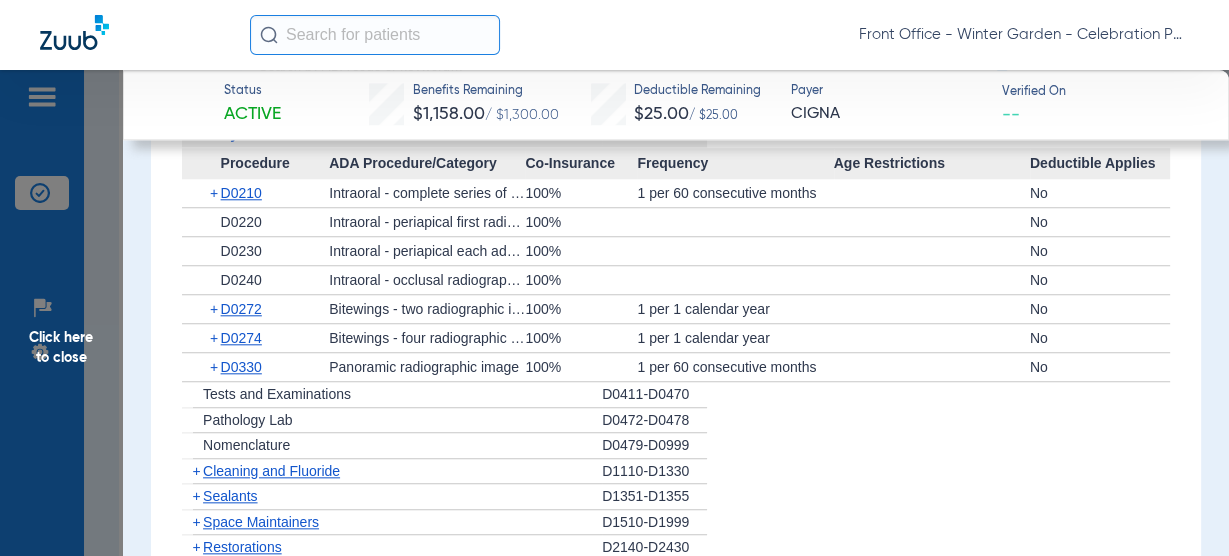 scroll, scrollTop: 1680, scrollLeft: 0, axis: vertical 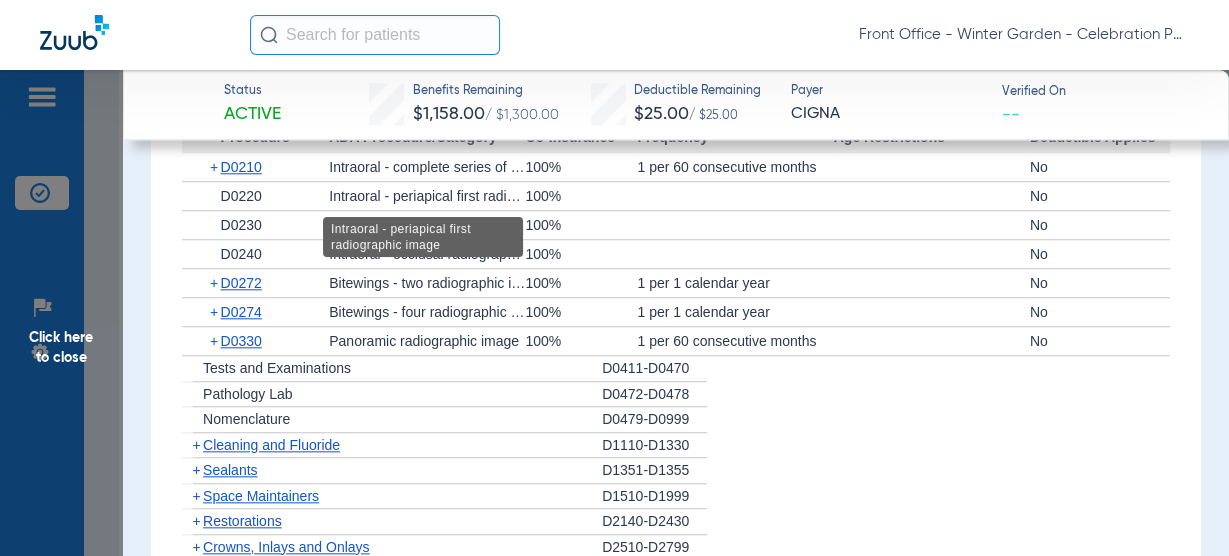 click on "Intraoral - periapical first radiographic image" at bounding box center (423, 237) 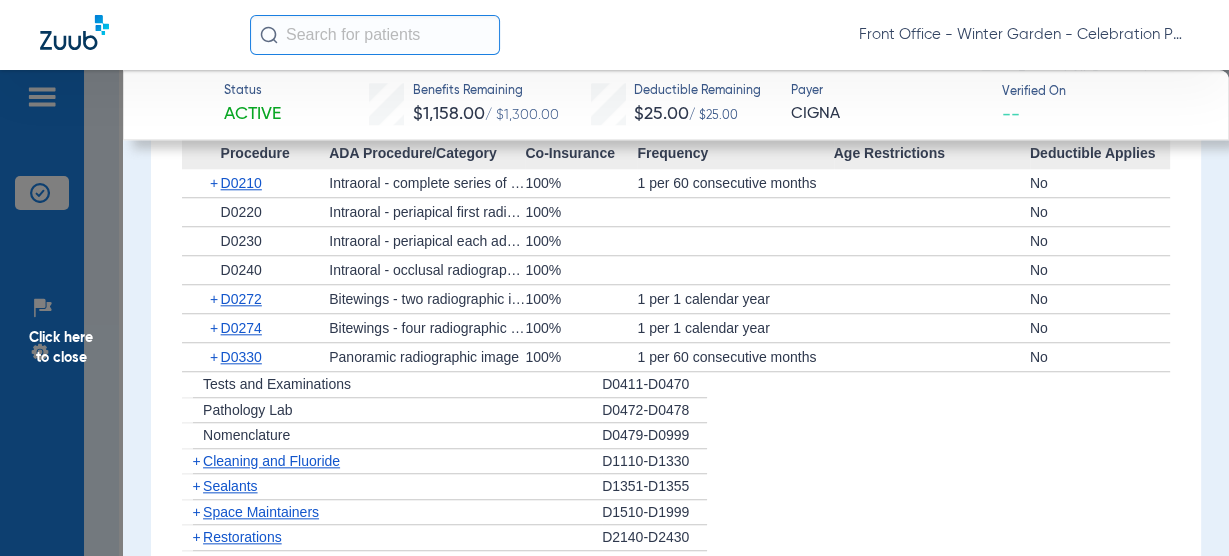 scroll, scrollTop: 1680, scrollLeft: 0, axis: vertical 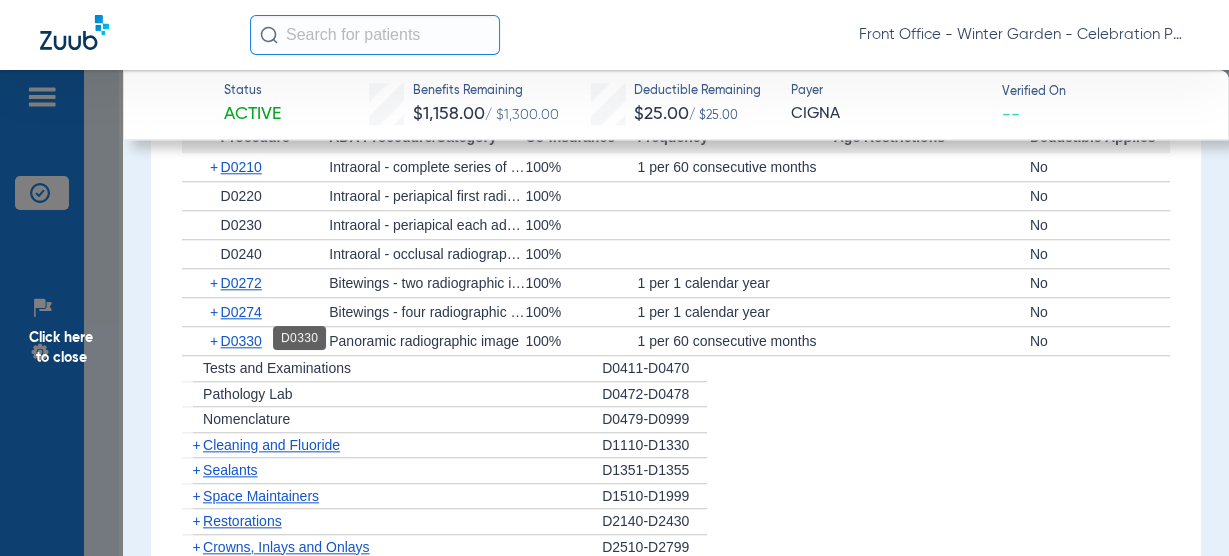 click on "D0330" 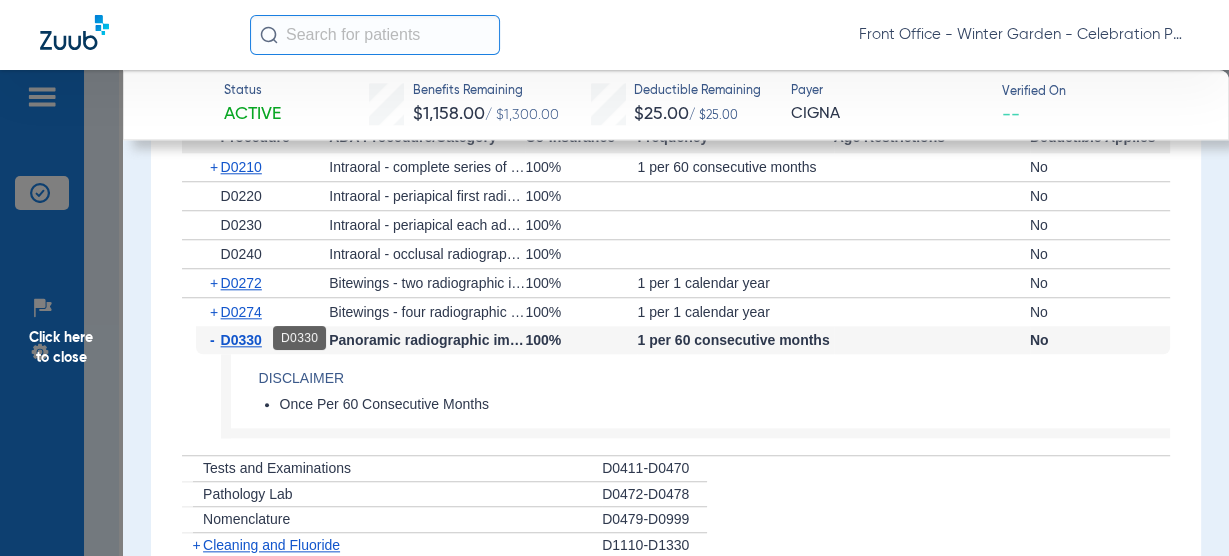 click on "D0330" 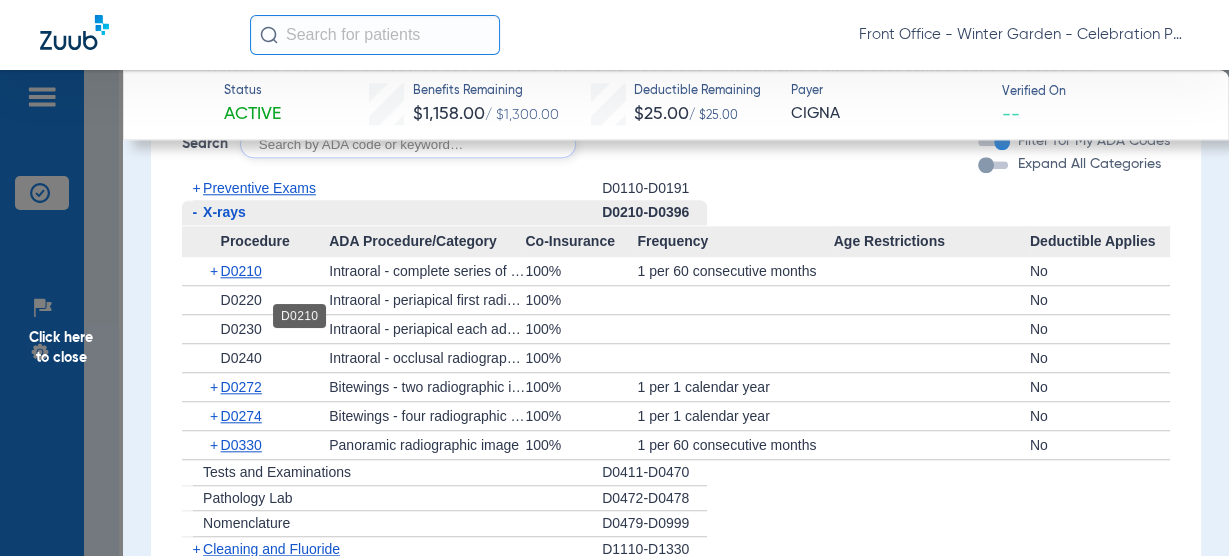 scroll, scrollTop: 1520, scrollLeft: 0, axis: vertical 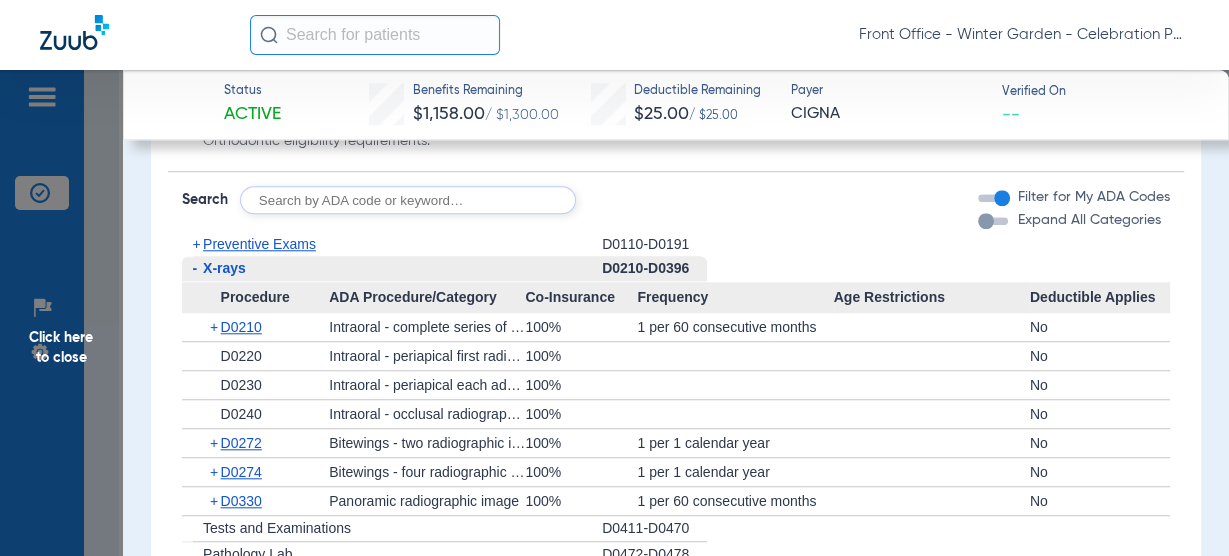 click on "X-rays" 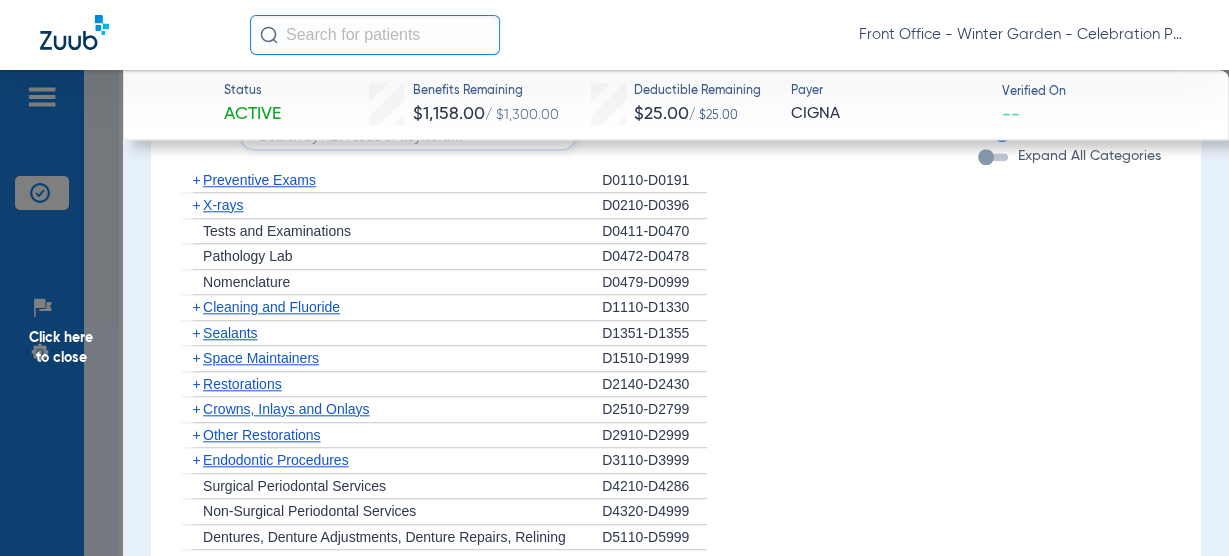 scroll, scrollTop: 1600, scrollLeft: 0, axis: vertical 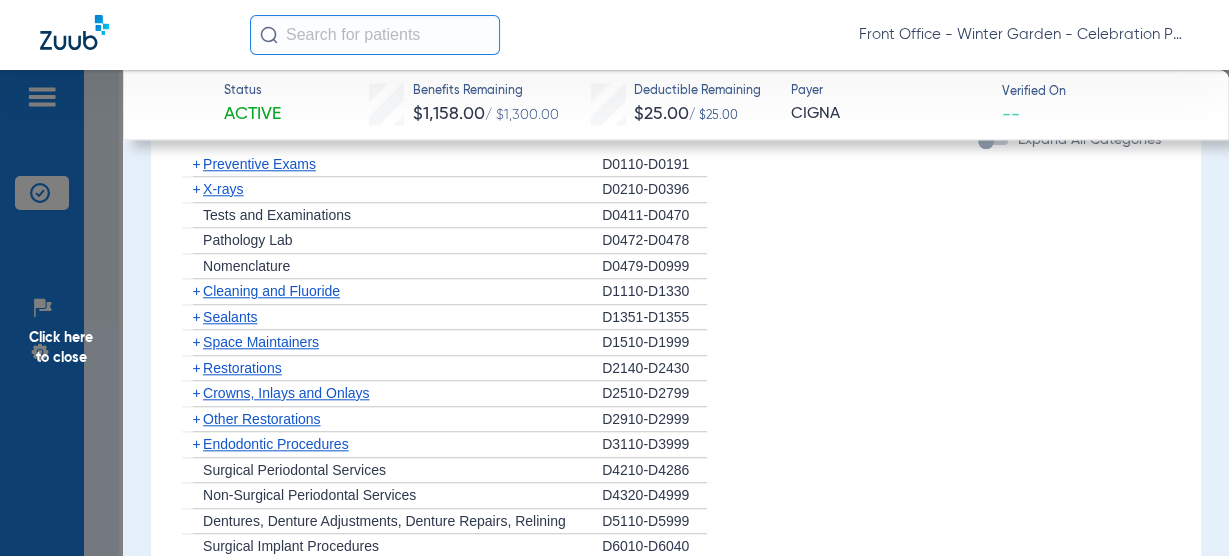 click on "Cleaning and Fluoride" 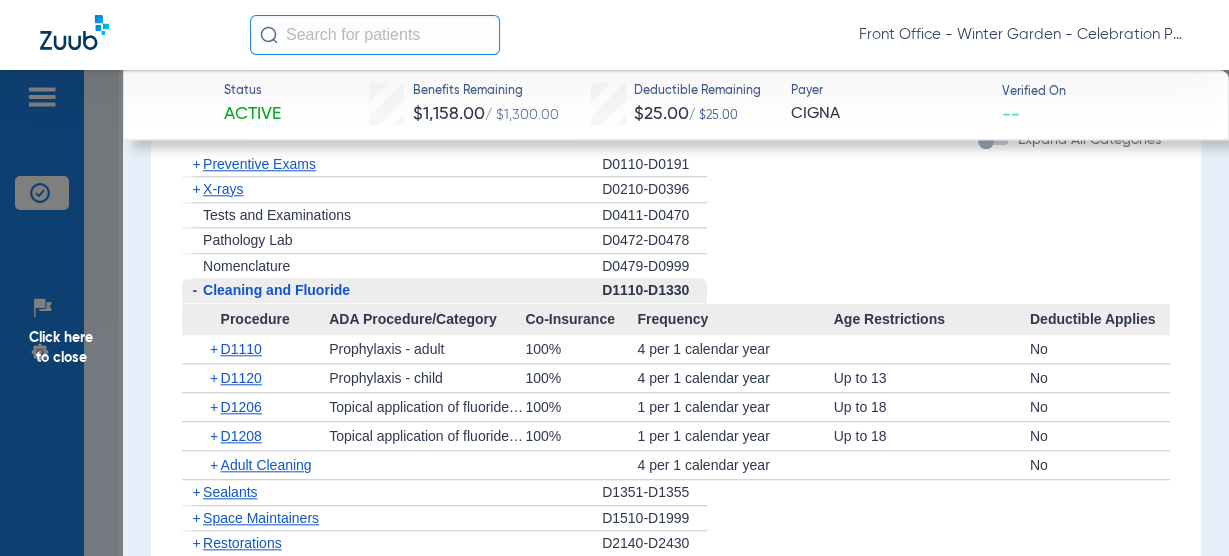 scroll, scrollTop: 1680, scrollLeft: 0, axis: vertical 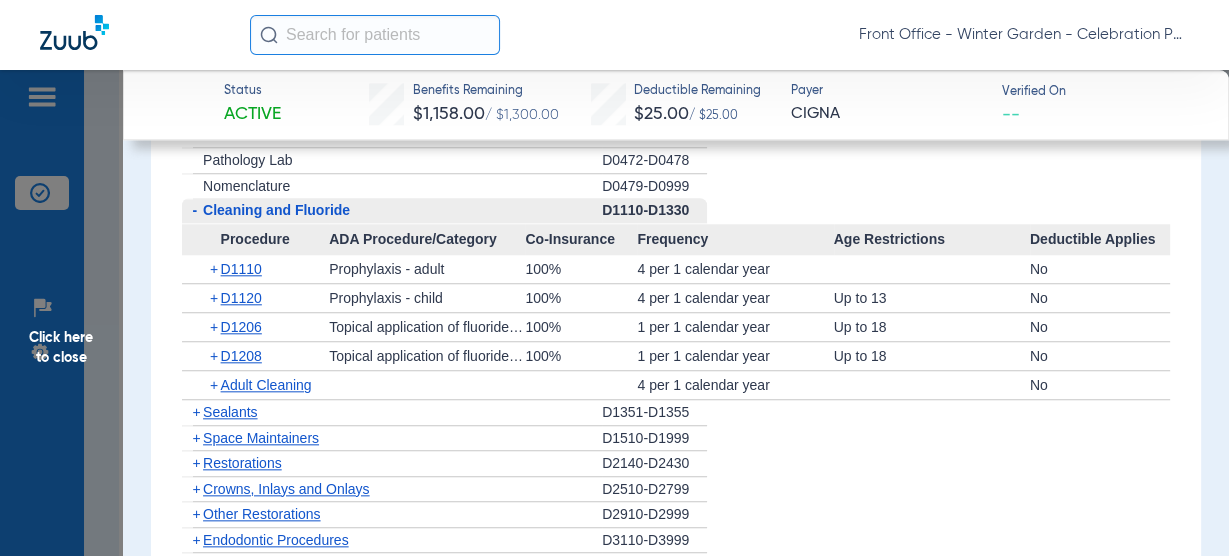 drag, startPoint x: 950, startPoint y: 363, endPoint x: 52, endPoint y: 280, distance: 901.8276 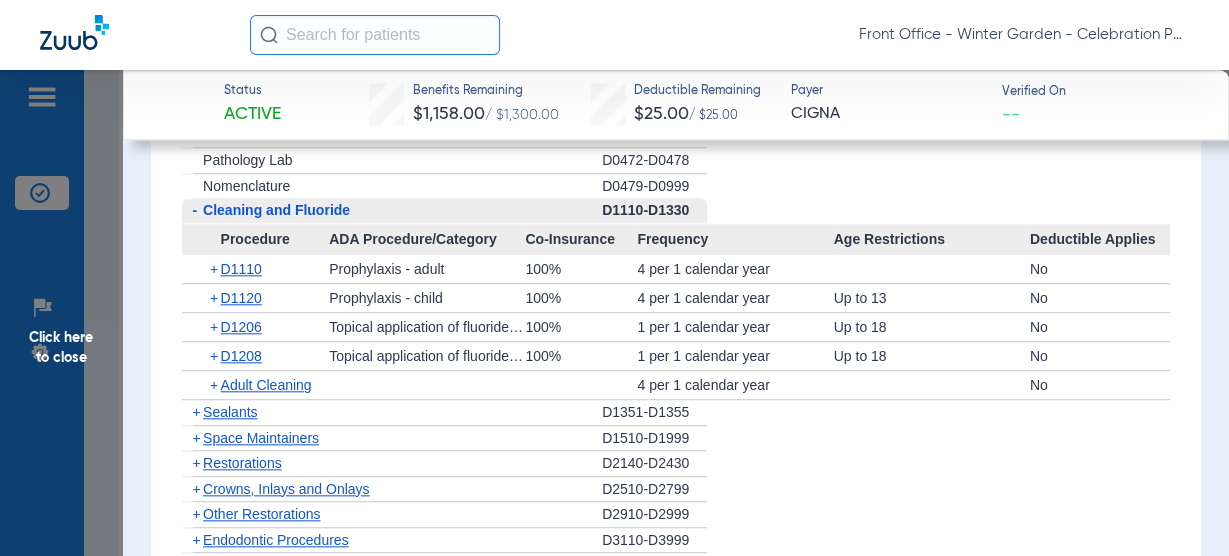 click on "+   Sealants" 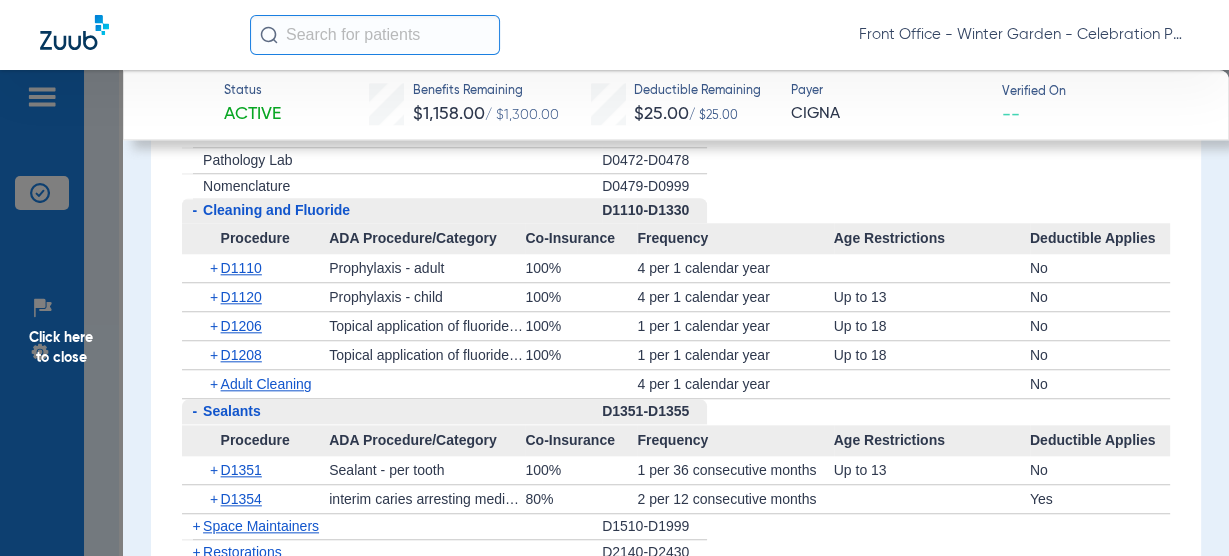 click on "Sealants" 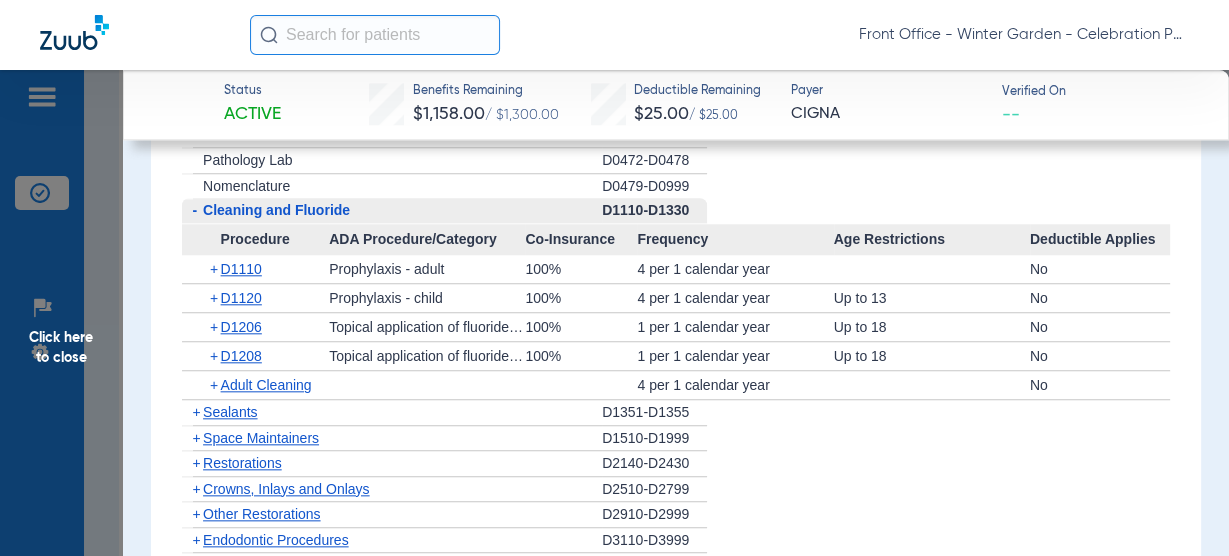 click on "Sealants" 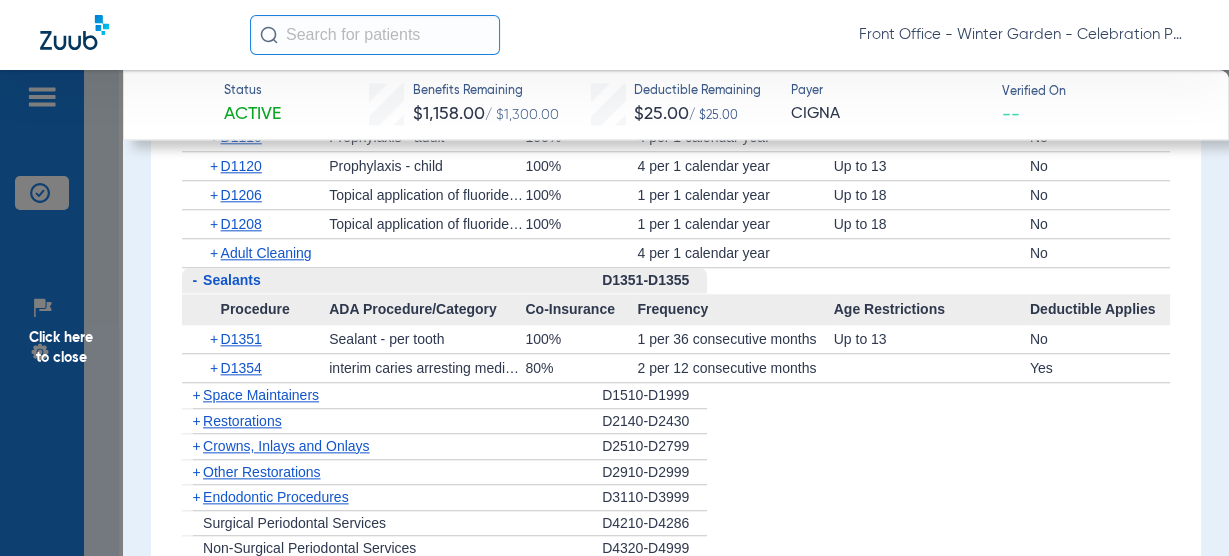 scroll, scrollTop: 1840, scrollLeft: 0, axis: vertical 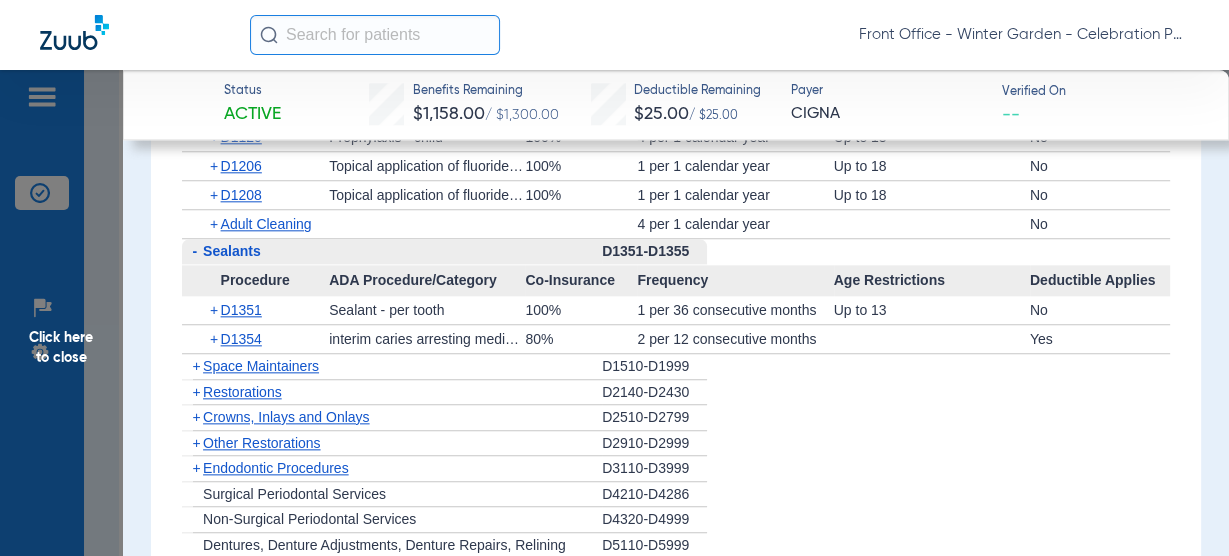 click on "+   D1351" 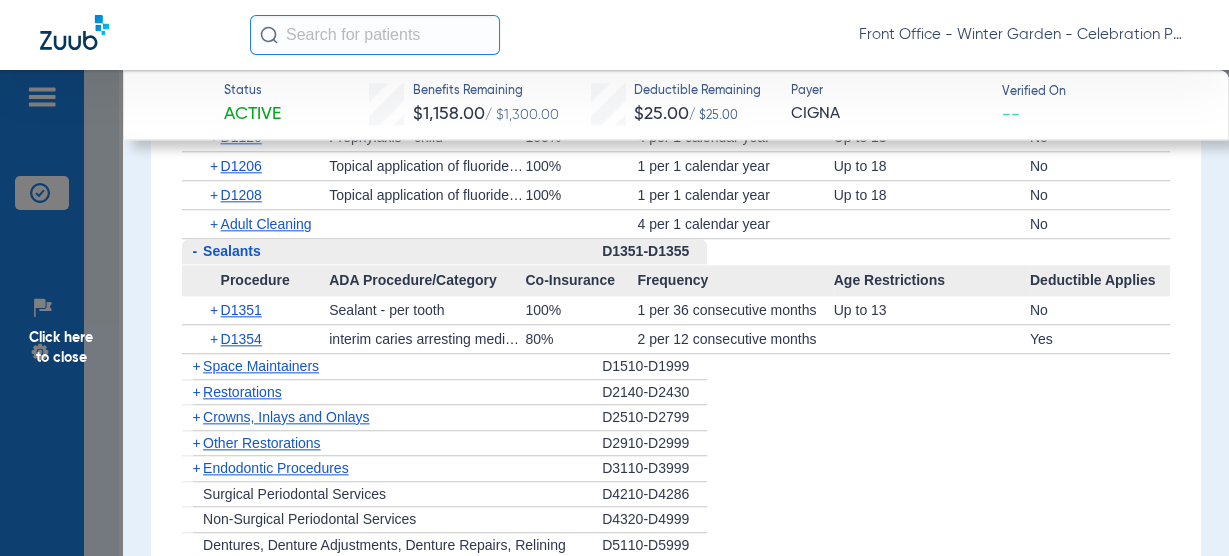 click on "D1351" 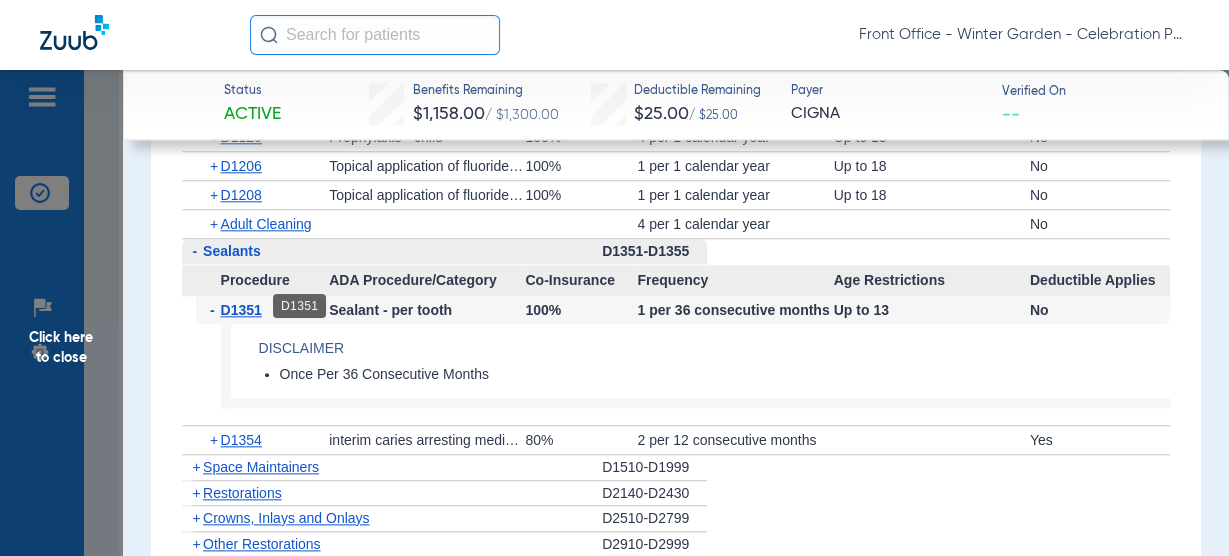 click on "D1351" 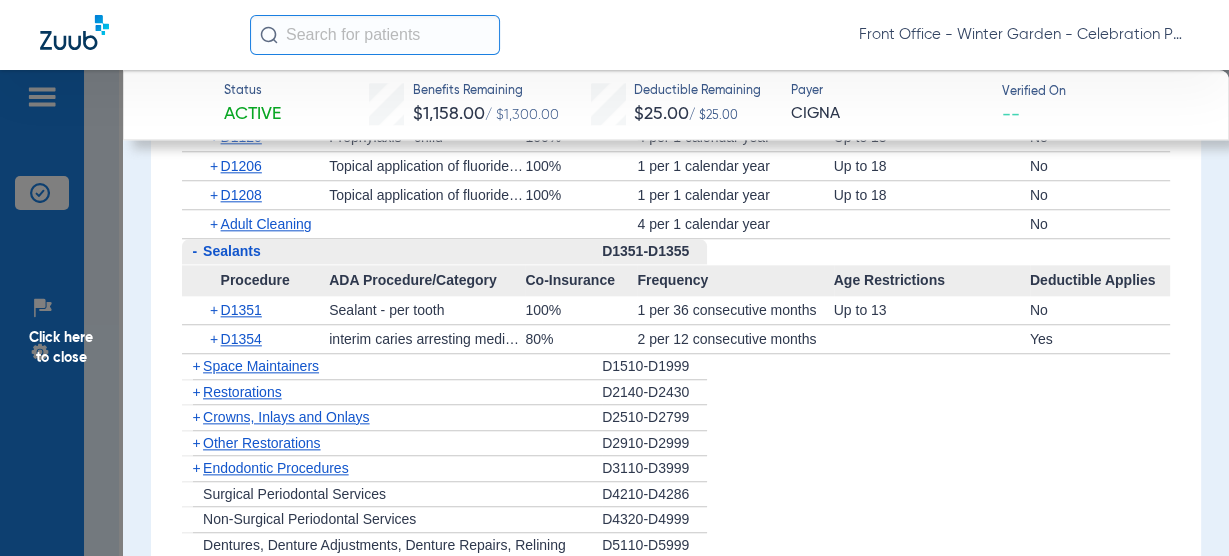 click on "Click here to close" 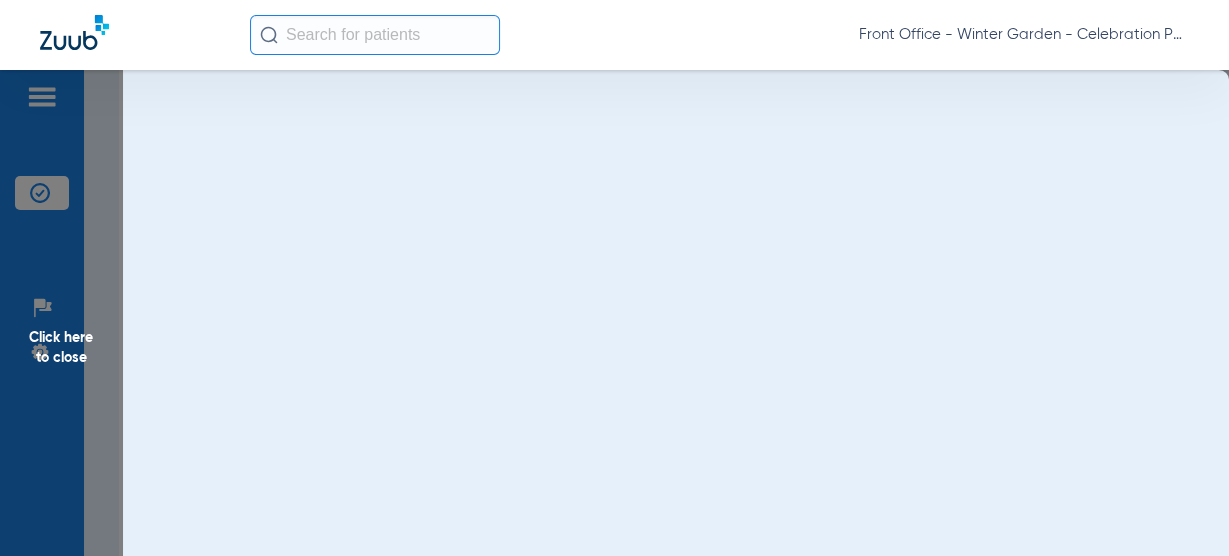 scroll, scrollTop: 0, scrollLeft: 0, axis: both 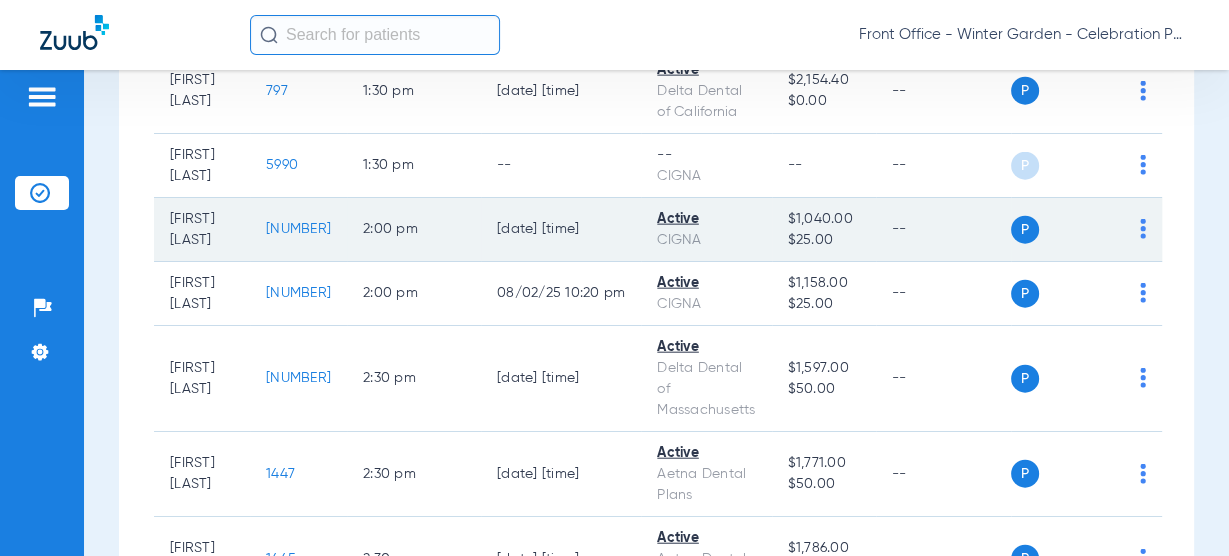 click on "[NUMBER]" 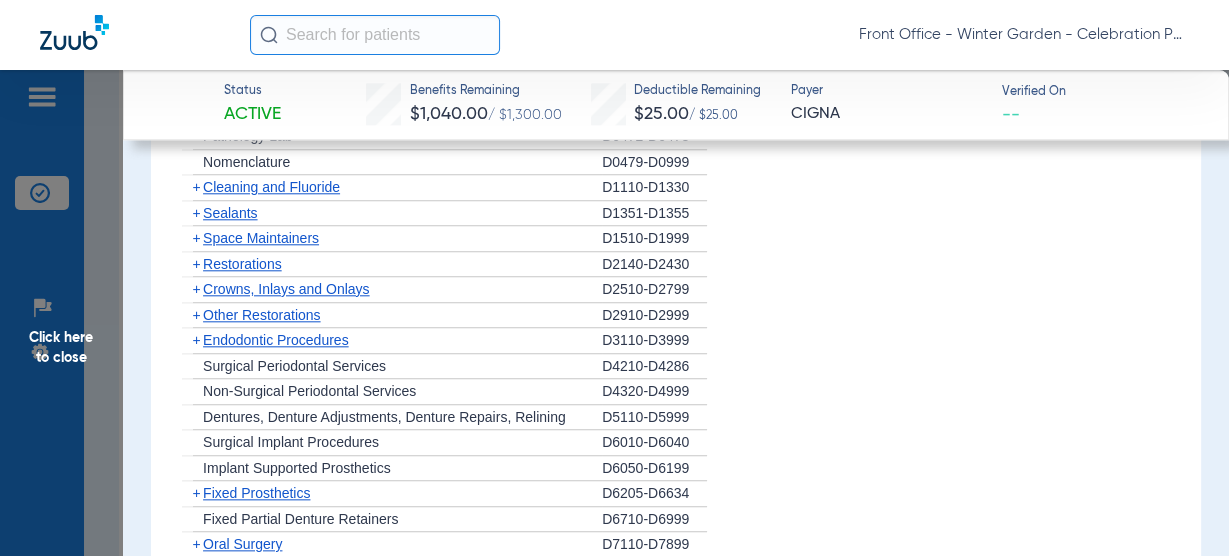 scroll, scrollTop: 1680, scrollLeft: 0, axis: vertical 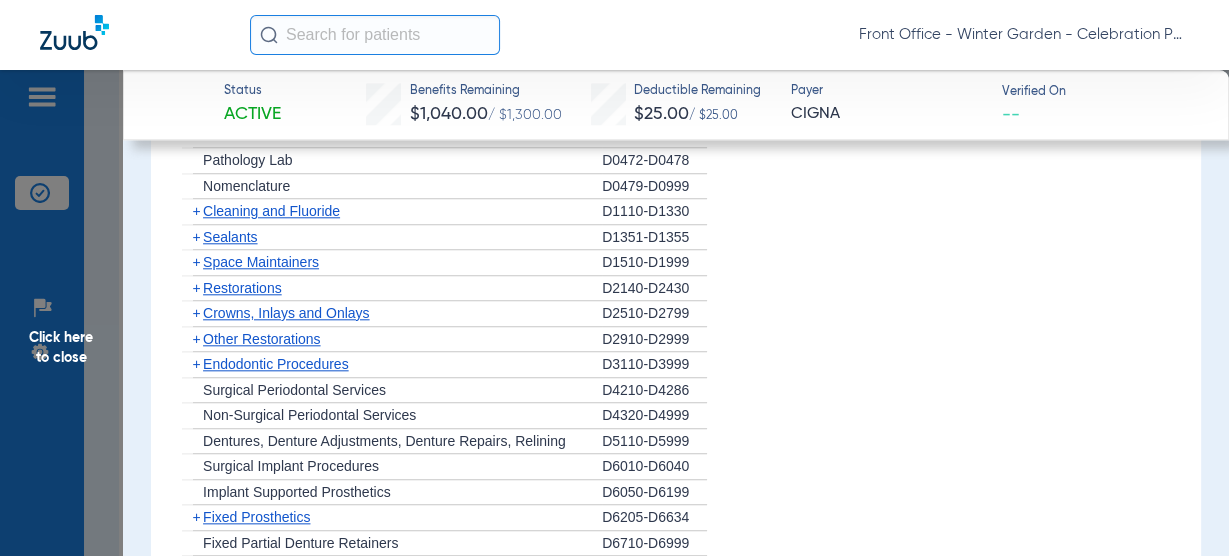 click on "Sealants" 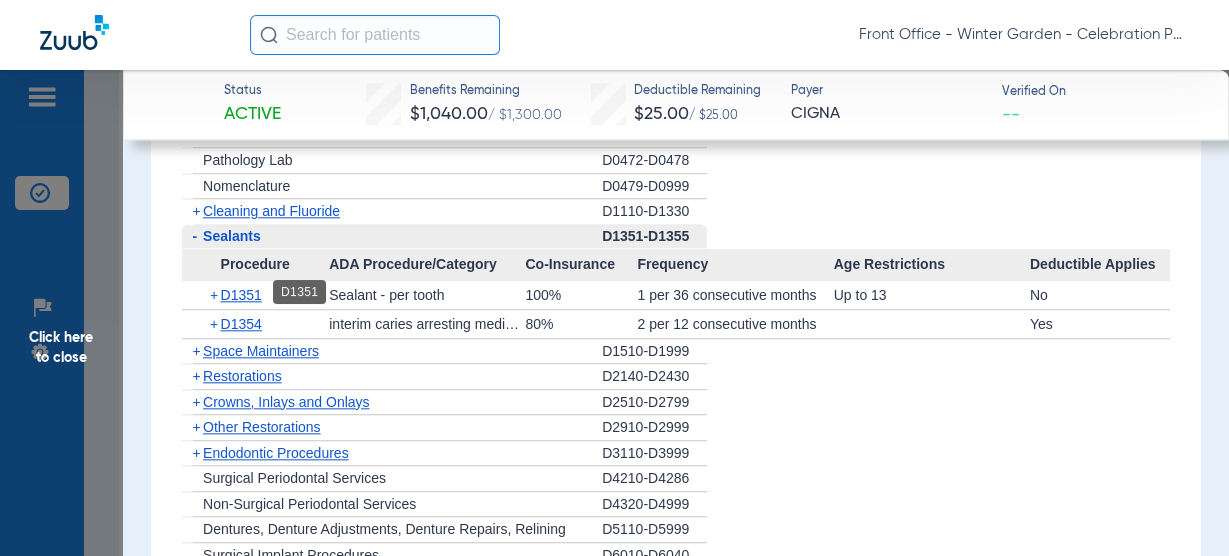 click on "D1351" 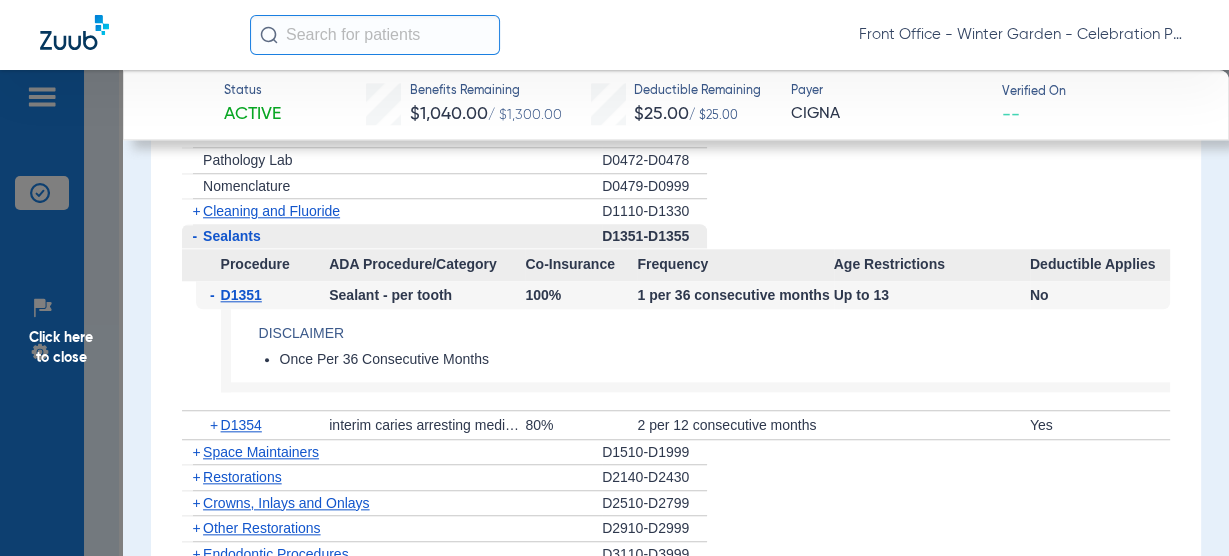 click on "D1351" 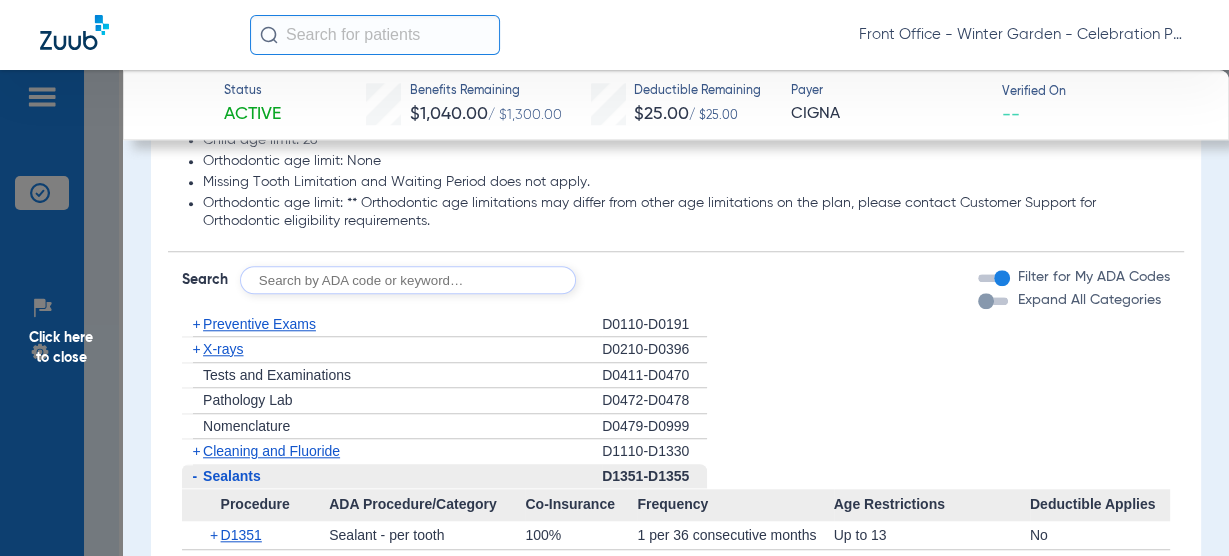 click on "X-rays" 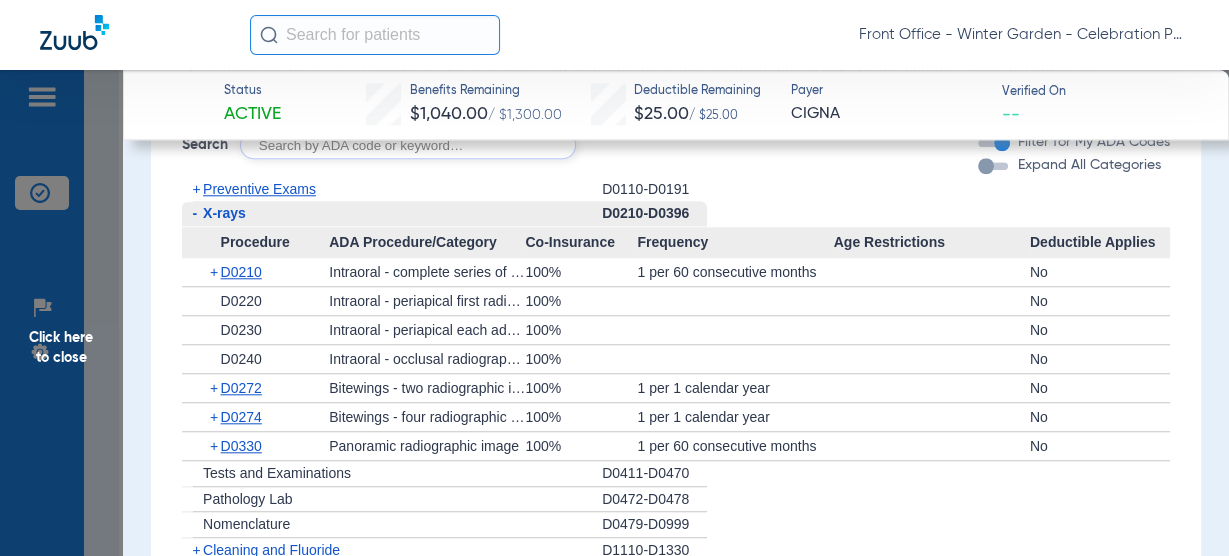 scroll, scrollTop: 1600, scrollLeft: 0, axis: vertical 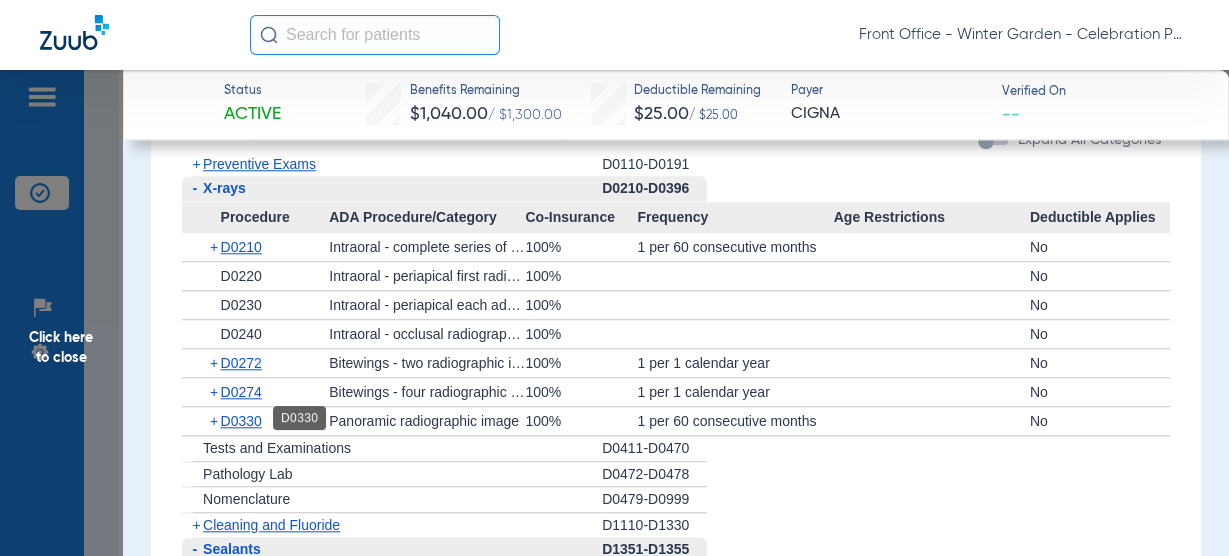 click on "D0330" 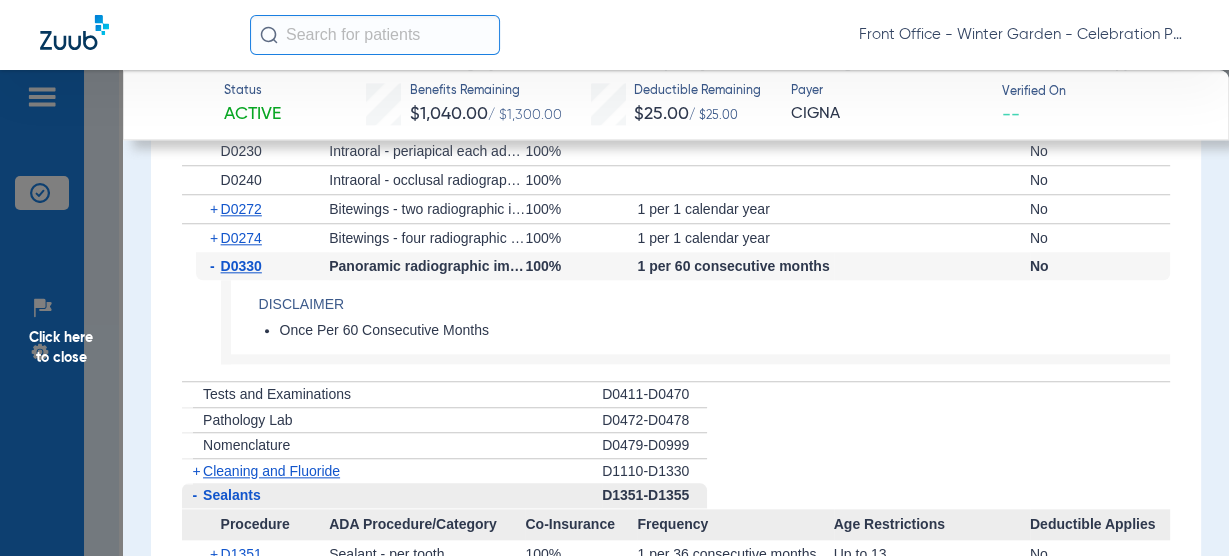 scroll, scrollTop: 1760, scrollLeft: 0, axis: vertical 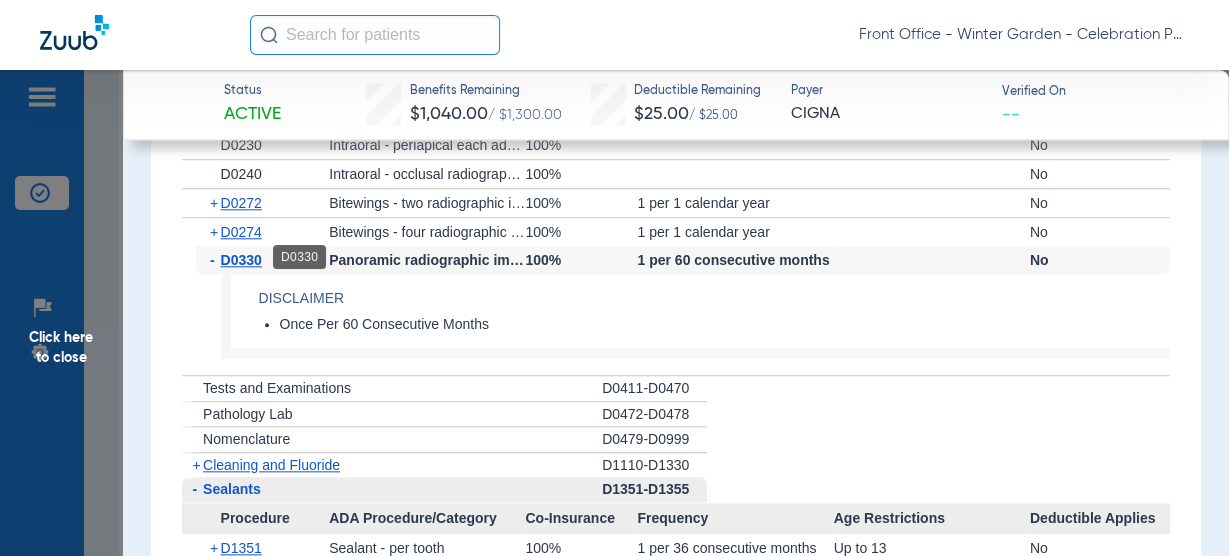 click on "D0330" 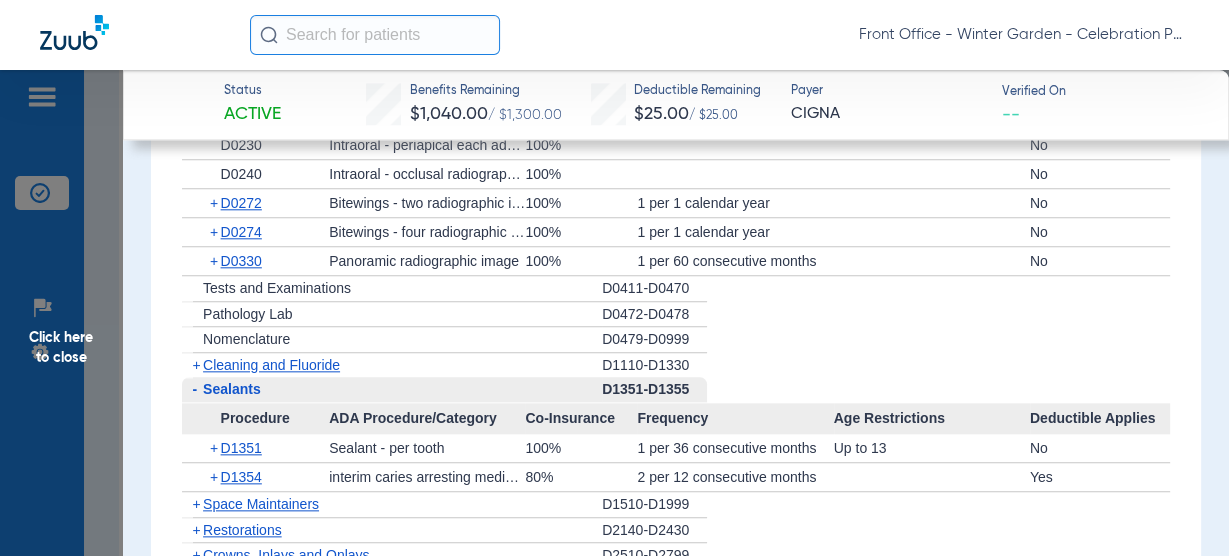 drag, startPoint x: 115, startPoint y: 308, endPoint x: 170, endPoint y: 347, distance: 67.424034 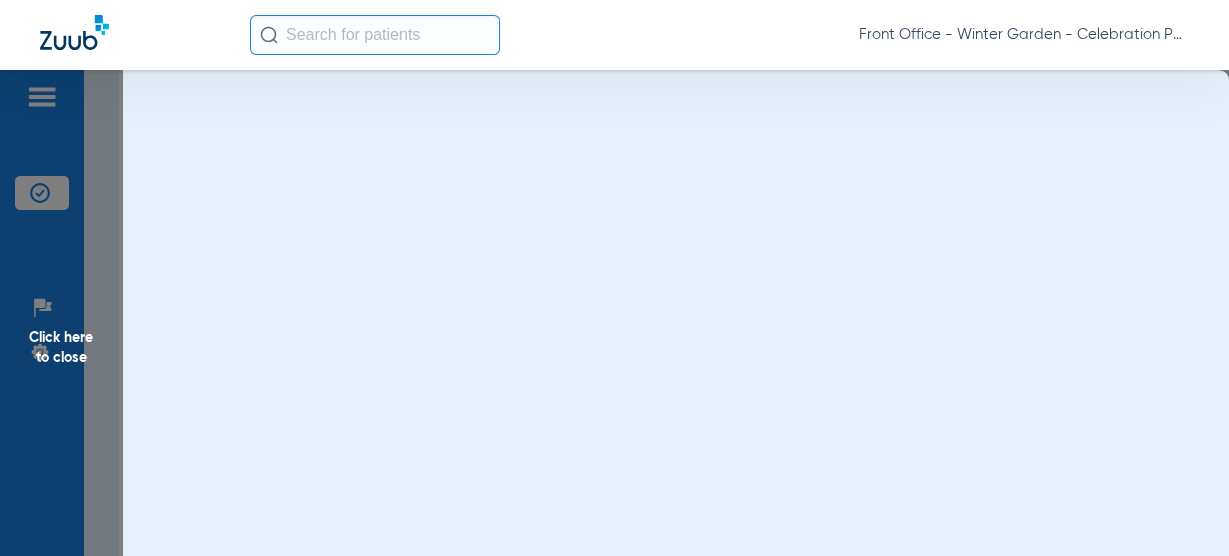 scroll, scrollTop: 0, scrollLeft: 0, axis: both 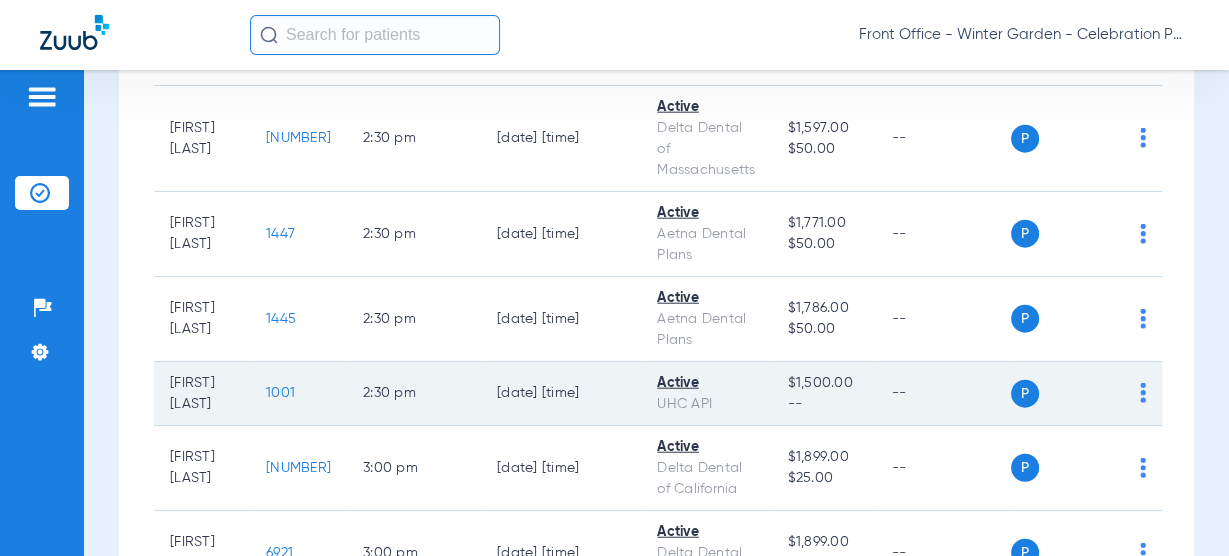 click on "1001" 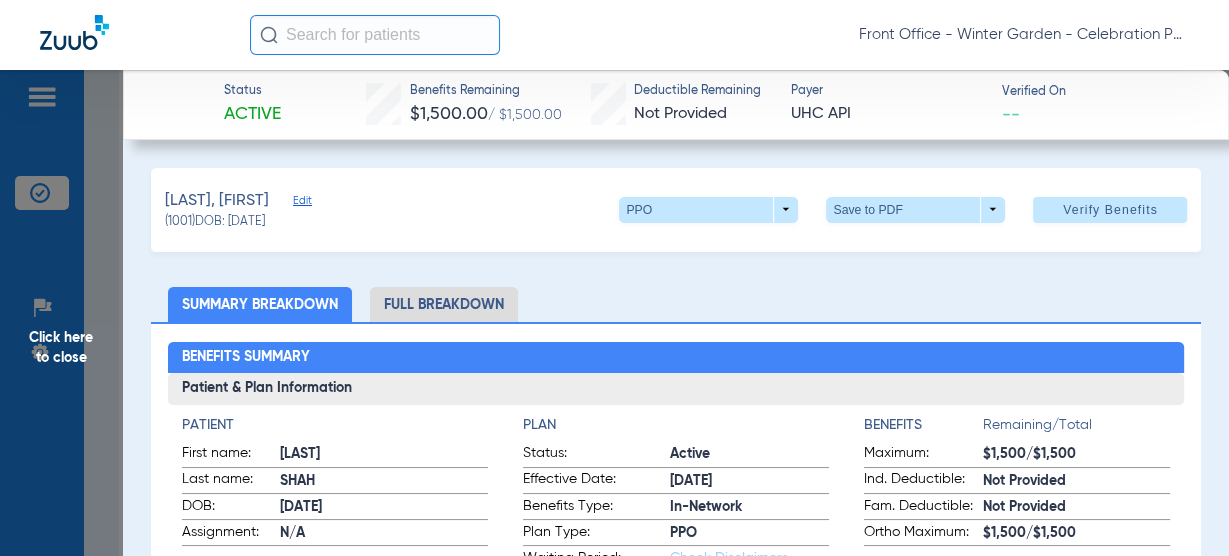 click on "Click here to close" 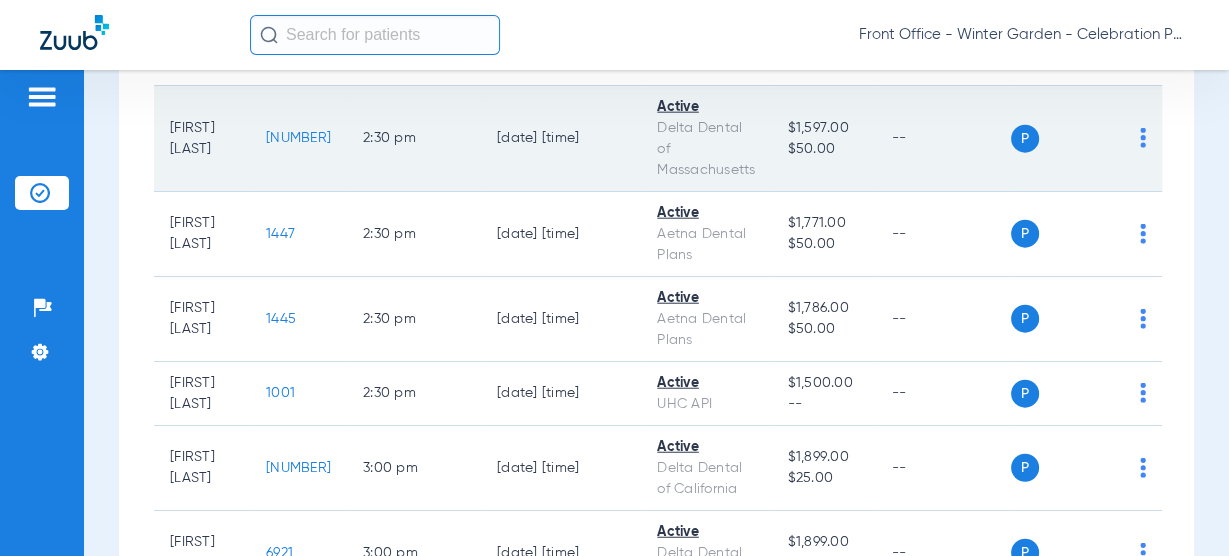 click on "[NUMBER]" 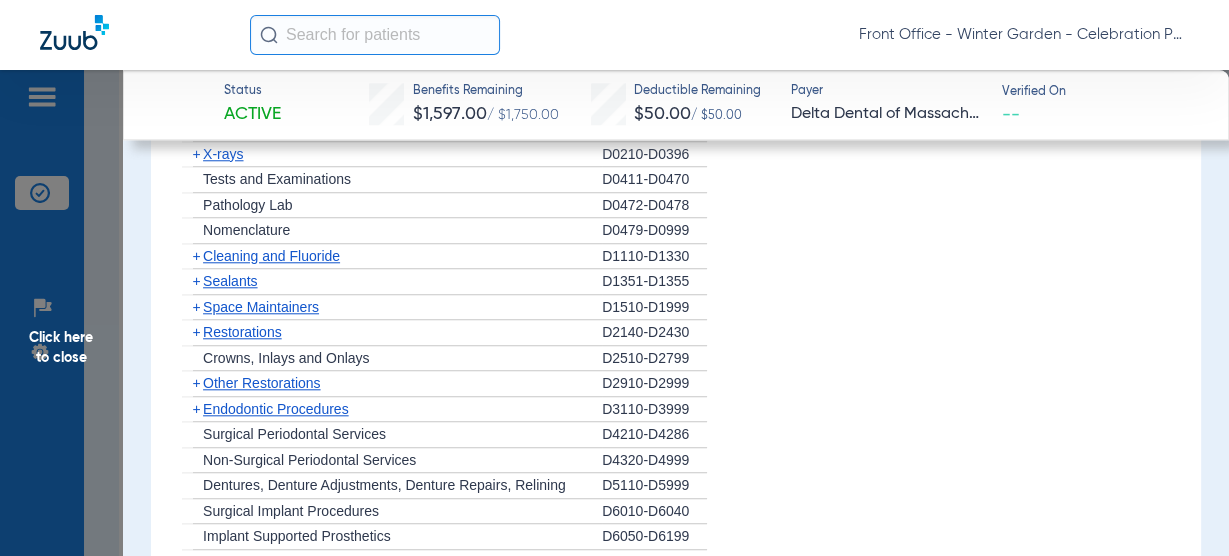 scroll, scrollTop: 1520, scrollLeft: 0, axis: vertical 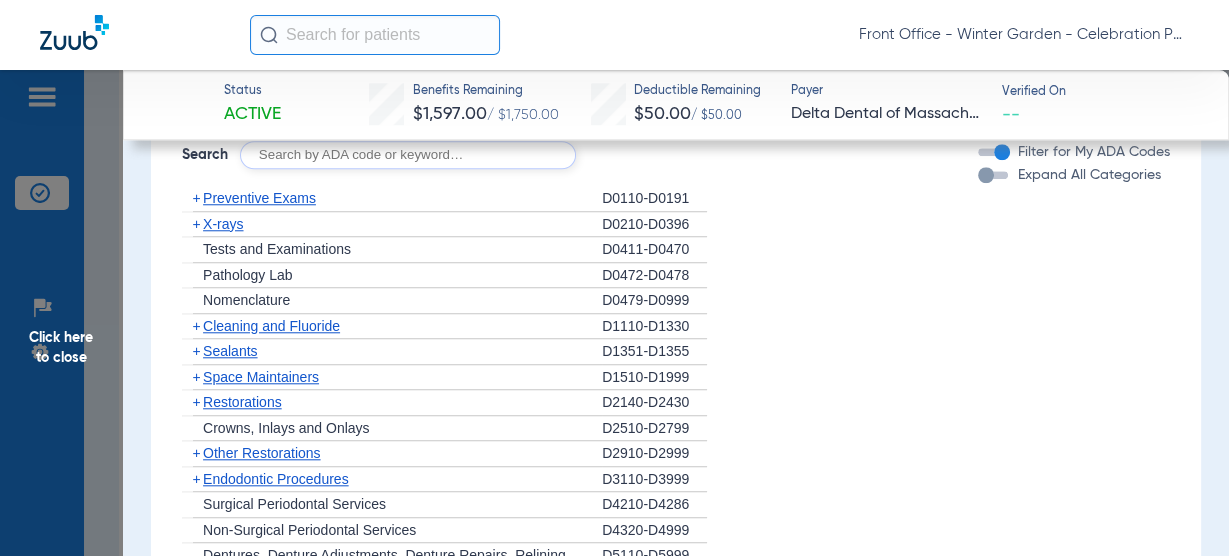 click on "Preventive Exams" 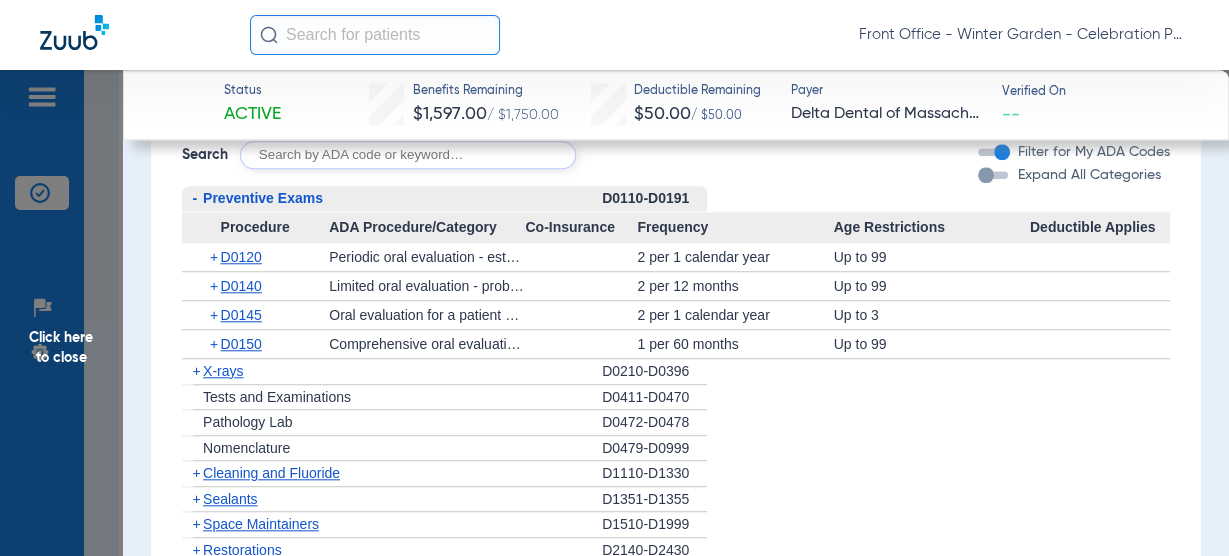 click on "Preventive Exams" 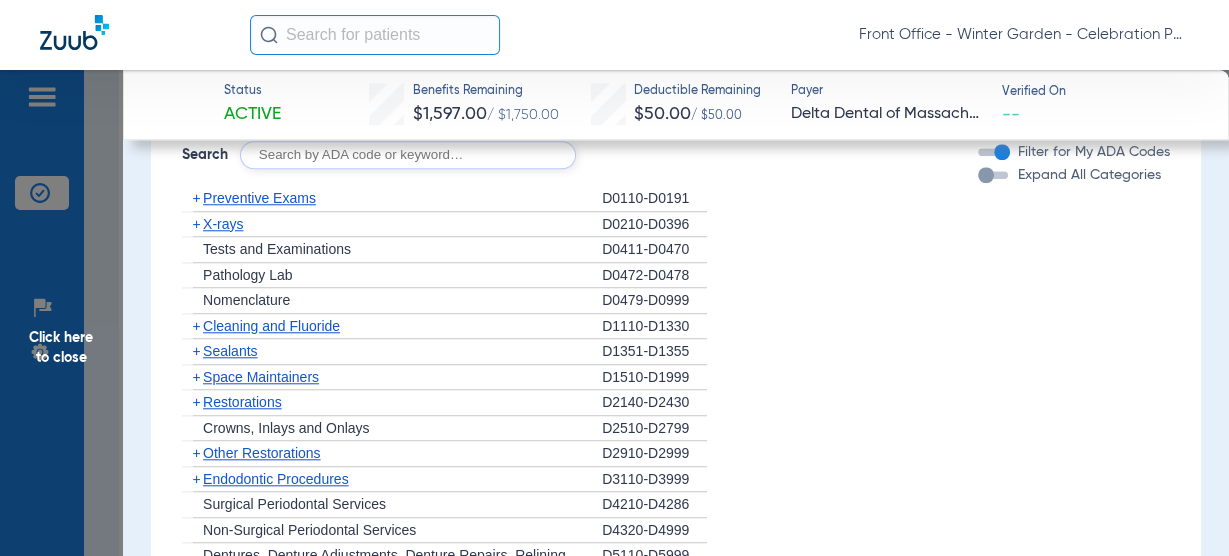 click on "Preventive Exams" 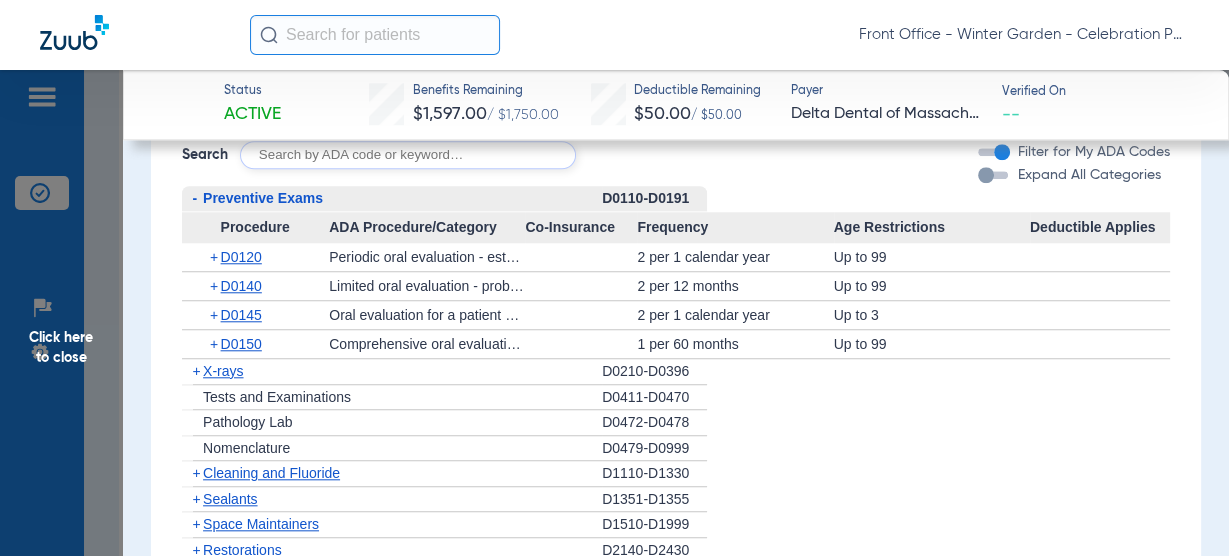 click on "Preventive Exams" 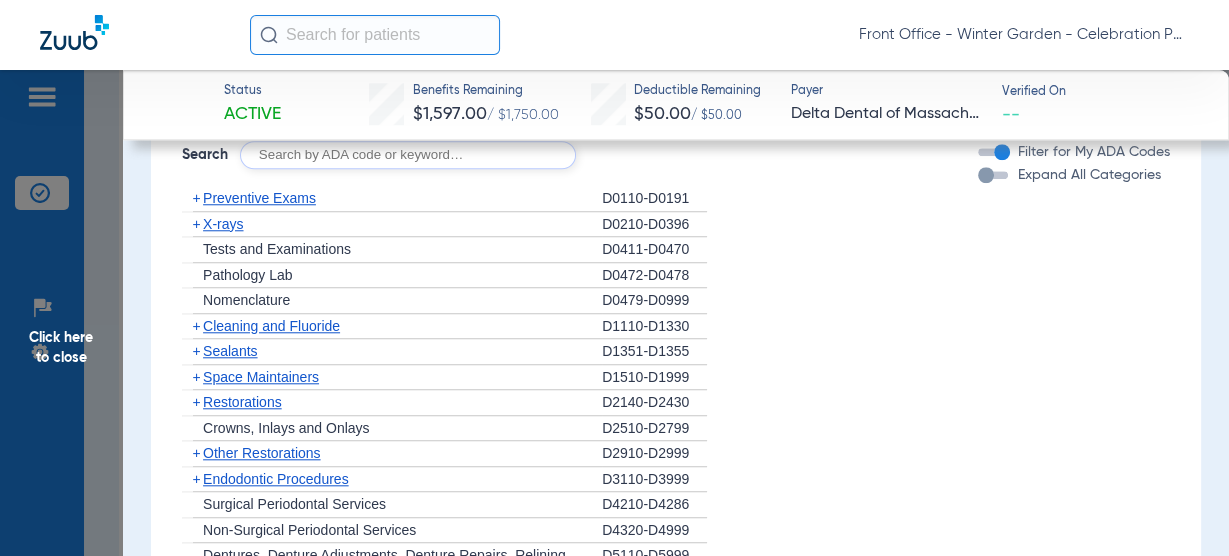 click on "+   Tests and Examinations" 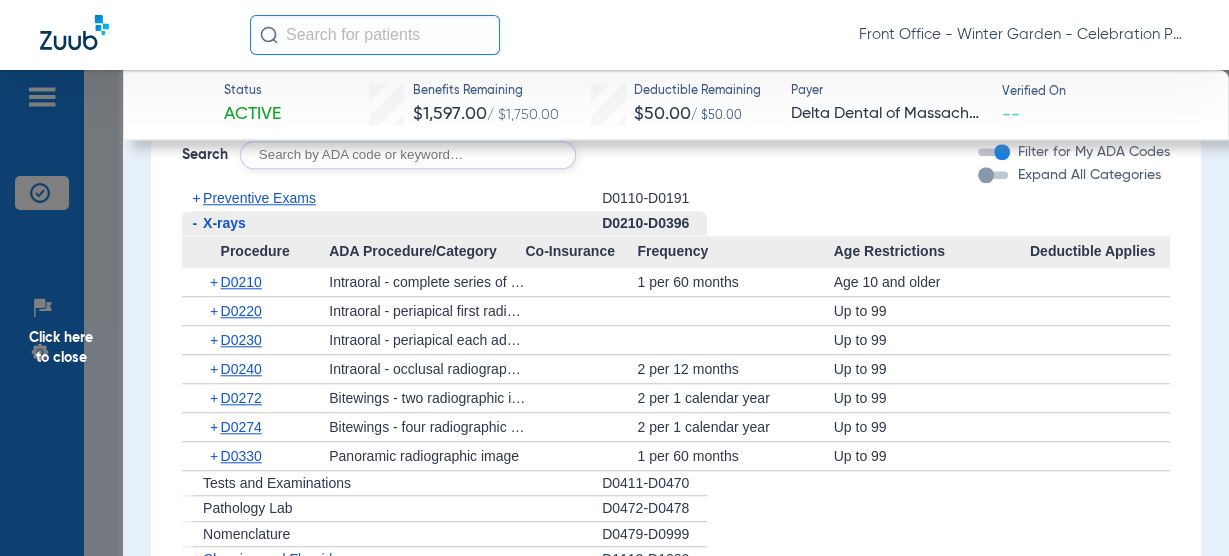 click on "X-rays" 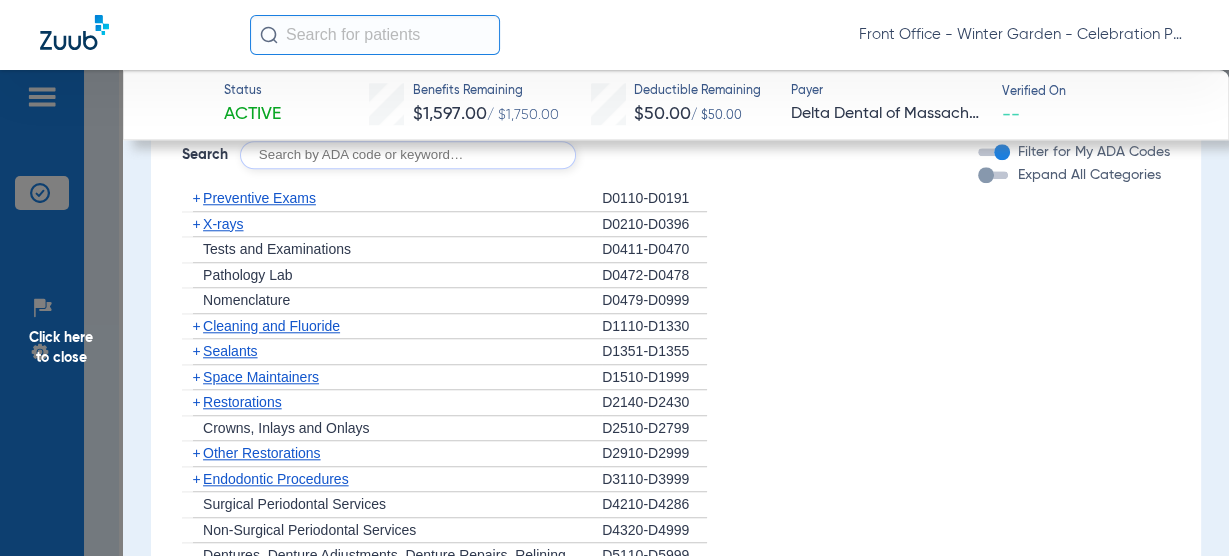 click on "X-rays" 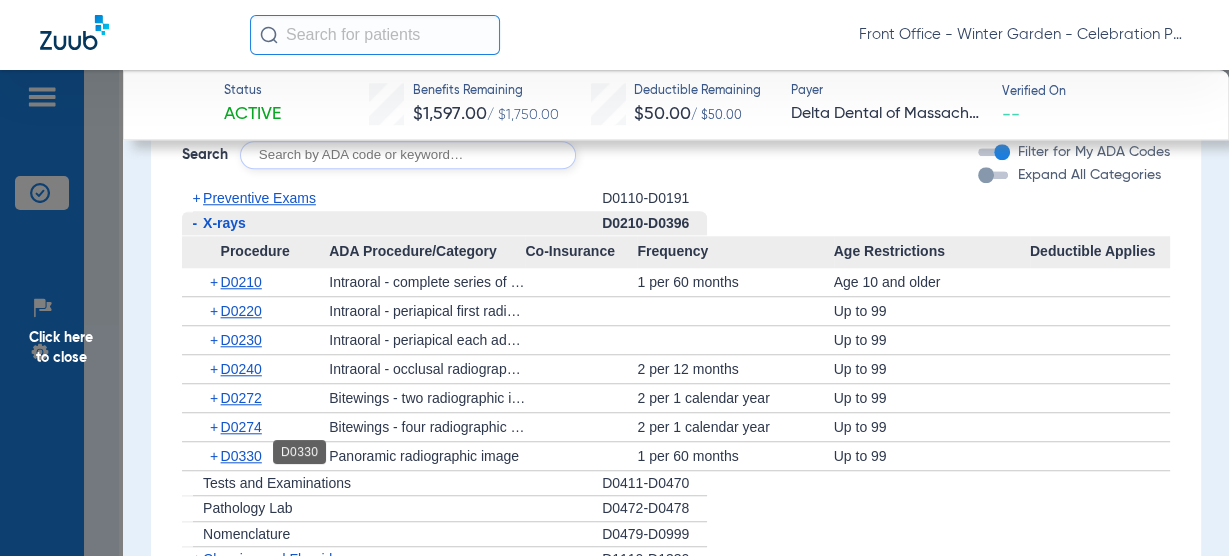 drag, startPoint x: 256, startPoint y: 452, endPoint x: 277, endPoint y: 448, distance: 21.377558 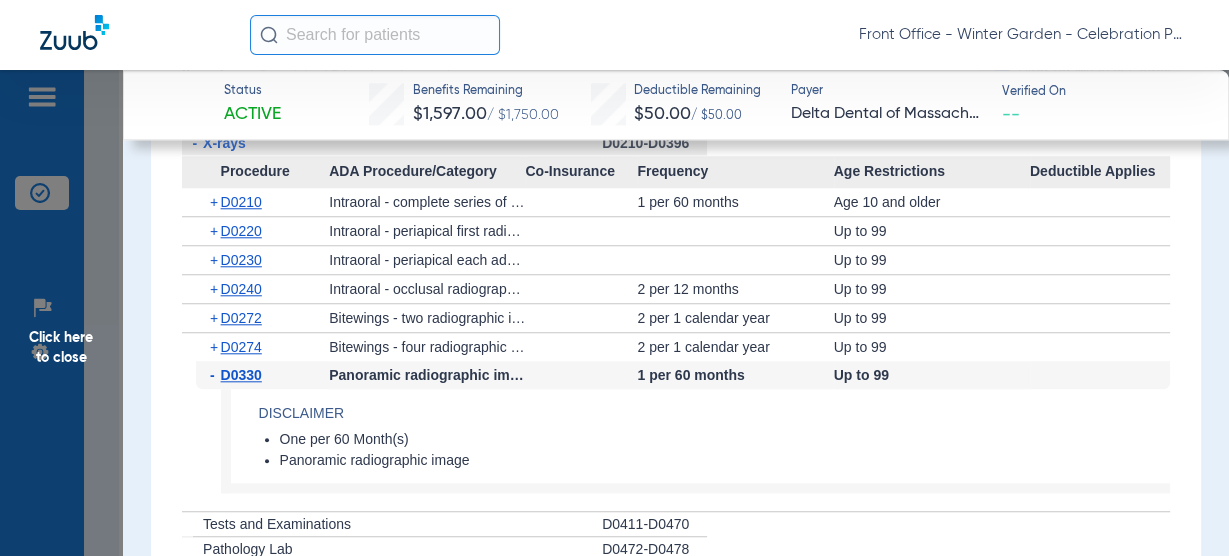 scroll, scrollTop: 1680, scrollLeft: 0, axis: vertical 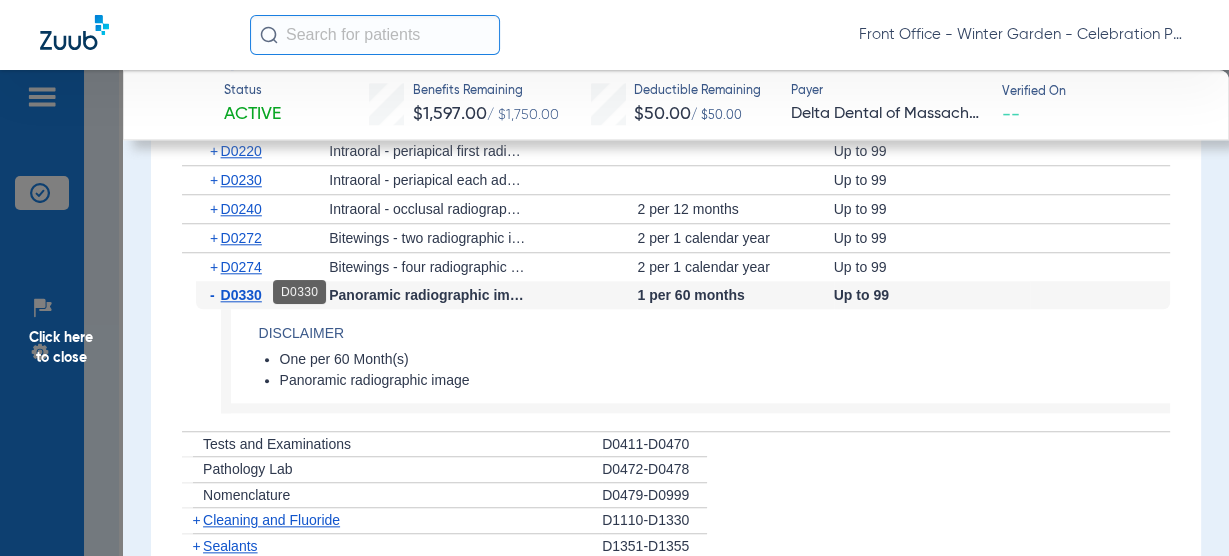click on "D0330" 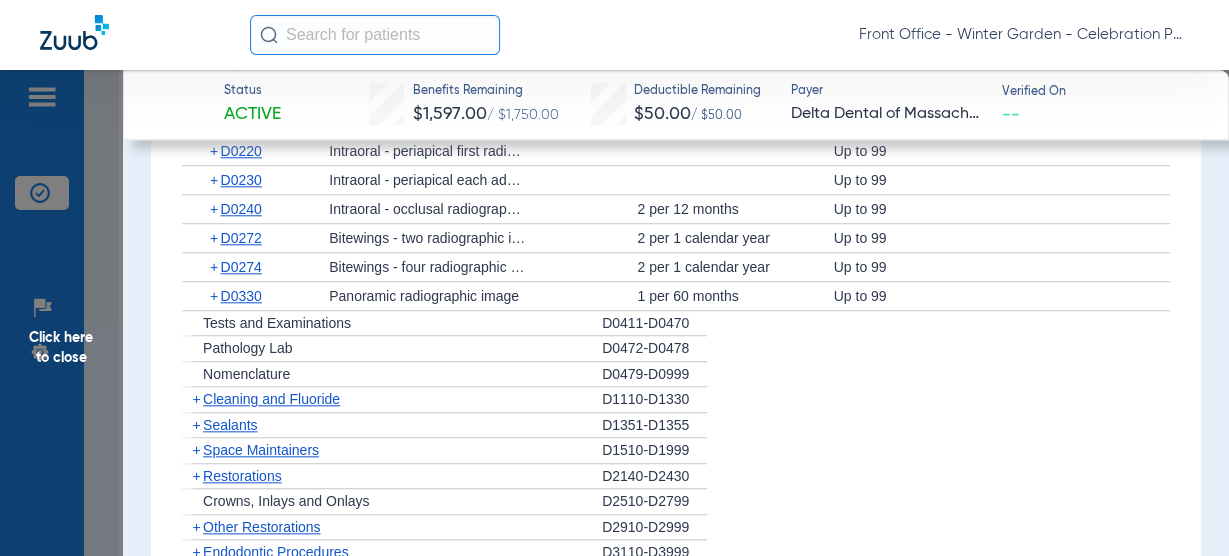 drag, startPoint x: 289, startPoint y: 389, endPoint x: 304, endPoint y: 384, distance: 15.811388 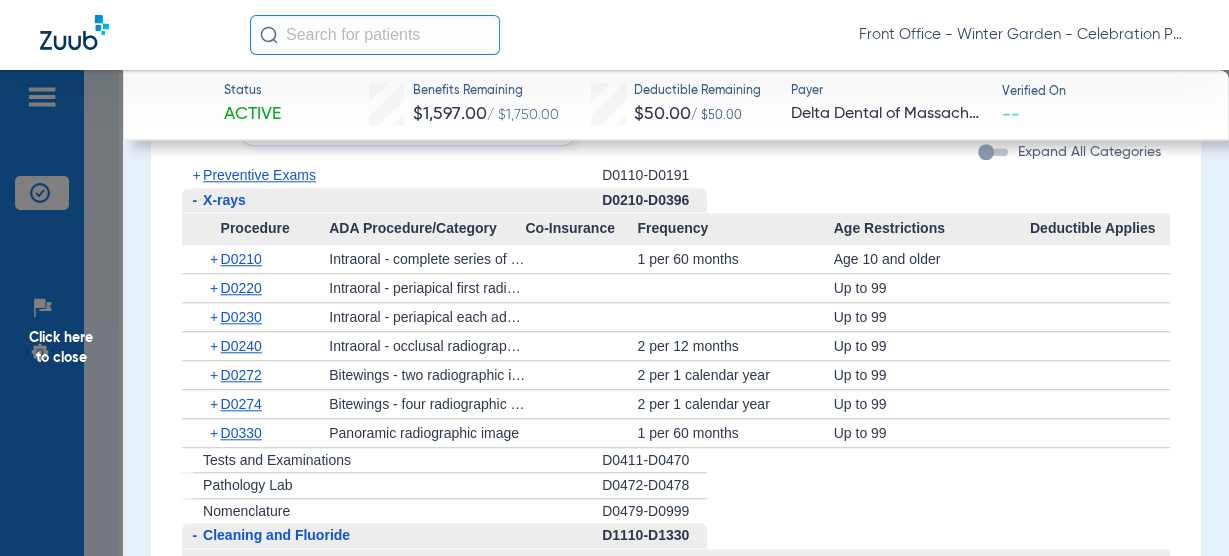 scroll, scrollTop: 1440, scrollLeft: 0, axis: vertical 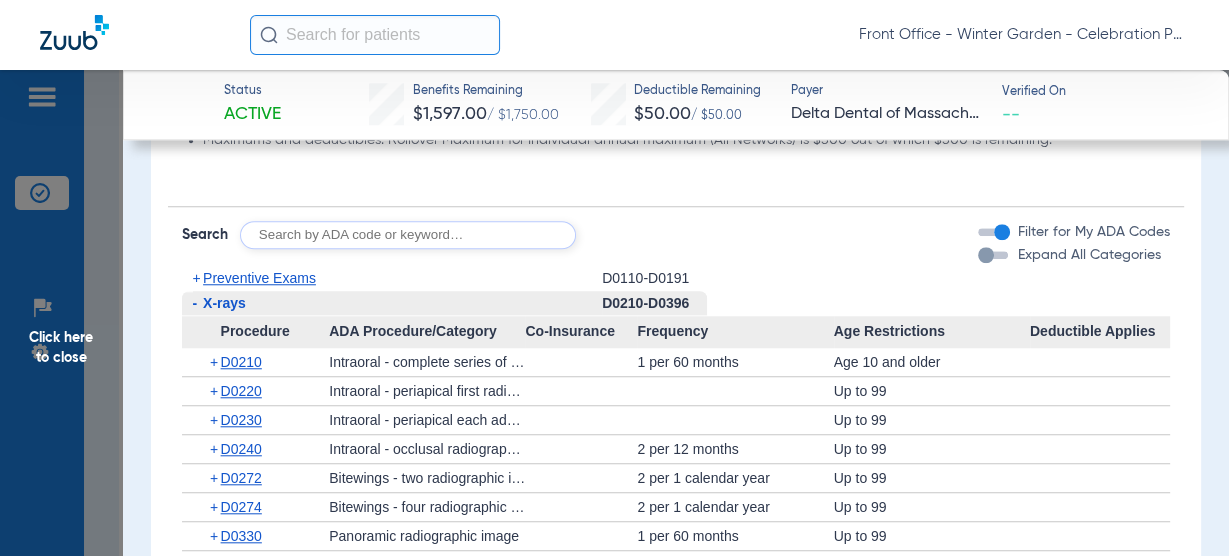 drag, startPoint x: 82, startPoint y: 336, endPoint x: 42, endPoint y: 332, distance: 40.1995 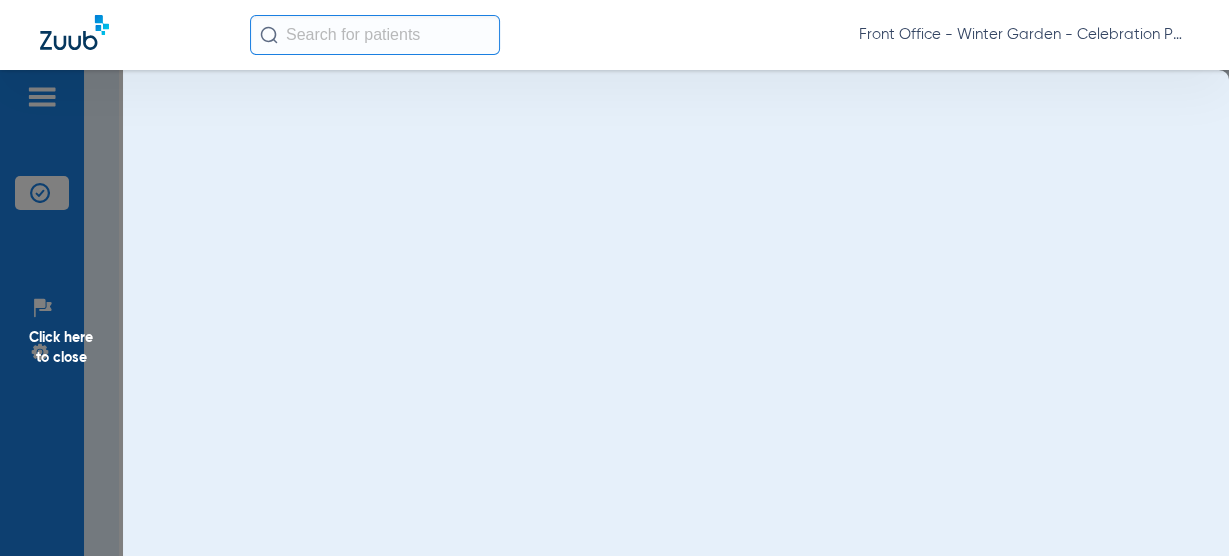 scroll, scrollTop: 0, scrollLeft: 0, axis: both 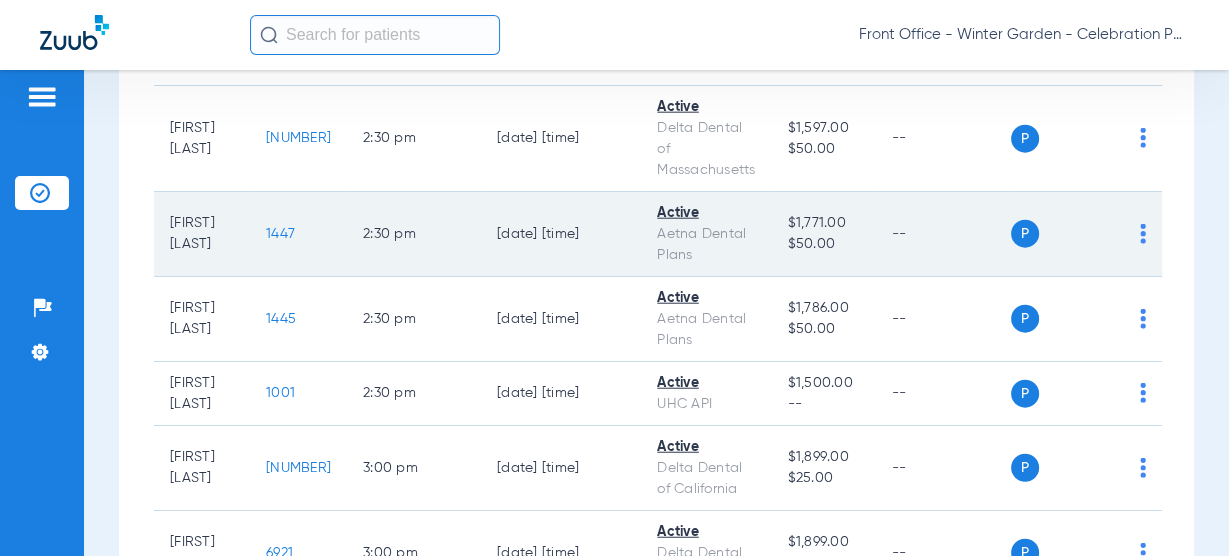 click on "1447" 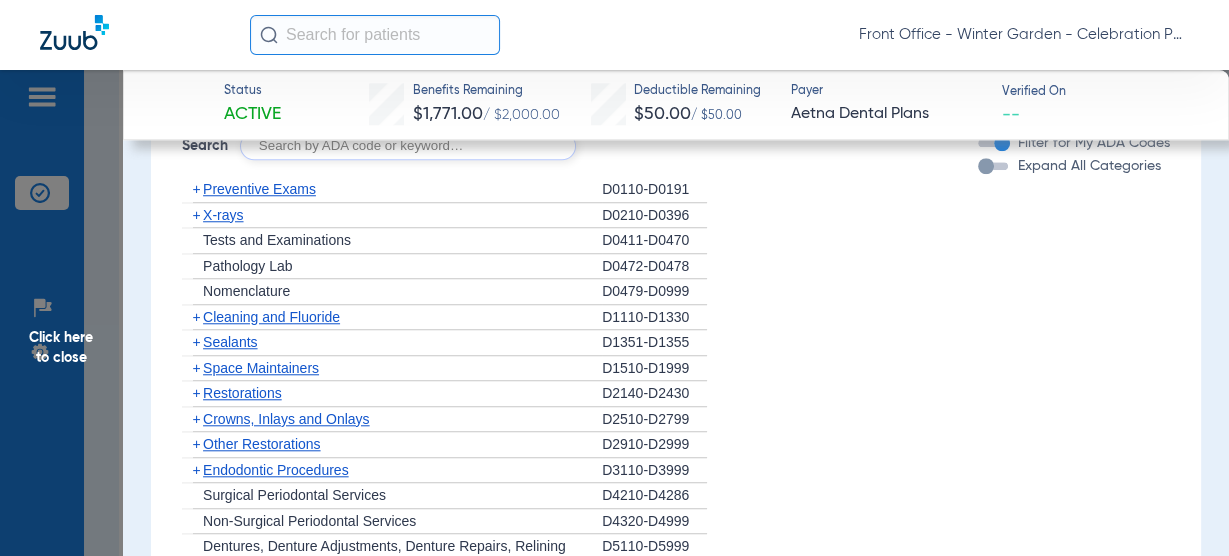 scroll, scrollTop: 1360, scrollLeft: 0, axis: vertical 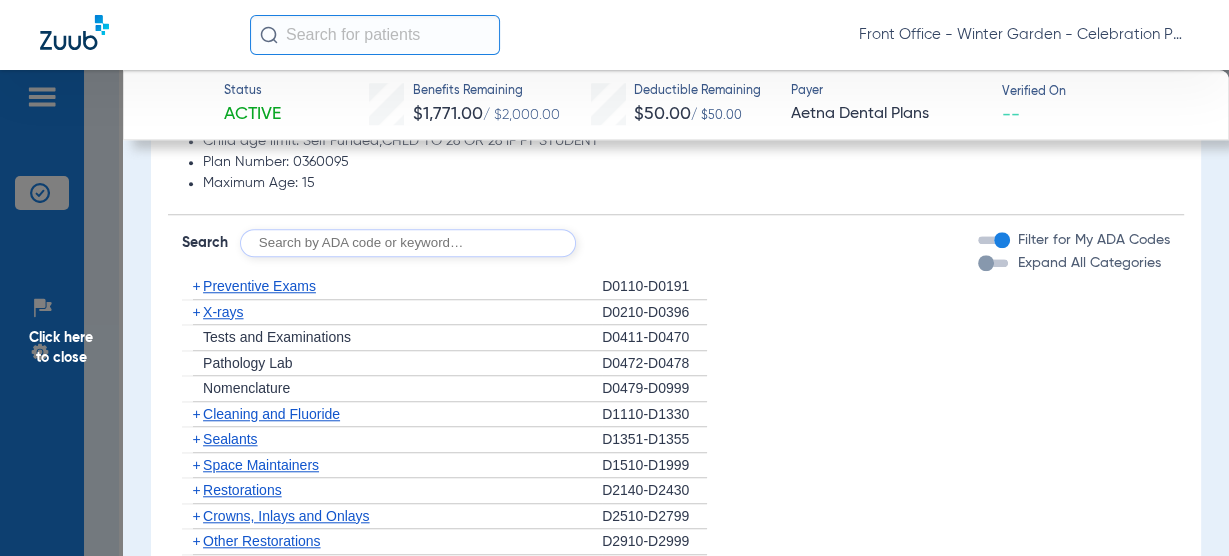 click on "+   Preventive Exams" 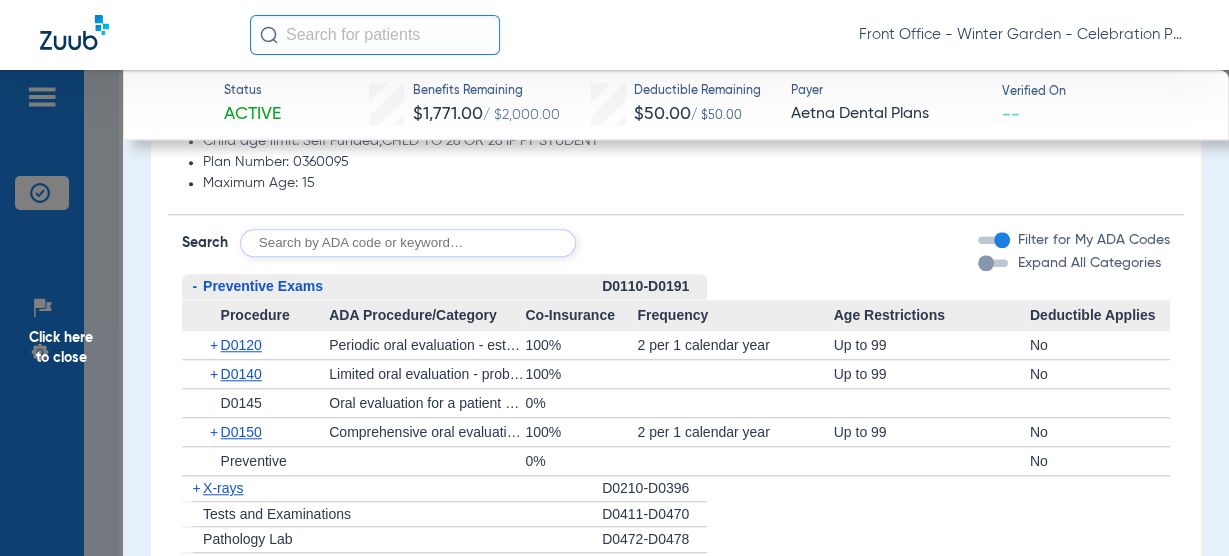 click on "Preventive Exams" 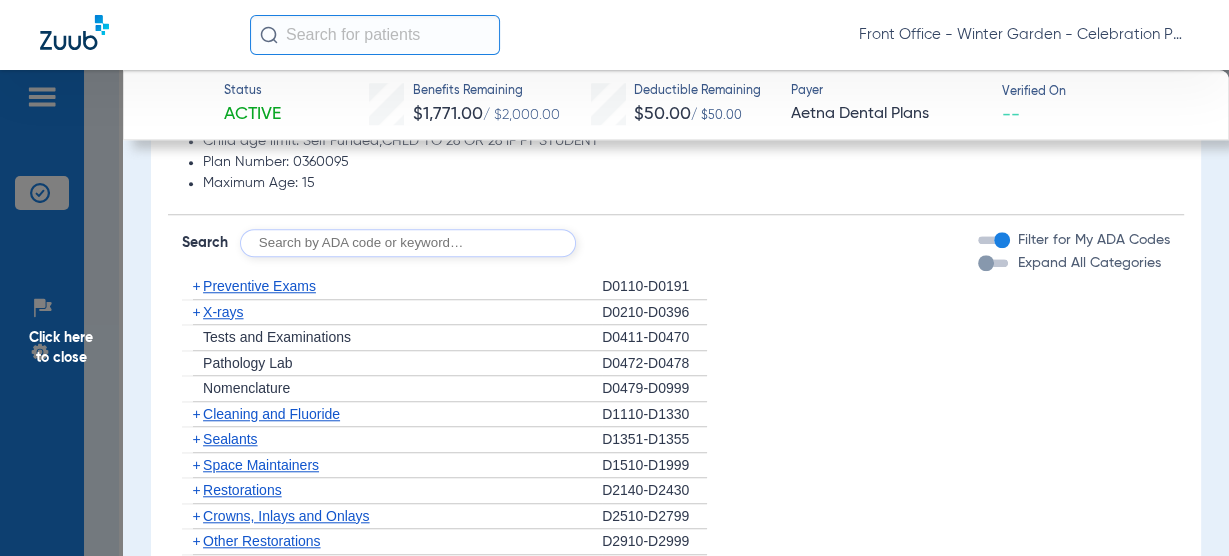 click on "Preventive Exams" 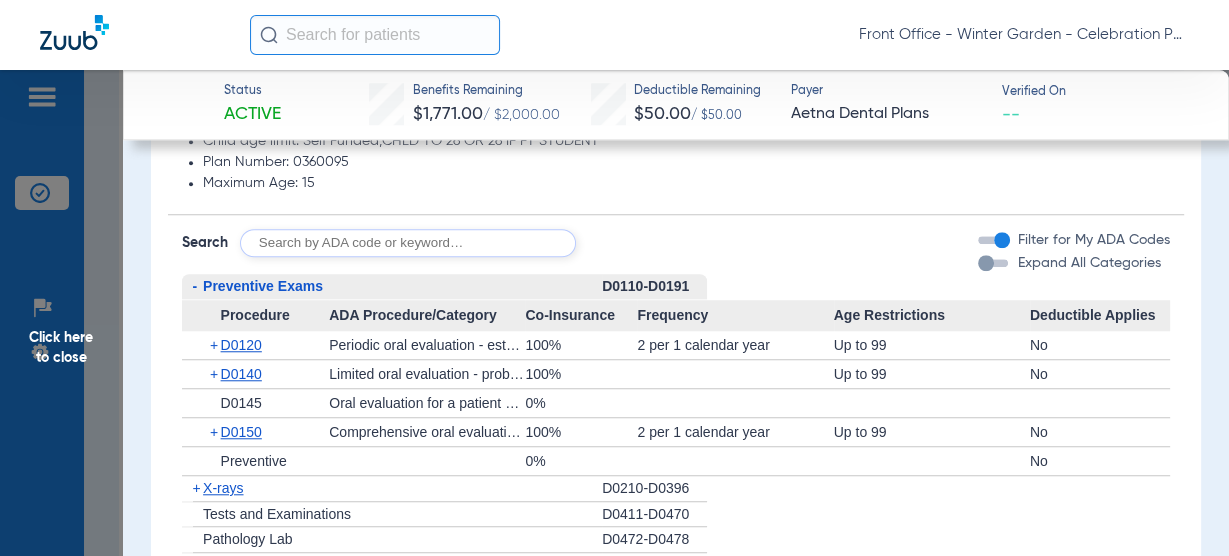 click on "Preventive Exams" 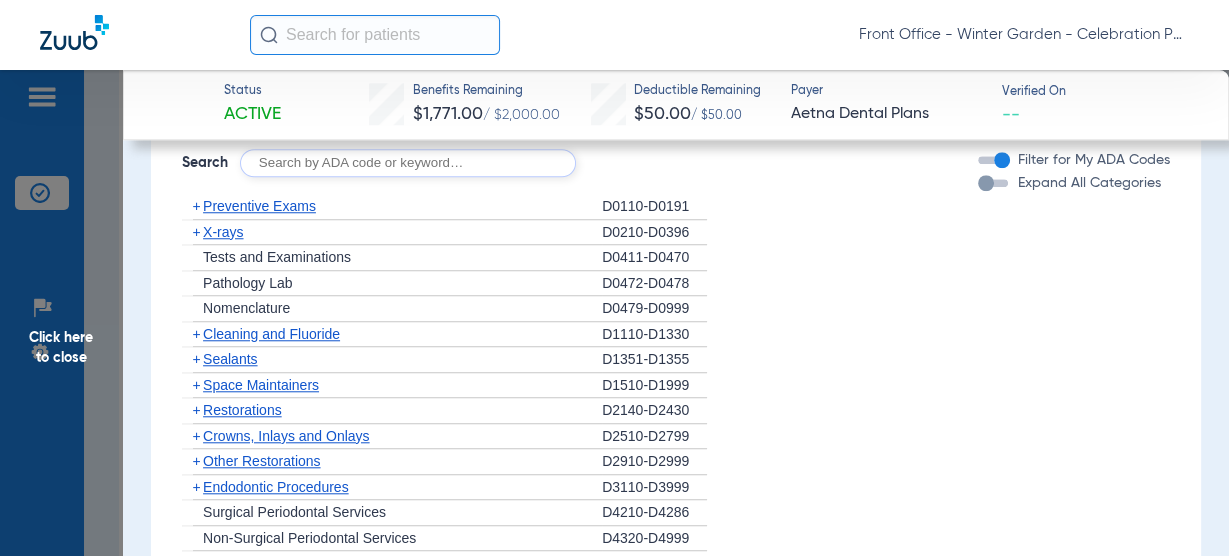 click on "X-rays" 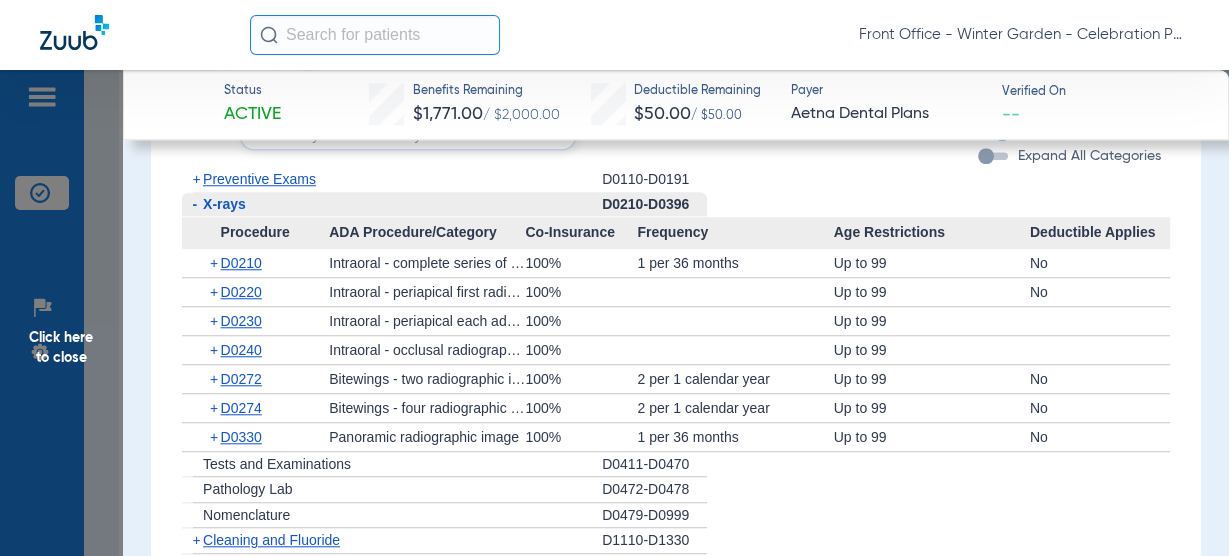scroll, scrollTop: 1440, scrollLeft: 0, axis: vertical 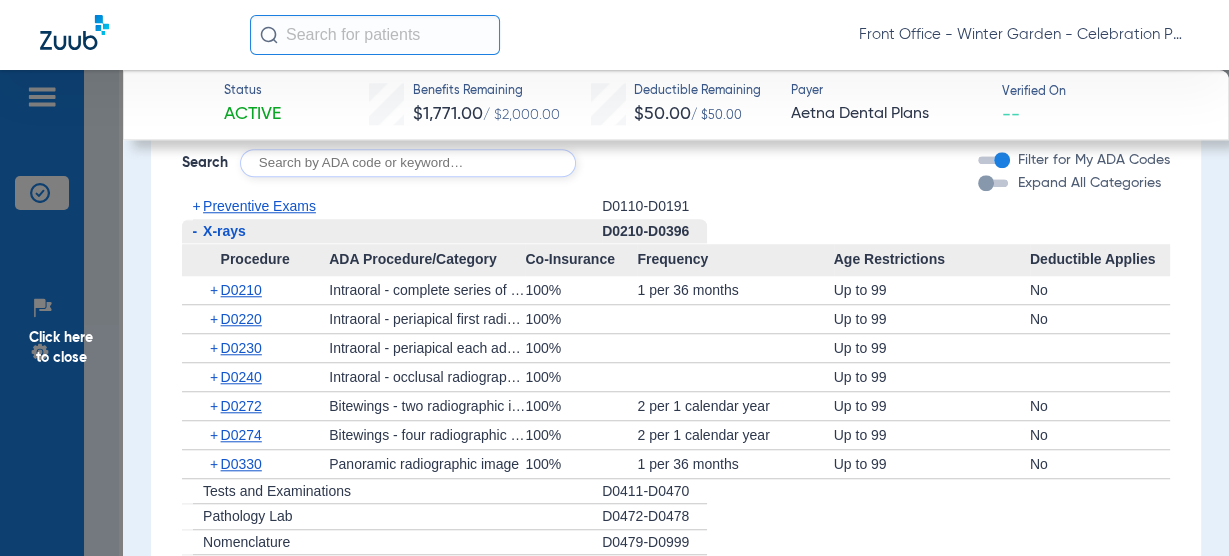 click on "Preventive Exams" 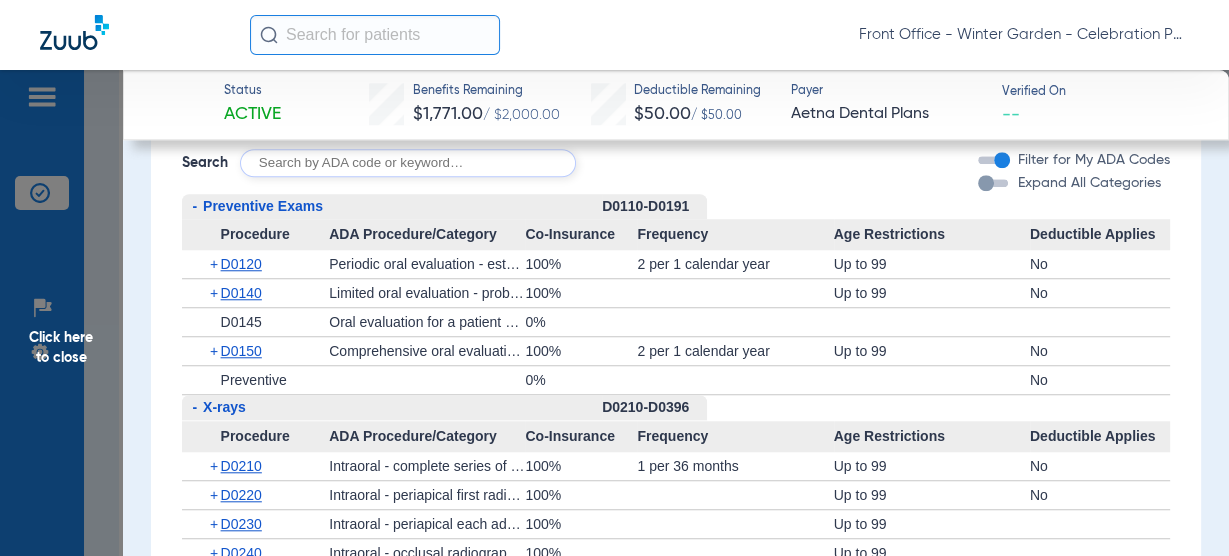 click on "Disclaimers Missing tooth clause: MISSING TOOTH CLAUSE APPLIES Child age limit: Self Funded,CHLD TO 26 OR 26 IF FT STUDENT Plan Number: 0360095 Maximum Age: 15 Search  Filter for My ADA Codes   Expand All Categories   -   Preventive Exams   D0110-D0191  Procedure ADA Procedure/Category Co-Insurance Frequency Age Restrictions Deductible Applies  +   D0120   Periodic oral evaluation - established patient   100%   2 per 1 calendar year   Up to 99   No   +   D0140   Limited oral evaluation - problem focused   100%      Up to 99   No   +   D0145   Oral evaluation for a patient under three years of age and counseling with primary caregiver   0%         +   D0150   Comprehensive oral evaluation - new or established patient   100%   2 per 1 calendar year   Up to 99   No   +   Preventive      0%         No   -   X-rays   D0210-D0396  Procedure ADA Procedure/Category Co-Insurance Frequency Age Restrictions Deductible Applies  +   D0210   Intraoral - complete series of radiographic images   100%   1 per 36 months   No" 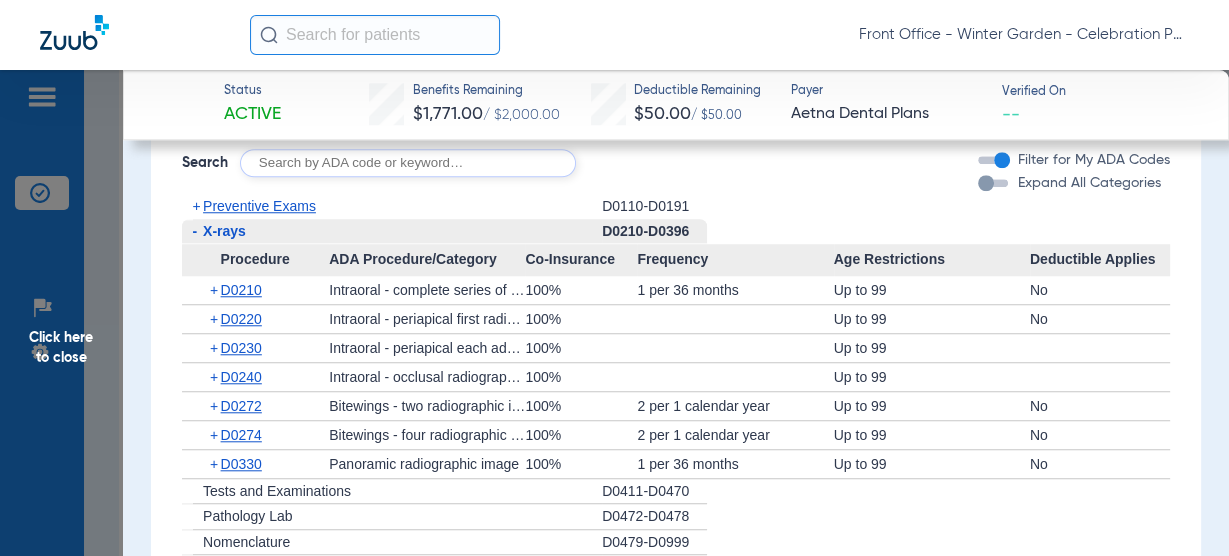 drag, startPoint x: 220, startPoint y: 246, endPoint x: 227, endPoint y: 236, distance: 12.206555 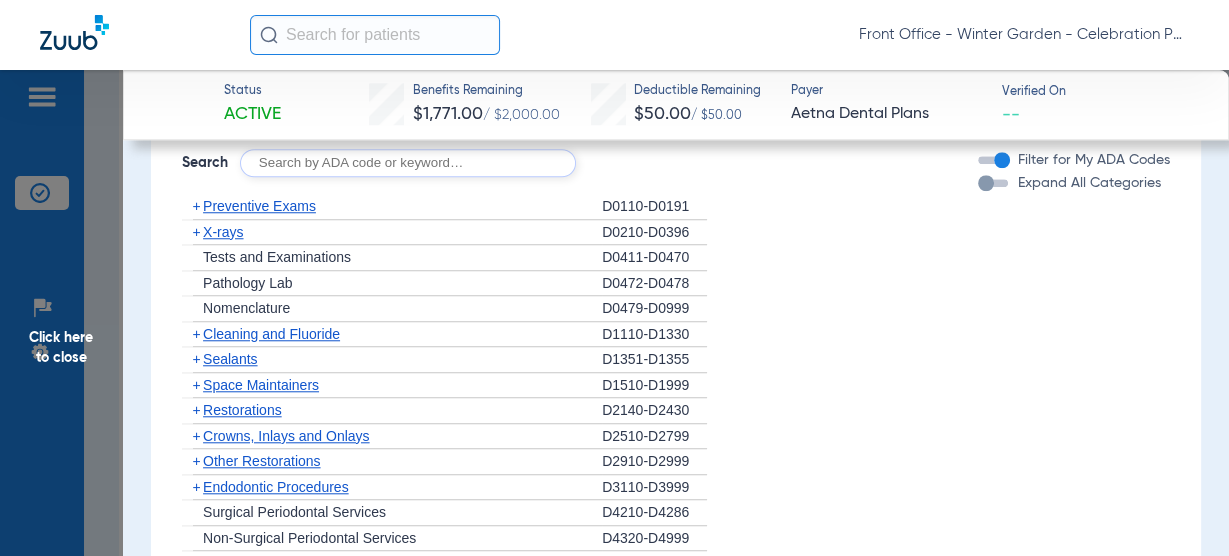 scroll, scrollTop: 1520, scrollLeft: 0, axis: vertical 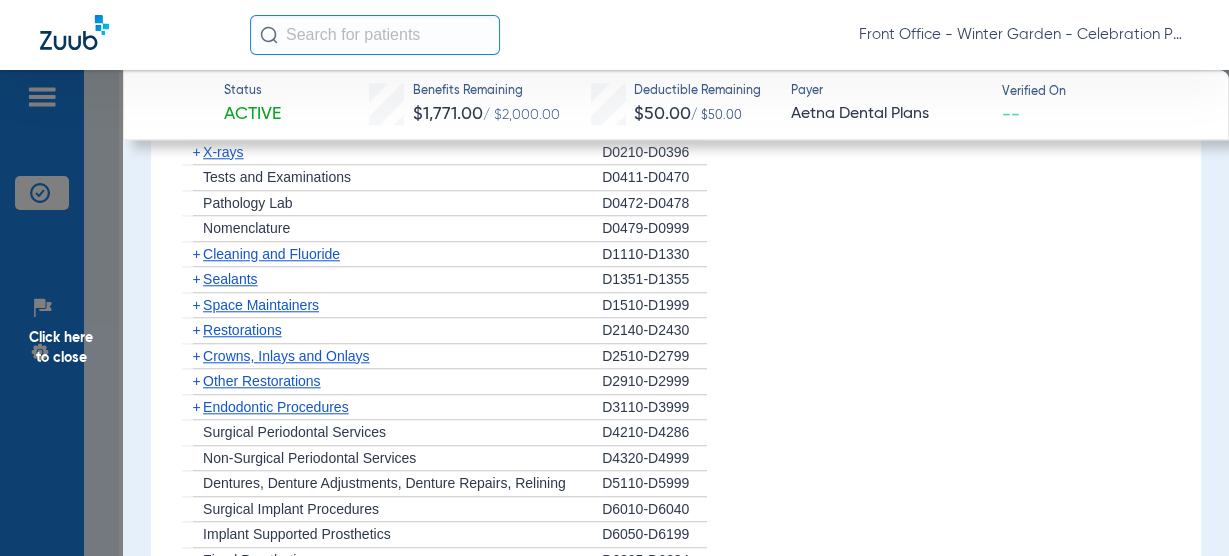 click on "Cleaning and Fluoride" 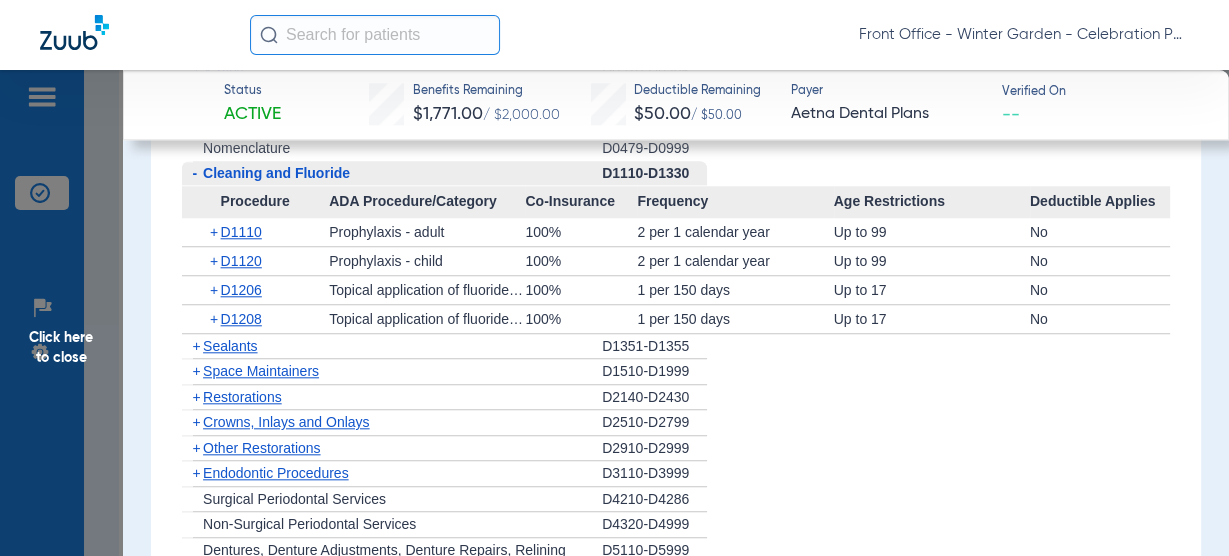 scroll, scrollTop: 1520, scrollLeft: 0, axis: vertical 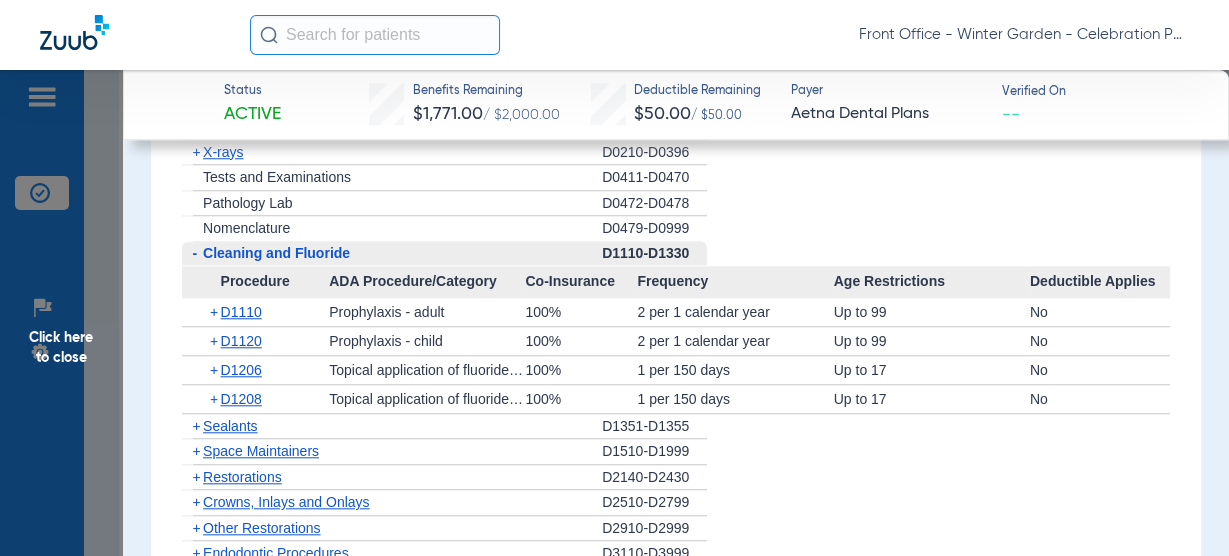 click on "Click here to close" 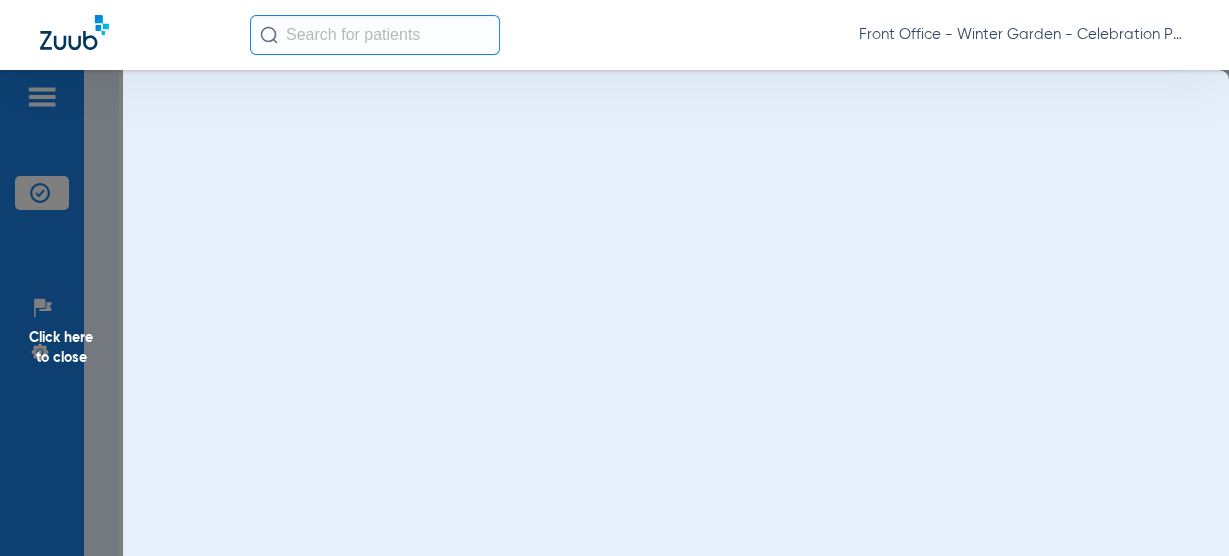 scroll, scrollTop: 0, scrollLeft: 0, axis: both 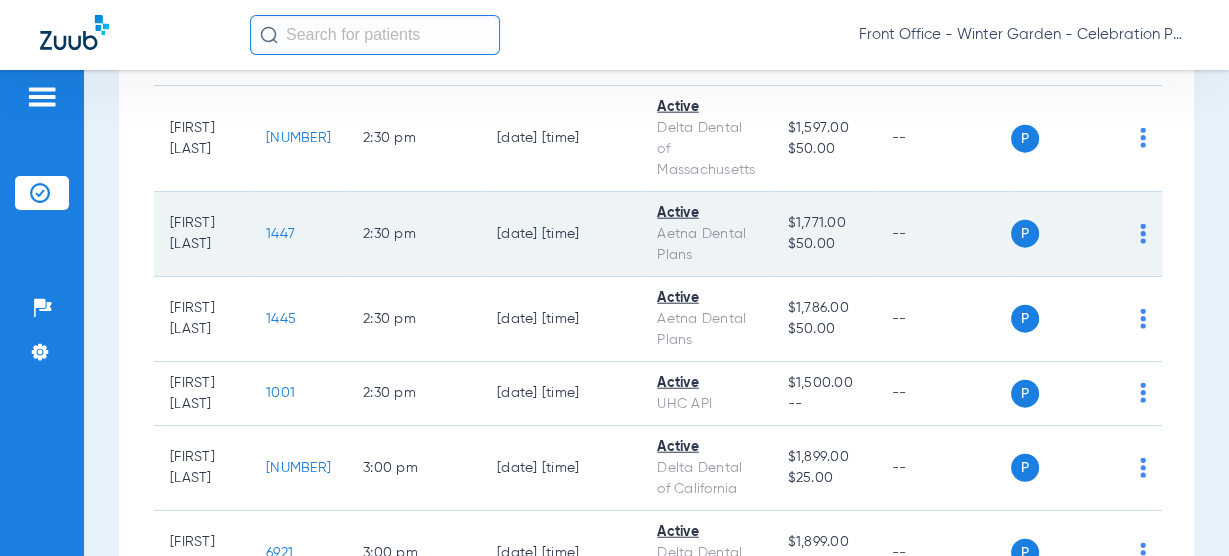 click on "1447" 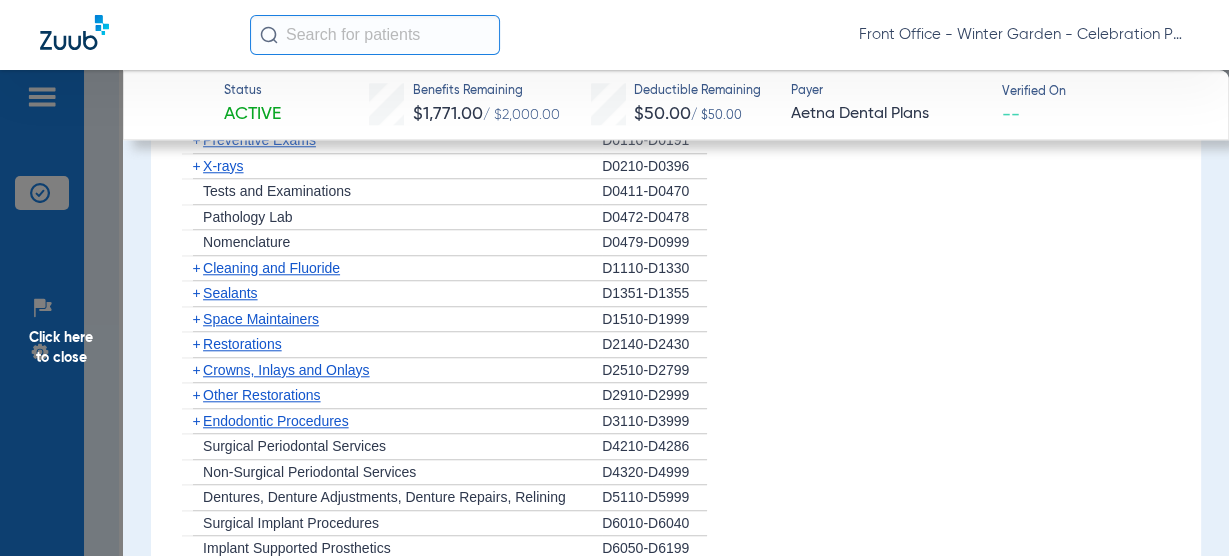 scroll, scrollTop: 1426, scrollLeft: 0, axis: vertical 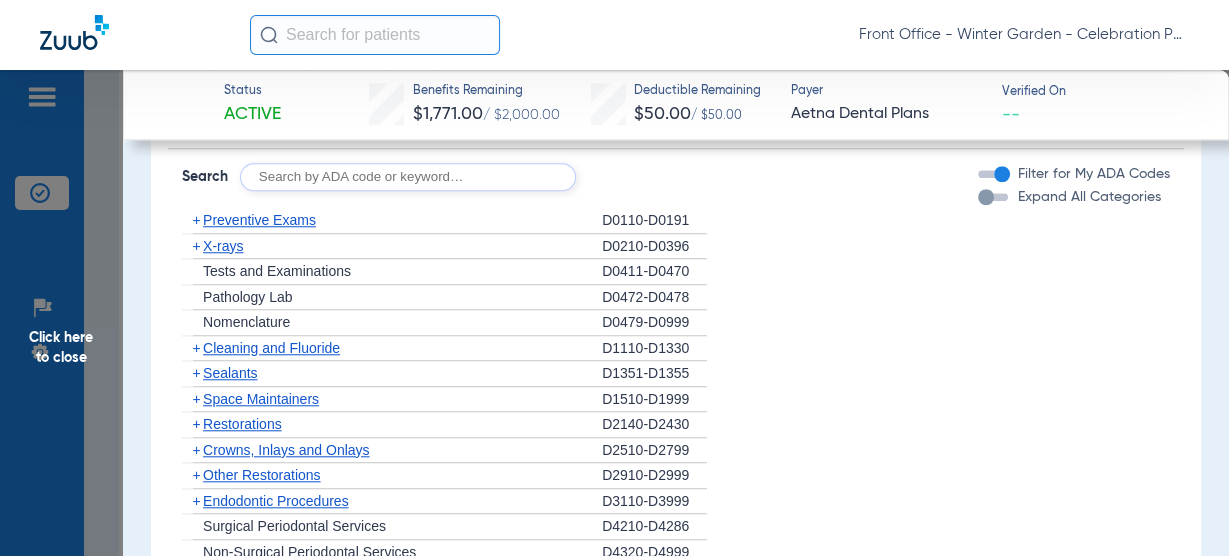 click on "Sealants" 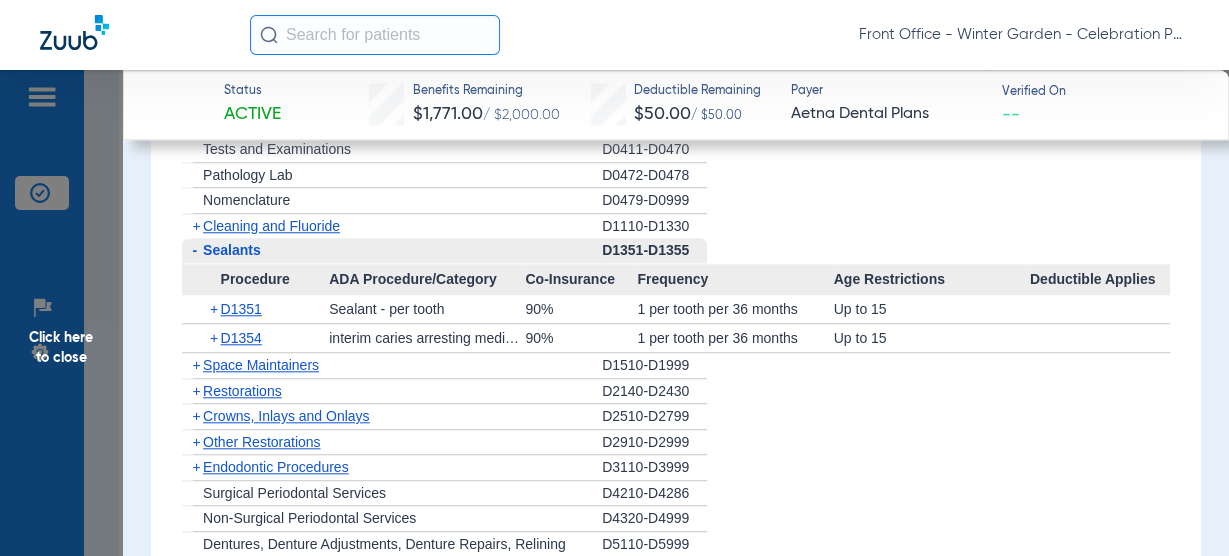 scroll, scrollTop: 1586, scrollLeft: 0, axis: vertical 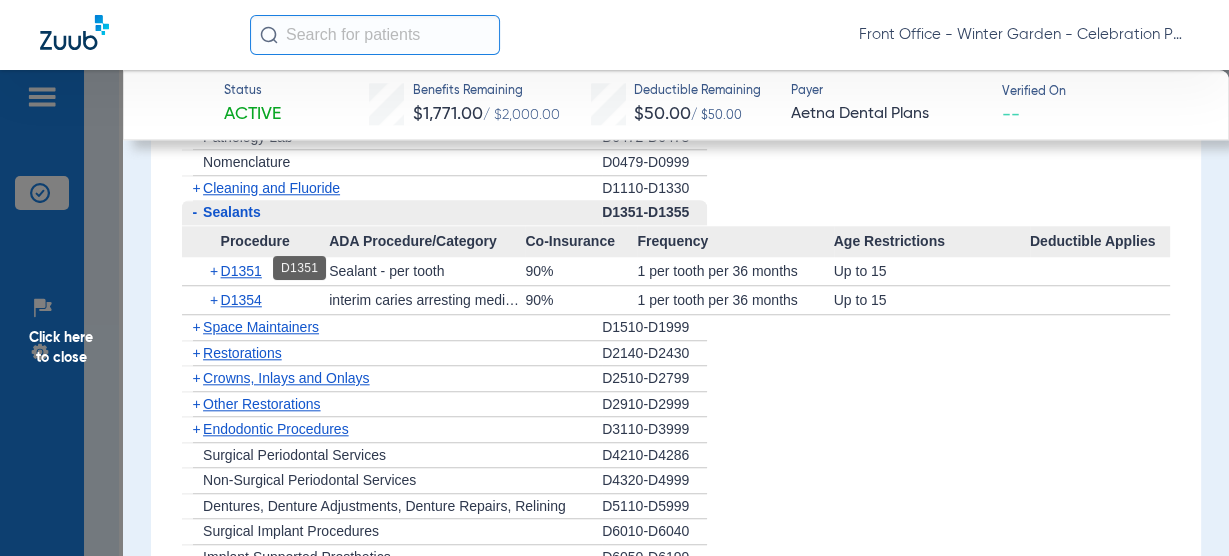 click on "D1351" 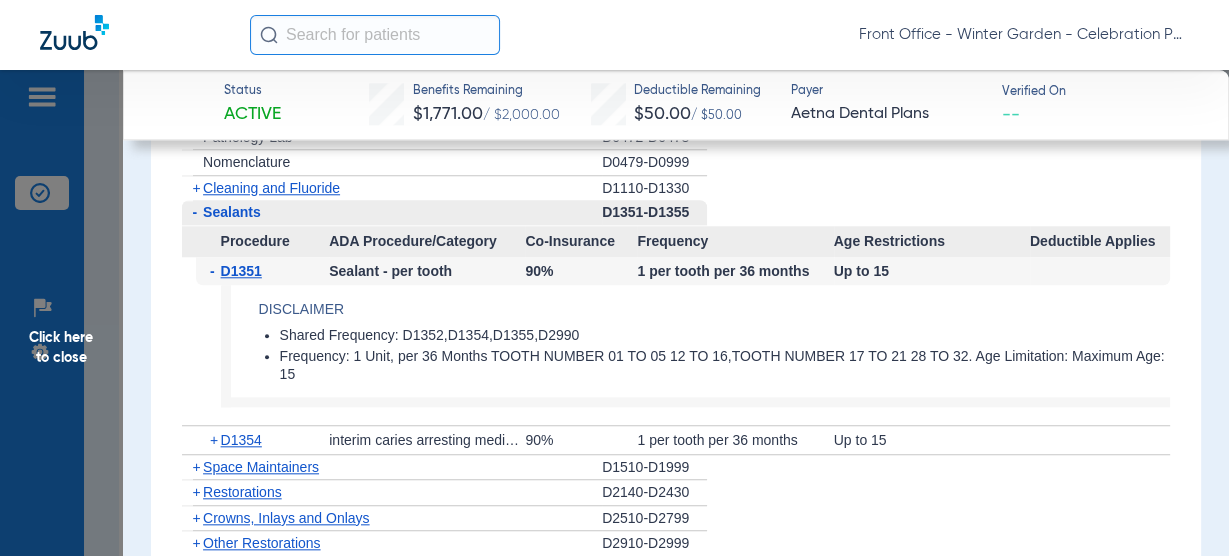click on "D1351" 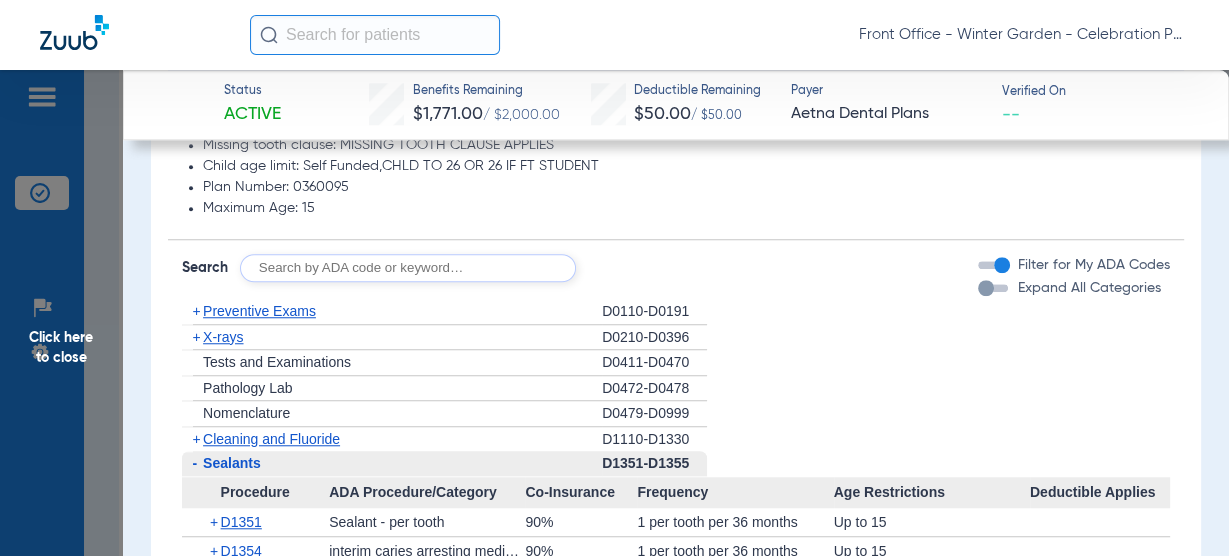 scroll, scrollTop: 1266, scrollLeft: 0, axis: vertical 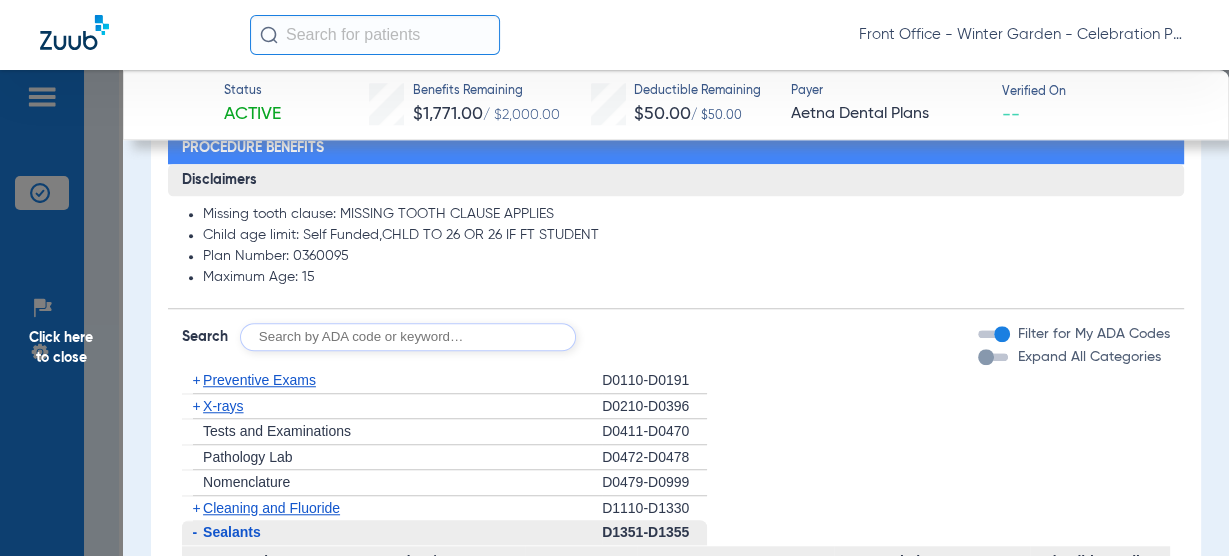 click on "X-rays" 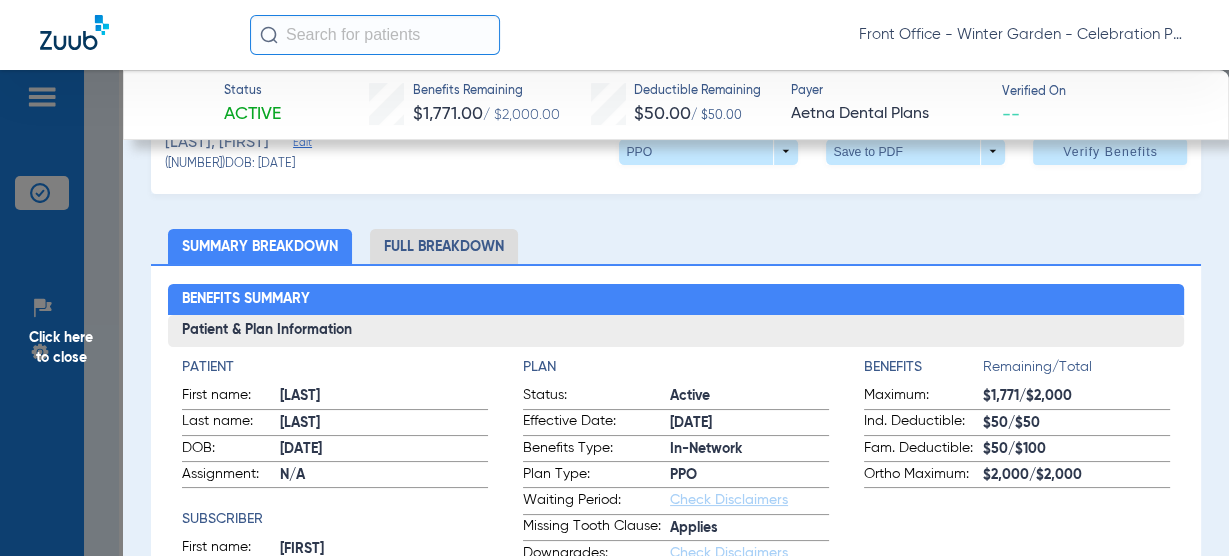 scroll, scrollTop: 0, scrollLeft: 0, axis: both 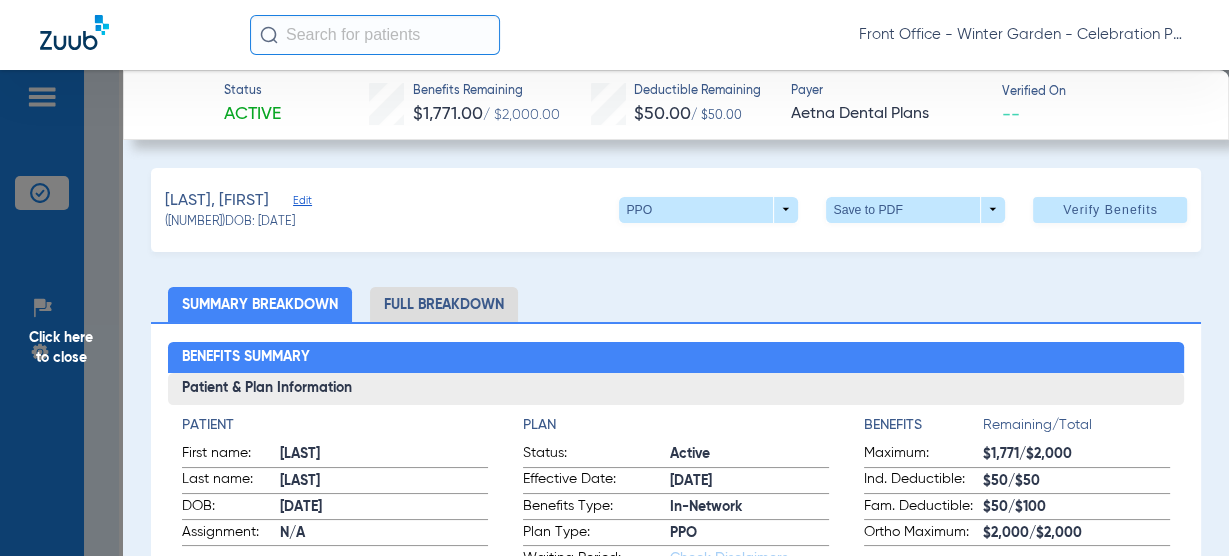 drag, startPoint x: 103, startPoint y: 299, endPoint x: 169, endPoint y: 314, distance: 67.68308 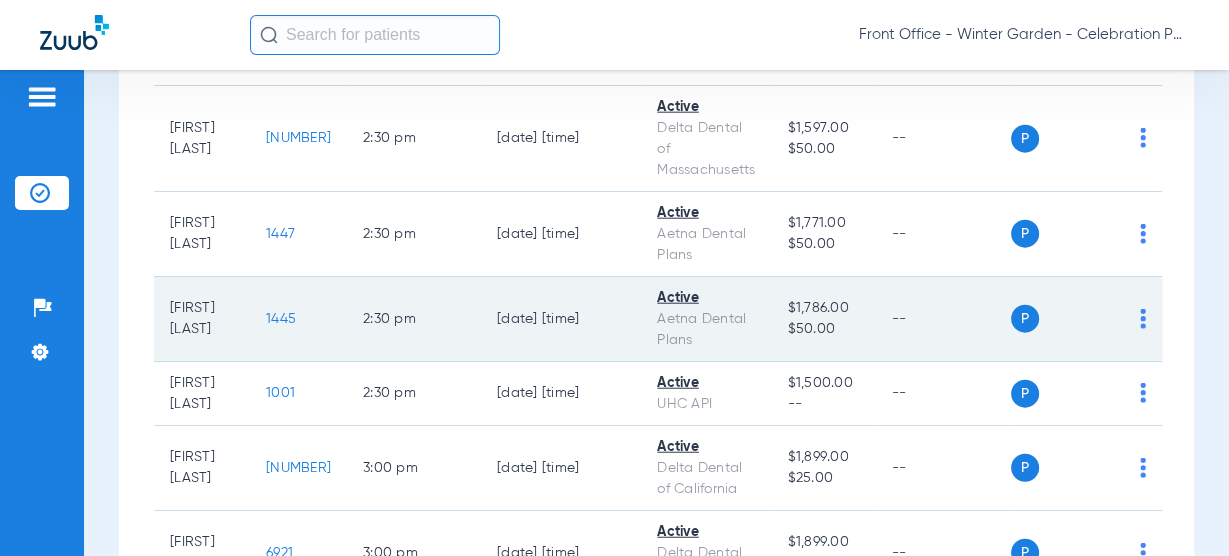 click on "1445" 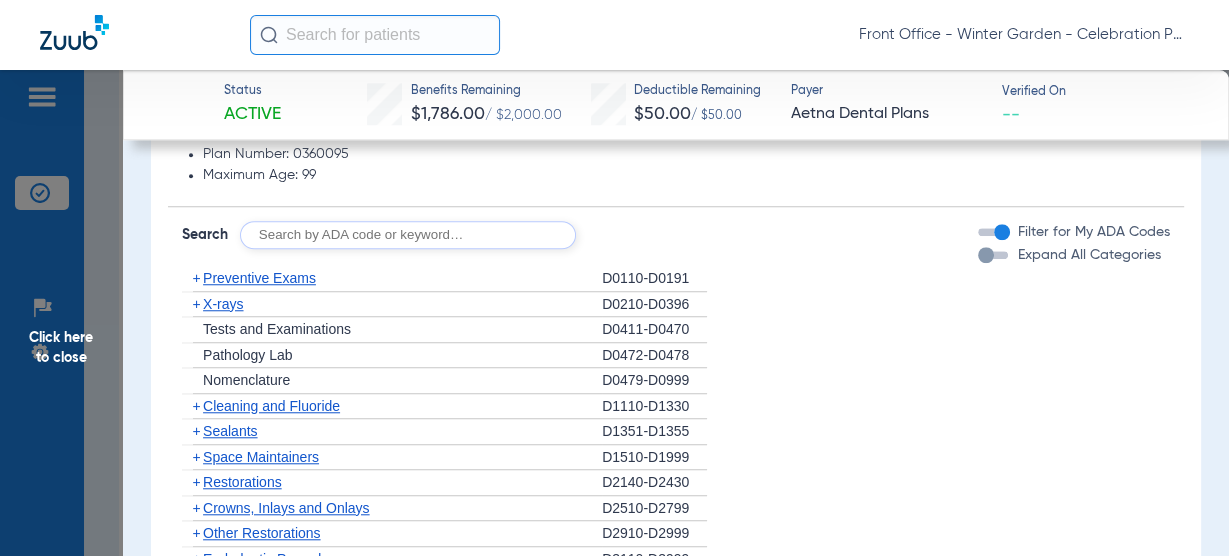 scroll, scrollTop: 1360, scrollLeft: 0, axis: vertical 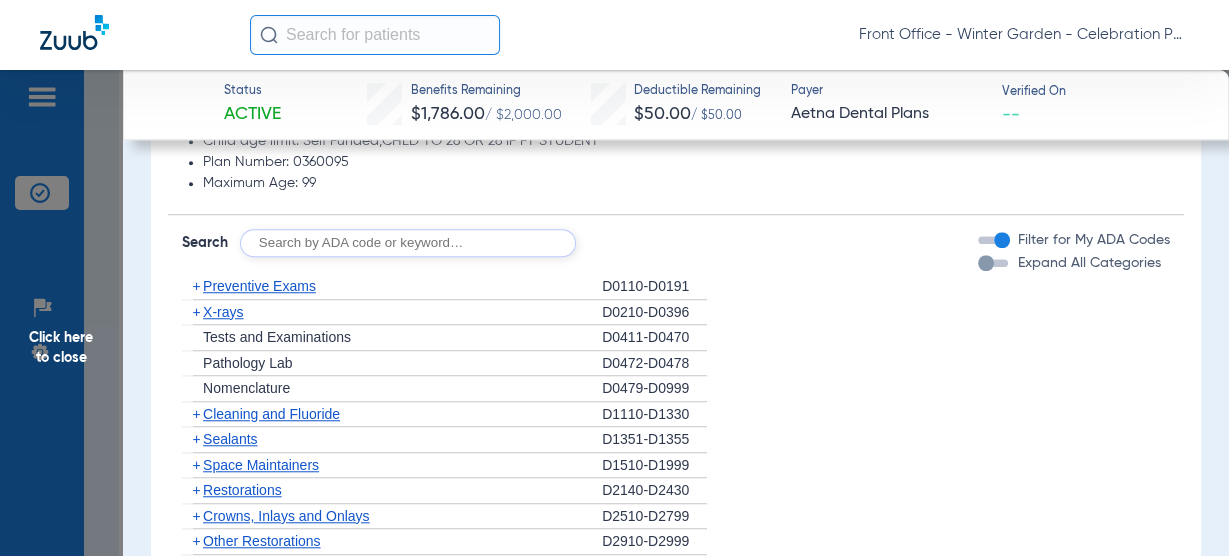 click on "X-rays" 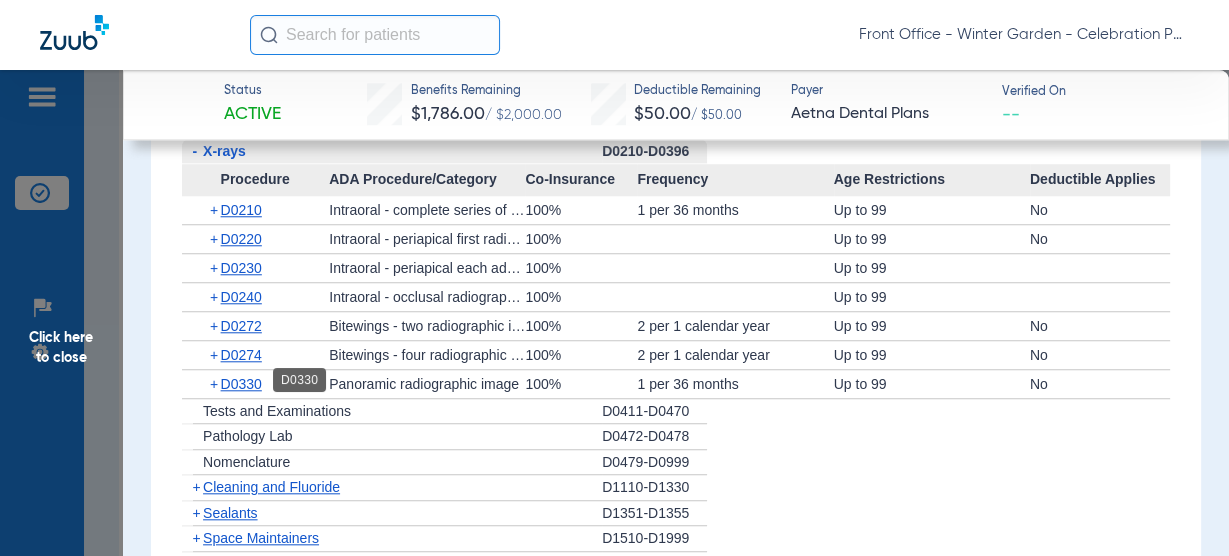 click on "D0330" 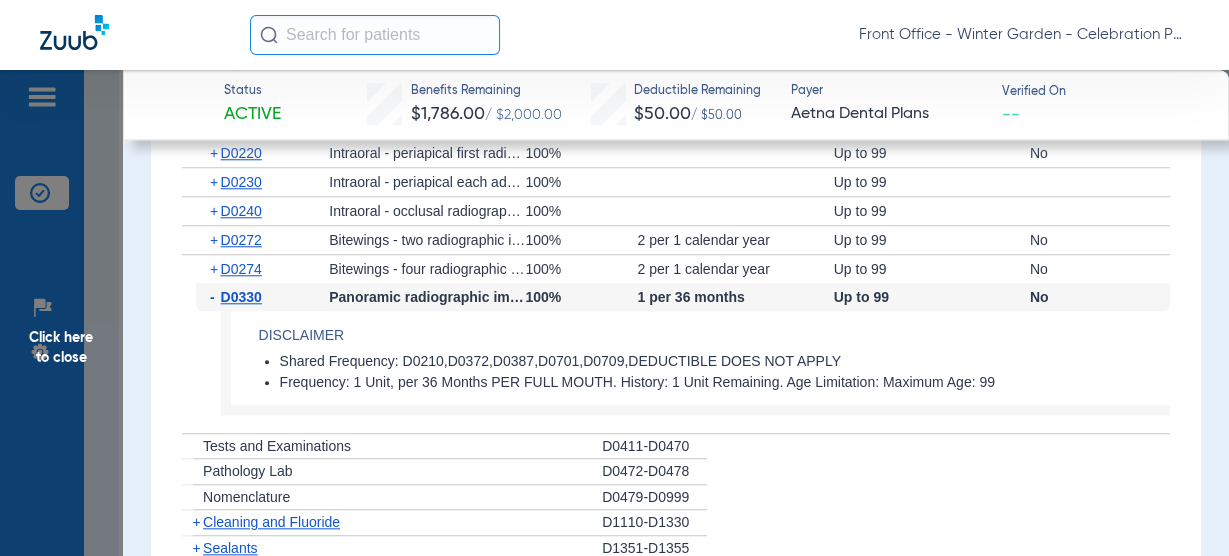 scroll, scrollTop: 1520, scrollLeft: 0, axis: vertical 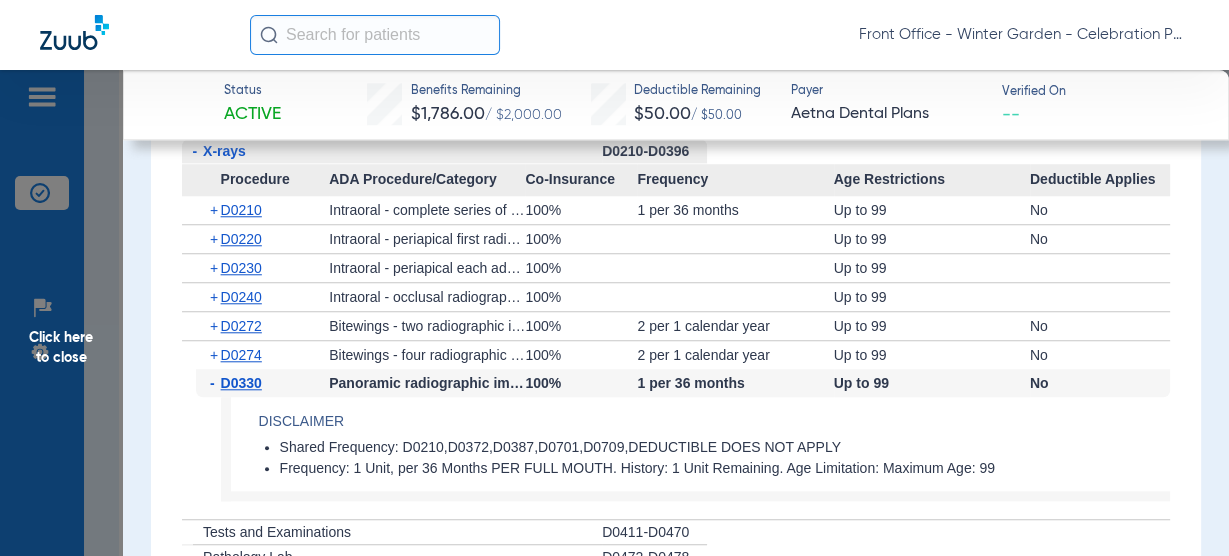 click on "D0330" 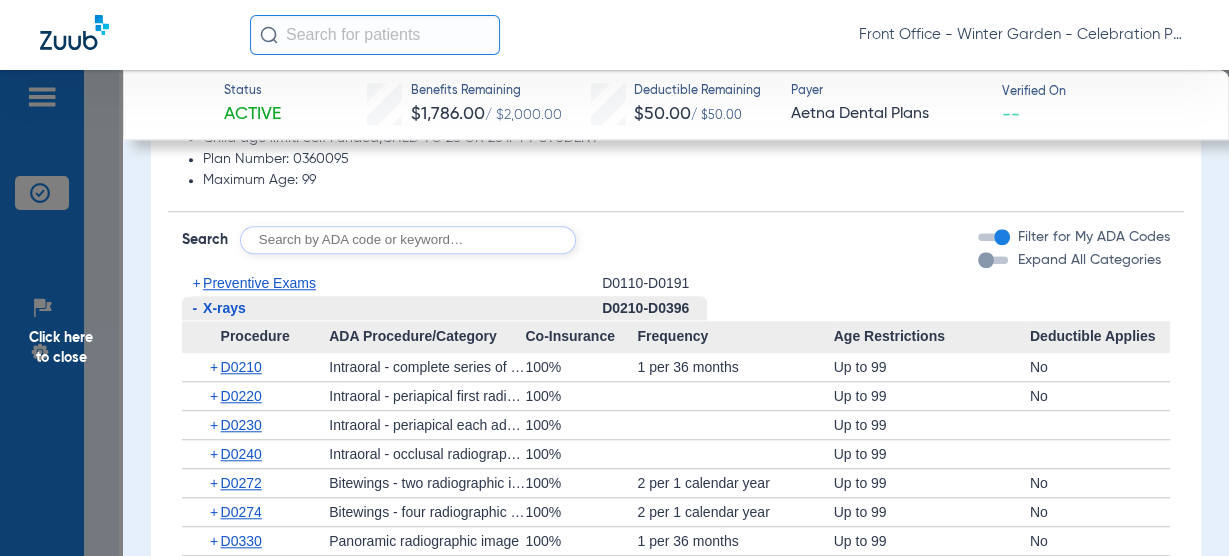 scroll, scrollTop: 1360, scrollLeft: 0, axis: vertical 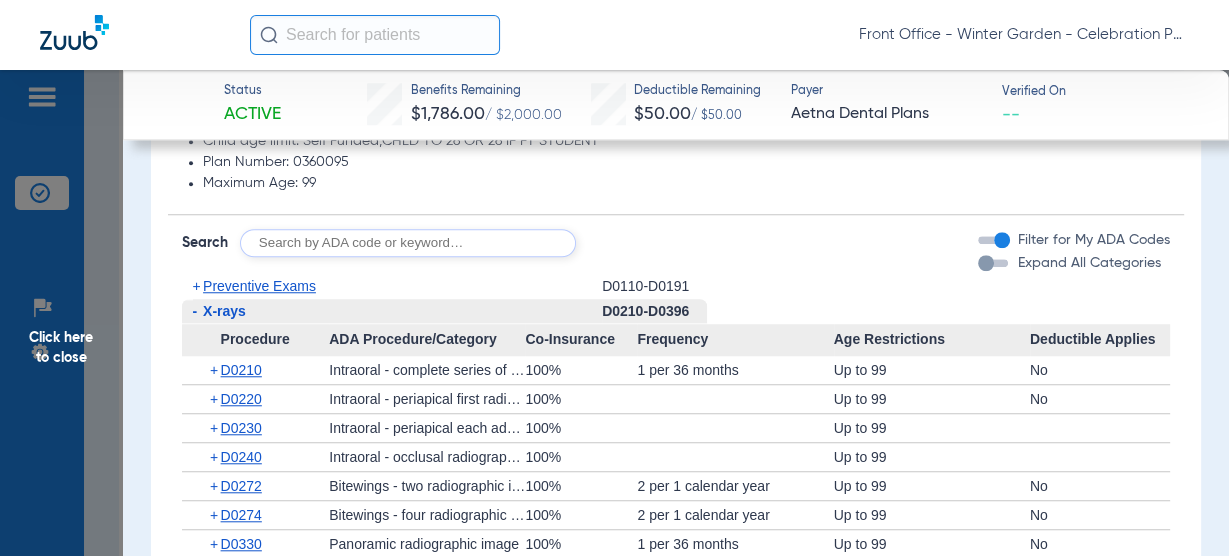 click on "Preventive Exams" 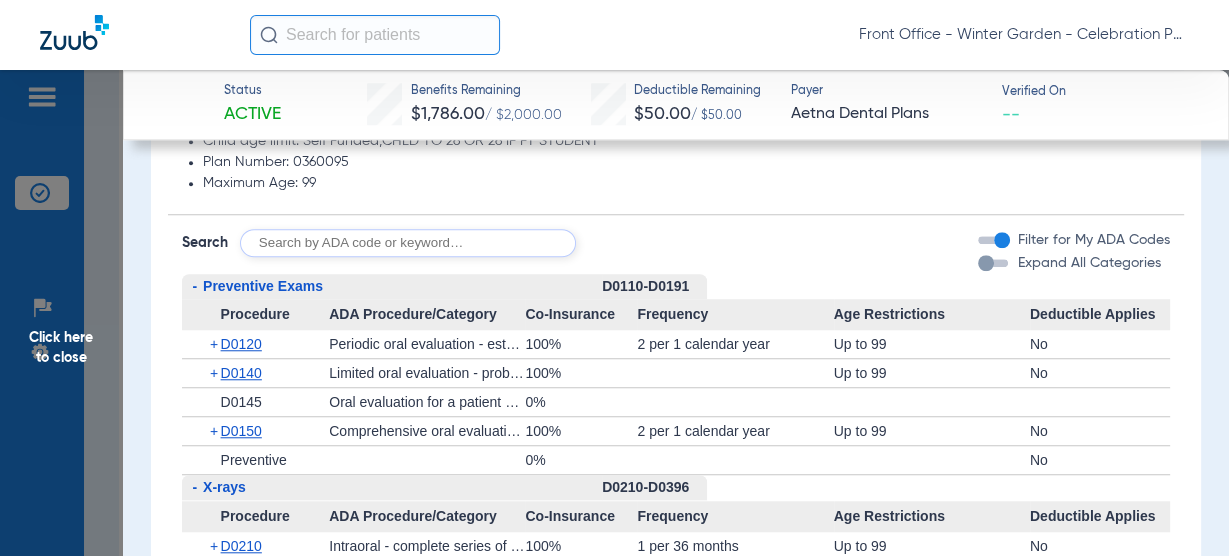 click on "-   Preventive Exams" 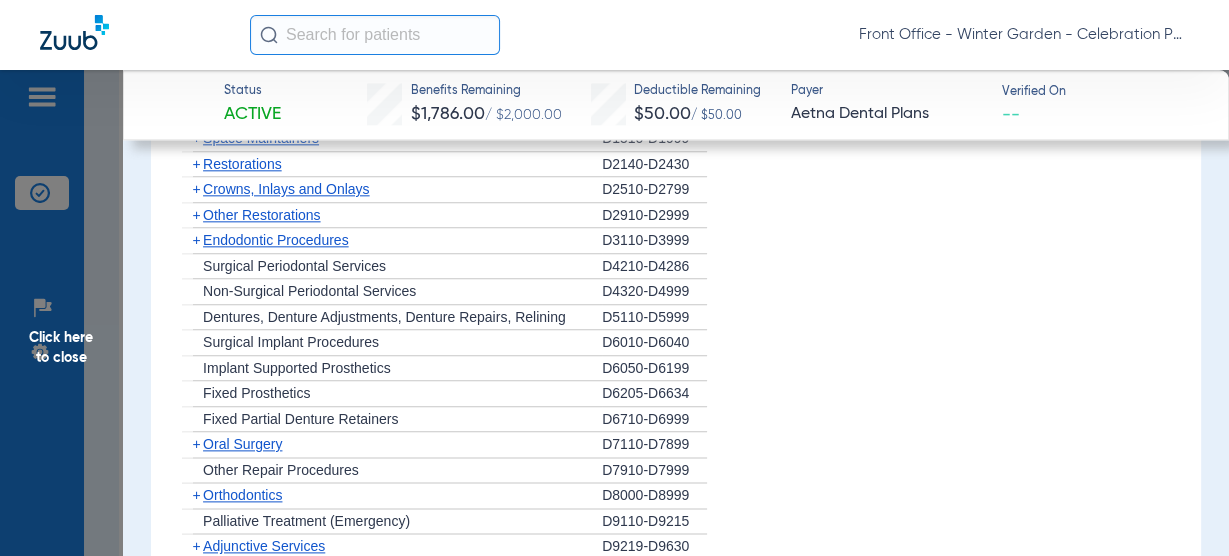 scroll, scrollTop: 1760, scrollLeft: 0, axis: vertical 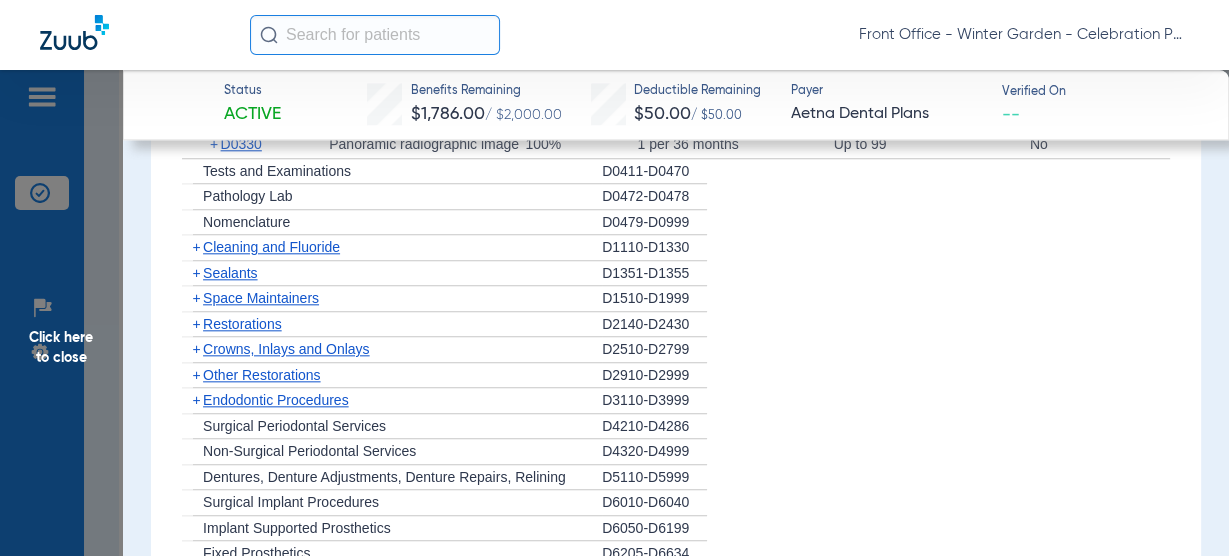 click on "Cleaning and Fluoride" 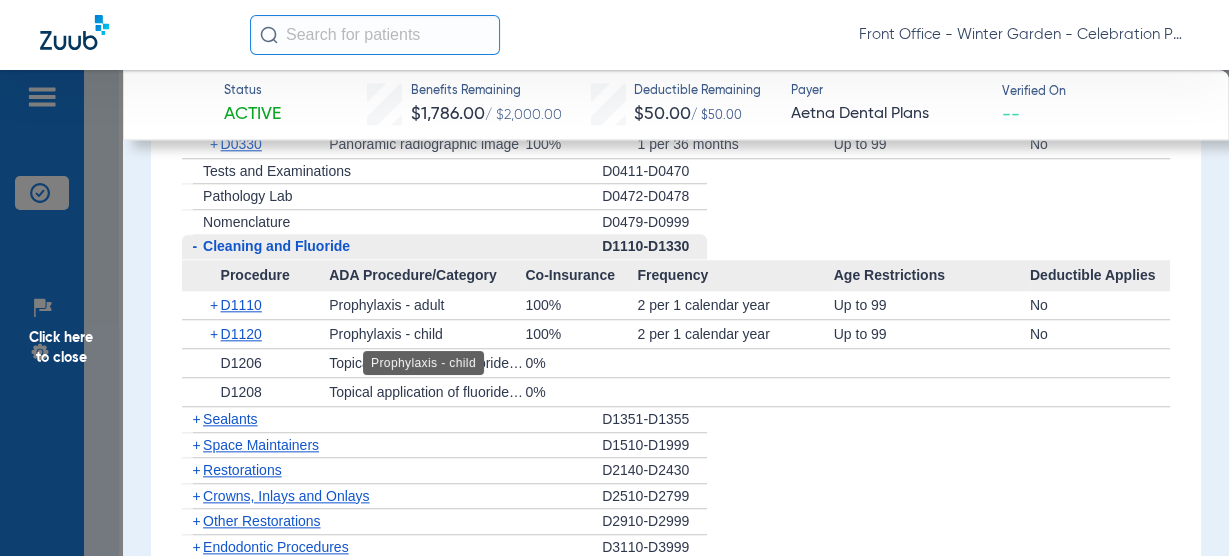 drag, startPoint x: 904, startPoint y: 334, endPoint x: 360, endPoint y: 319, distance: 544.2068 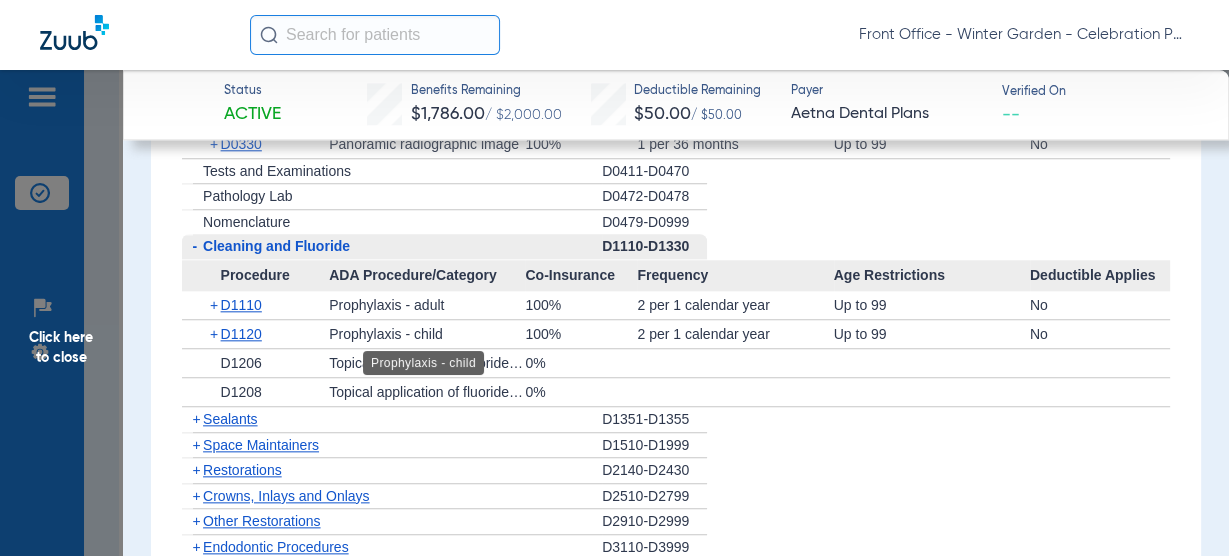 click on "+   D1120   Prophylaxis - child   100%   2 per 1 calendar year   Up to 99   No" 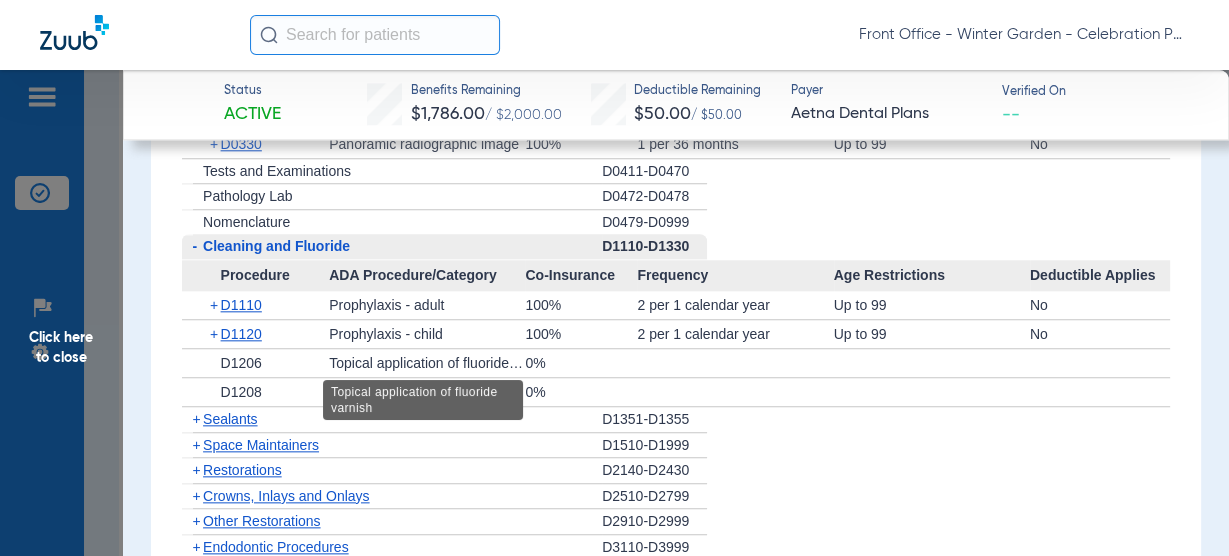 click on "Topical application of fluoride varnish" 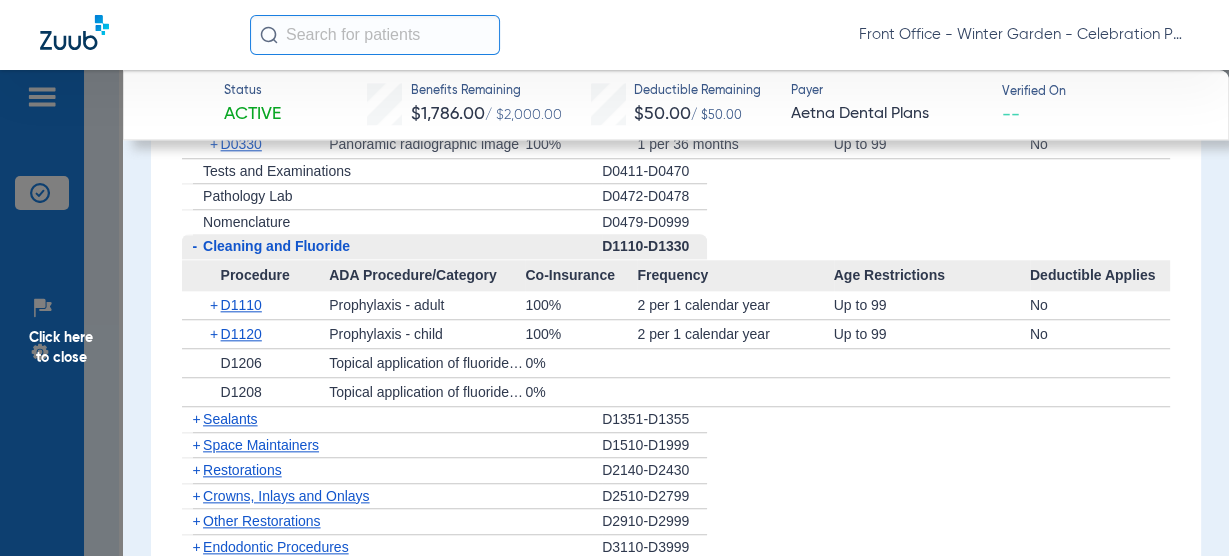 drag, startPoint x: 600, startPoint y: 379, endPoint x: 433, endPoint y: 362, distance: 167.86304 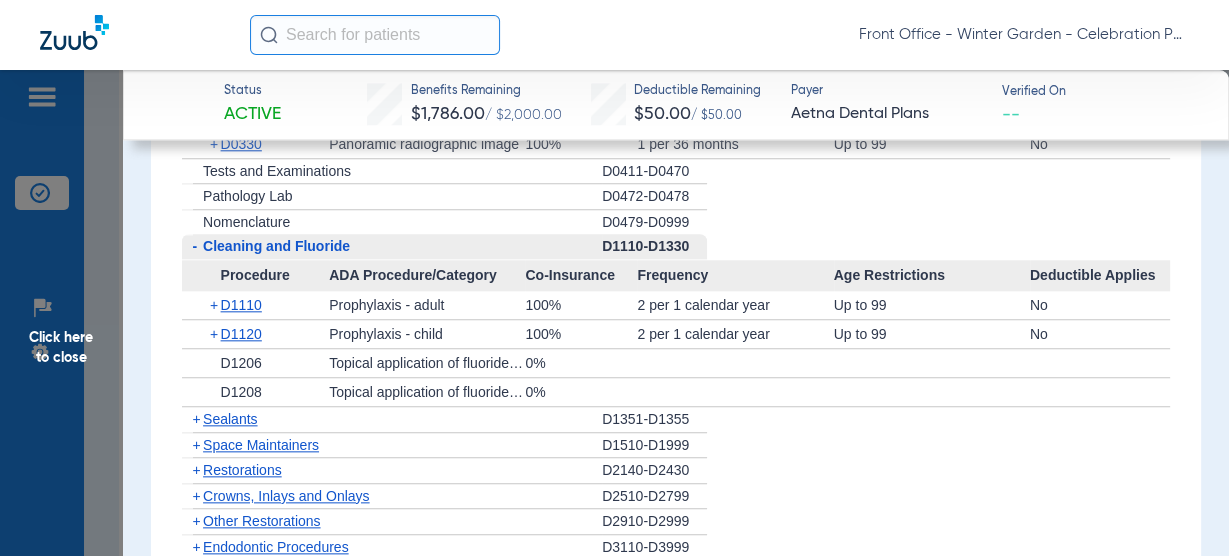 click on "Procedure ADA Procedure/Category Co-Insurance Frequency Age Restrictions Deductible Applies  +   D1110   Prophylaxis - adult   100%   2 per 1 calendar year   Up to 99   No   +   D1120   Prophylaxis - child   100%   2 per 1 calendar year   Up to 99   No   +   D1206   Topical application of fluoride varnish   0%         +   D1208   Topical application of fluoride - excluding varnish   0%" 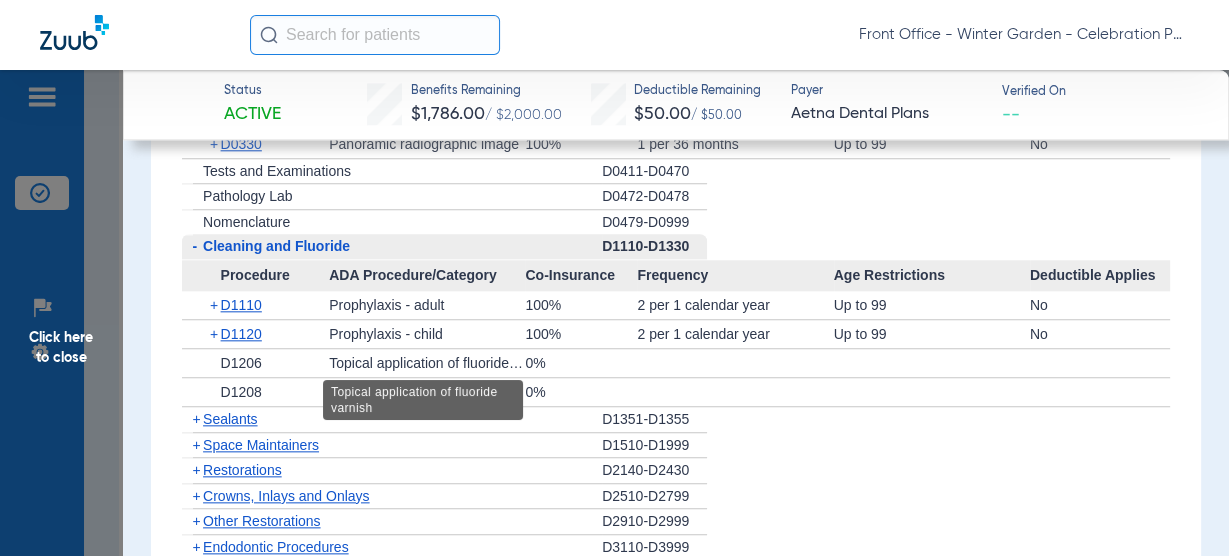 click on "Topical application of fluoride varnish" 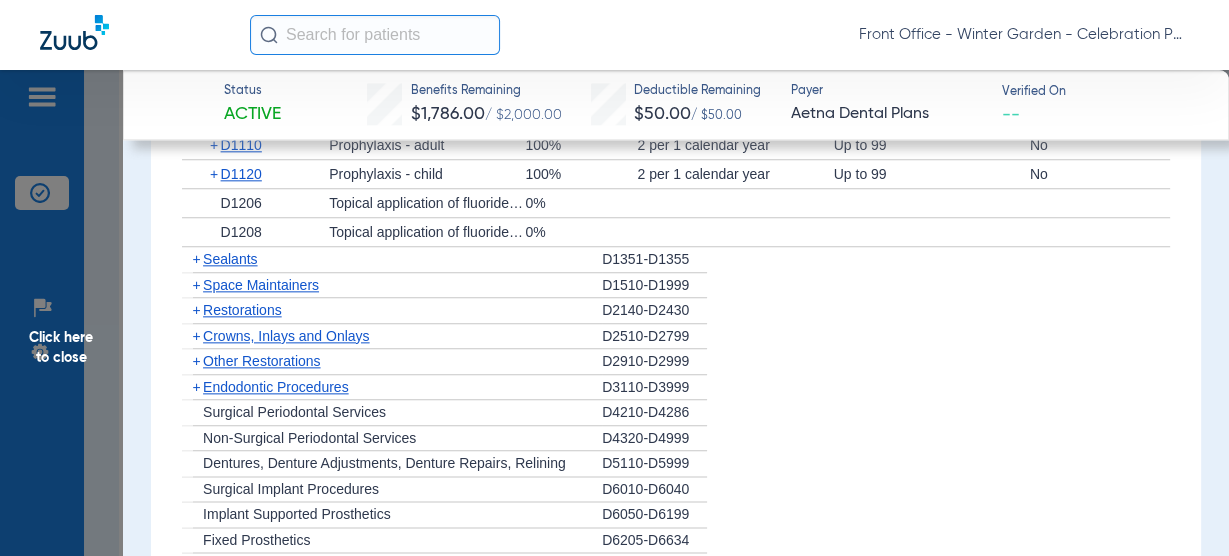 scroll, scrollTop: 1920, scrollLeft: 0, axis: vertical 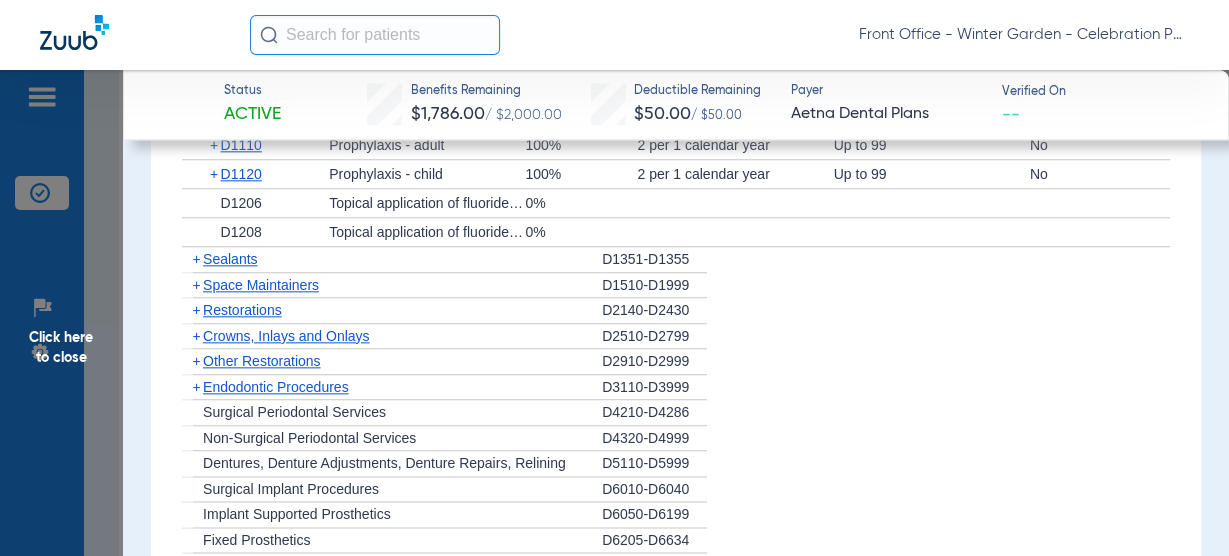 drag, startPoint x: 235, startPoint y: 257, endPoint x: 378, endPoint y: 264, distance: 143.17122 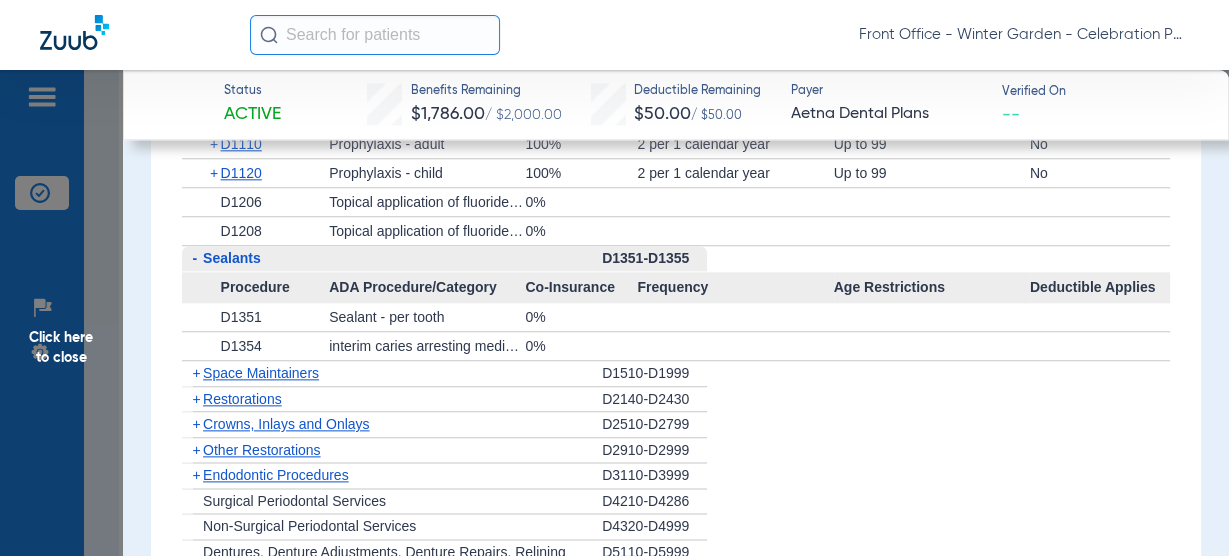 drag, startPoint x: 71, startPoint y: 332, endPoint x: 245, endPoint y: 321, distance: 174.34735 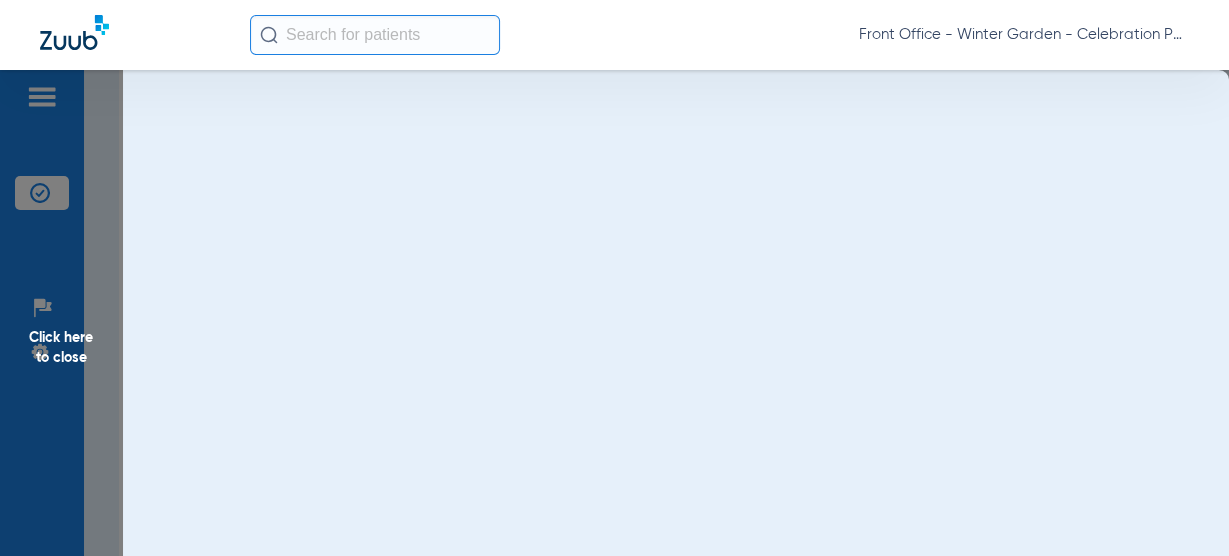 scroll, scrollTop: 0, scrollLeft: 0, axis: both 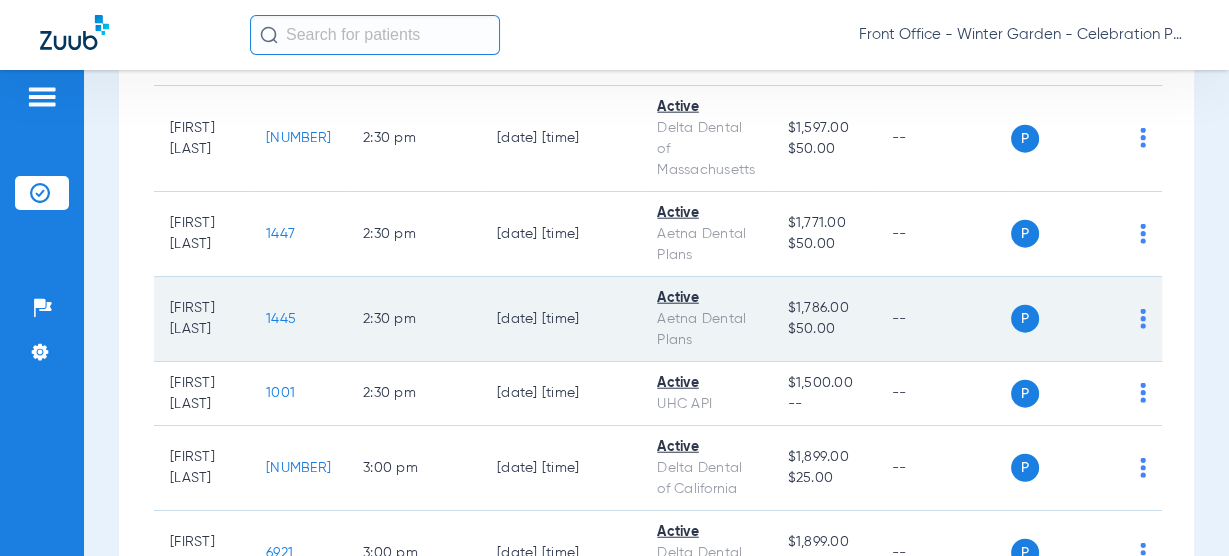 click on "1445" 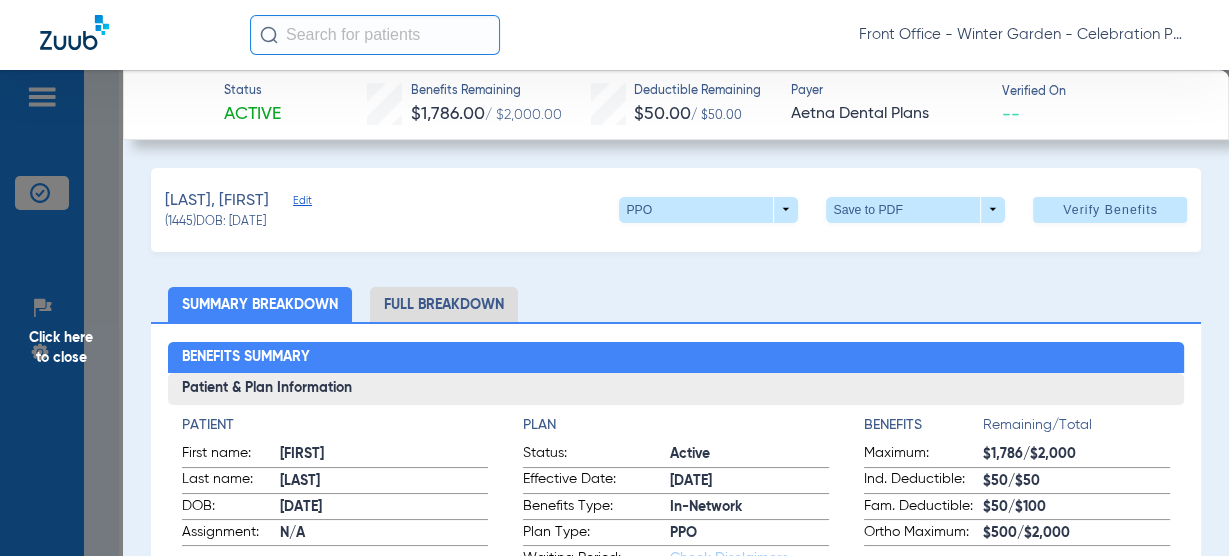 click on "Status Active  Benefits Remaining   [CURRENCY]   / [CURRENCY]   Deductible Remaining   [CURRENCY]   / [CURRENCY]  Payer Aetna Dental Plans  Verified On
--   [LAST], [FIRST]  Edit   [NUMBER]   DOB: [DATE]   PPO  arrow_drop_down  Save to PDF  arrow_drop_down  Verify Benefits   Subscriber Information   First name  [FIRST]  Last name  [LAST]  DOB  mm / dd / yyyy [DATE]  Member ID  [ID]  Group ID (optional)  [NUMBER]  Insurance Payer   Insurance
Aetna Dental Plans  Provider   Dentist
[FIRST] [LAST]  [NUMBER]  remove   Dependent Information   First name  [FIRST]  Last name  [LAST]  DOB  mm / dd / yyyy [DATE]  Member ID  same as subscriber [ID]  Summary Breakdown   Full Breakdown  Benefits Summary Patient & Plan Information Patient First name:  [FIRST]  Last name:  [LAST]  DOB:  [DATE]  Assignment:  N/A  Subscriber First name:  [FIRST]  Last name:  [LAST]  DOB:  [DATE]  Plan Status:  Active  Effective Date:  [DATE]  Benefits Type:  In-Network  Plan Type:  PPO  Waiting Period:" 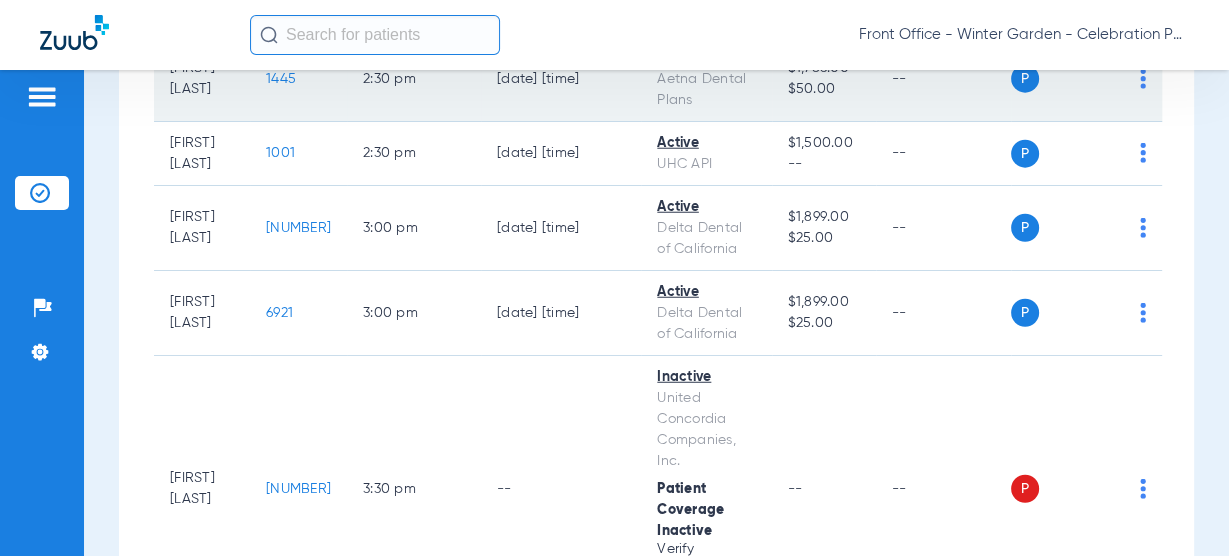 scroll, scrollTop: 4400, scrollLeft: 0, axis: vertical 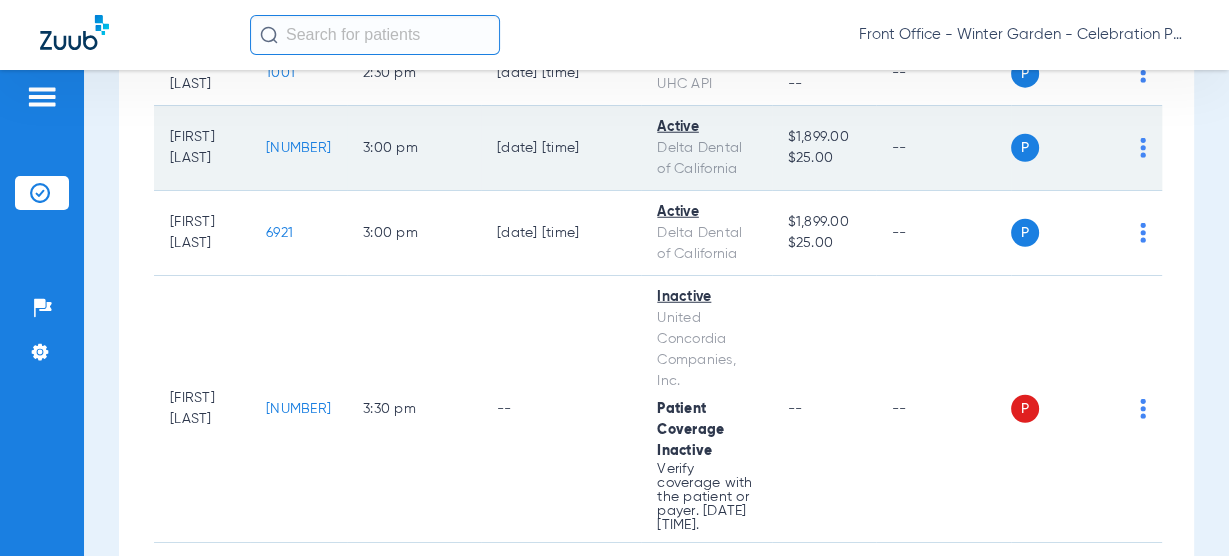 click on "[NUMBER]" 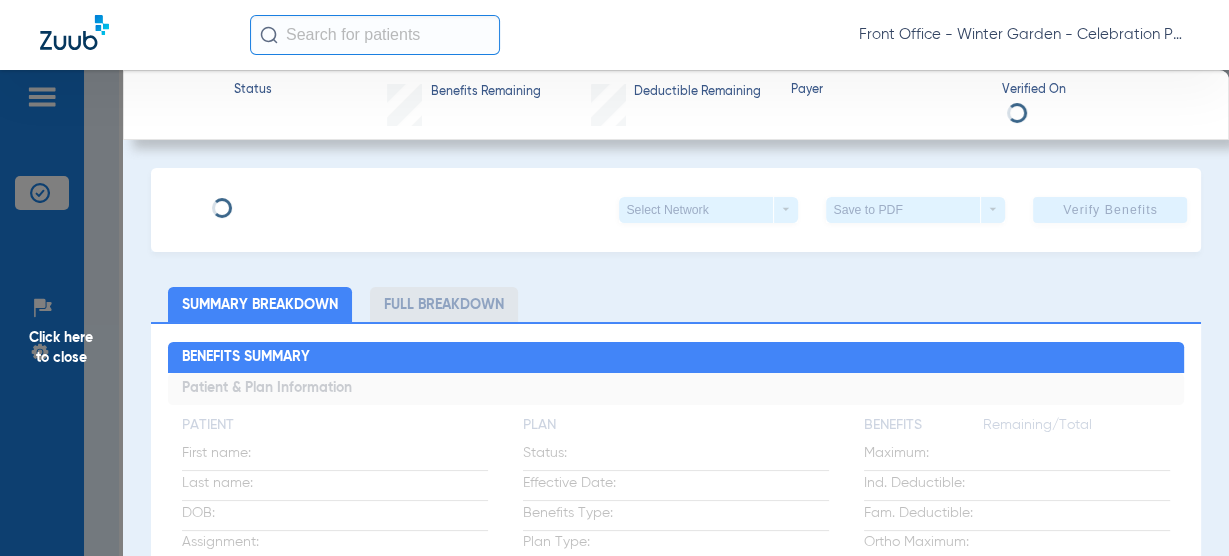click on "Click here to close" 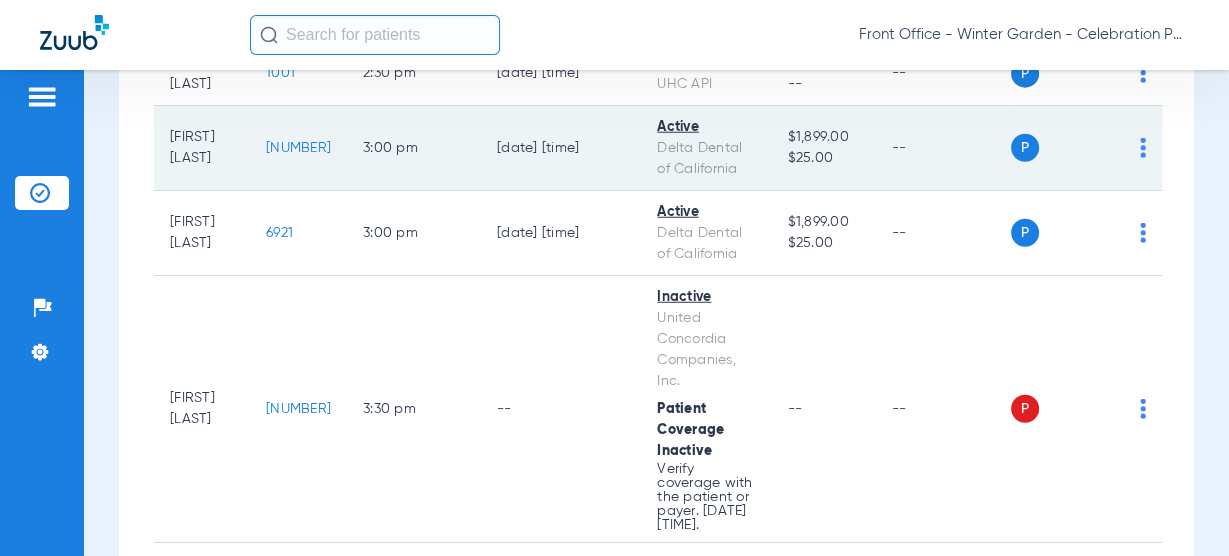 click on "[NUMBER]" 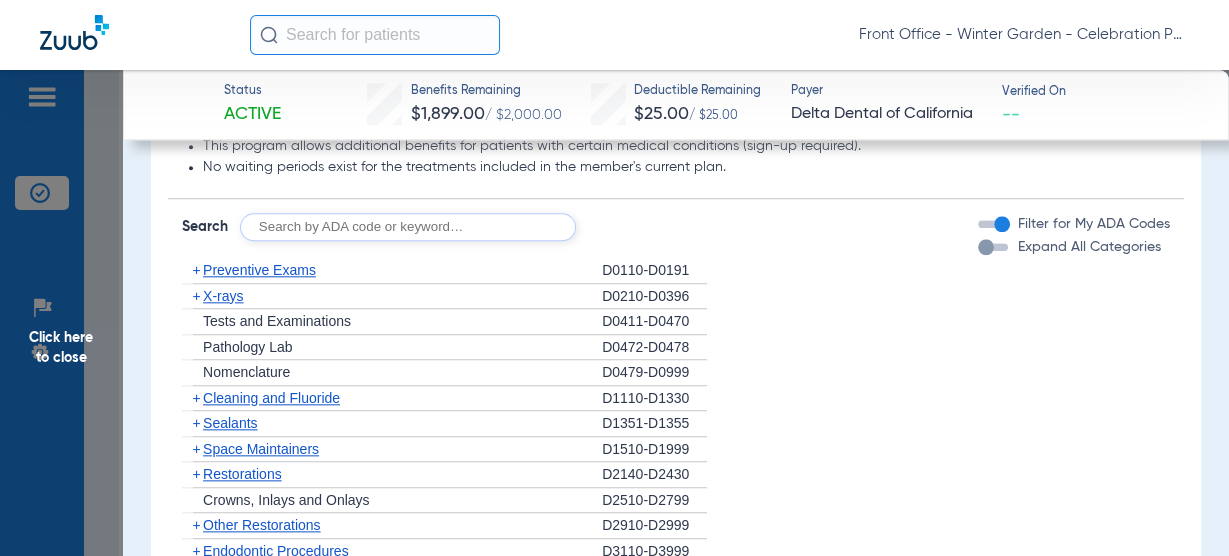 scroll, scrollTop: 1840, scrollLeft: 0, axis: vertical 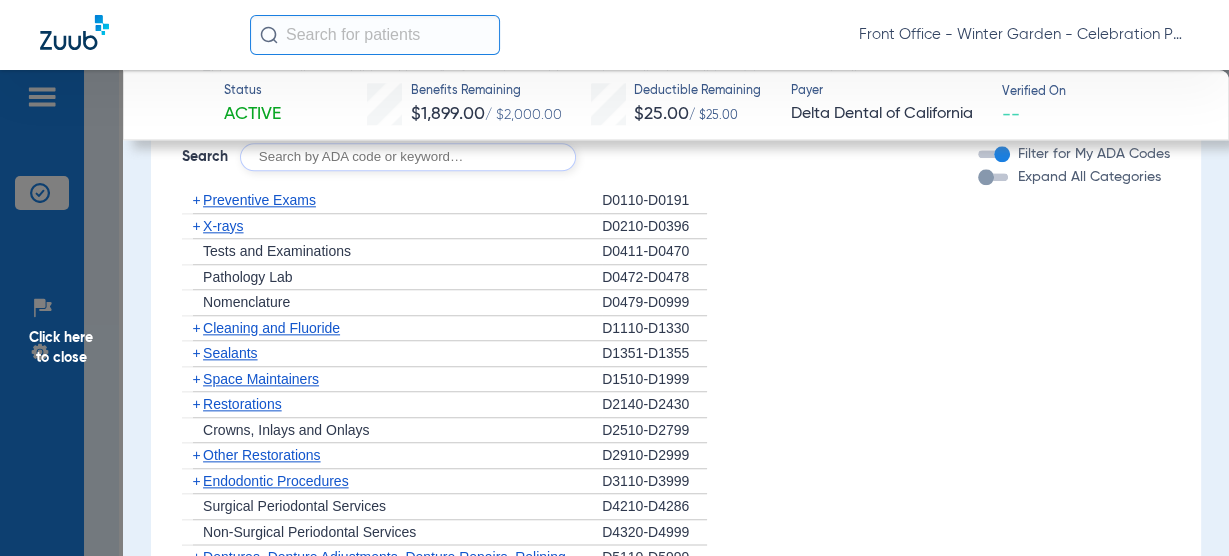 click on "Preventive Exams" 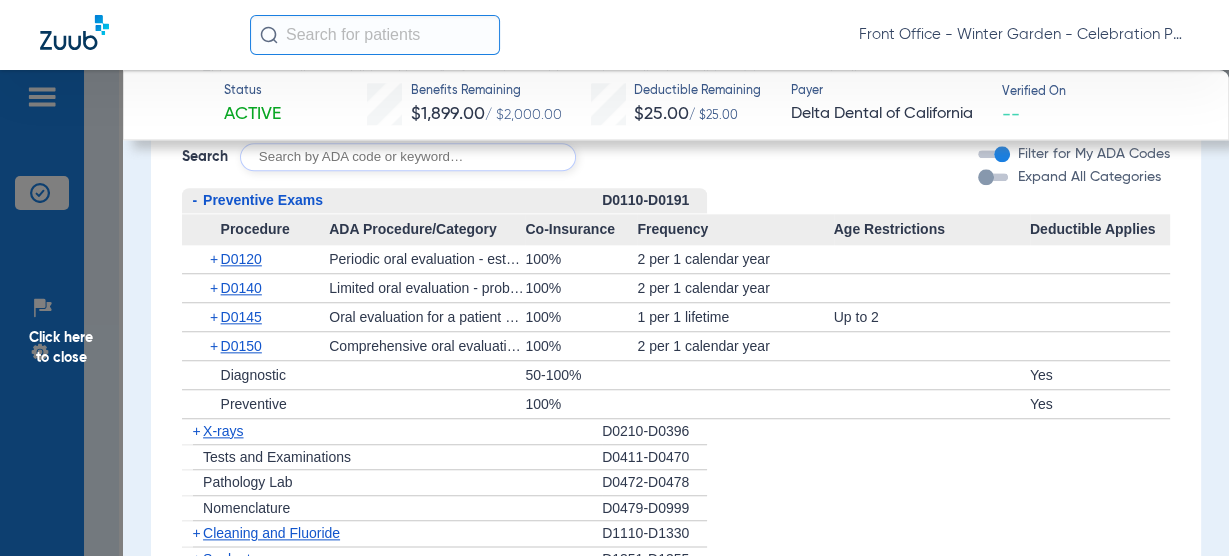 click on "Preventive Exams" 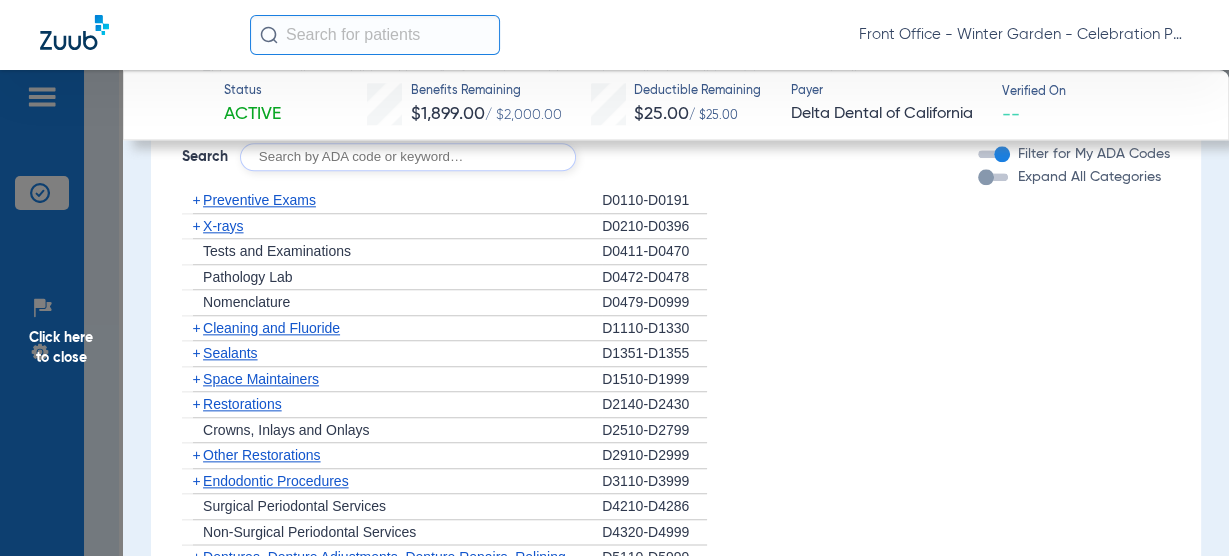 click on "X-rays" 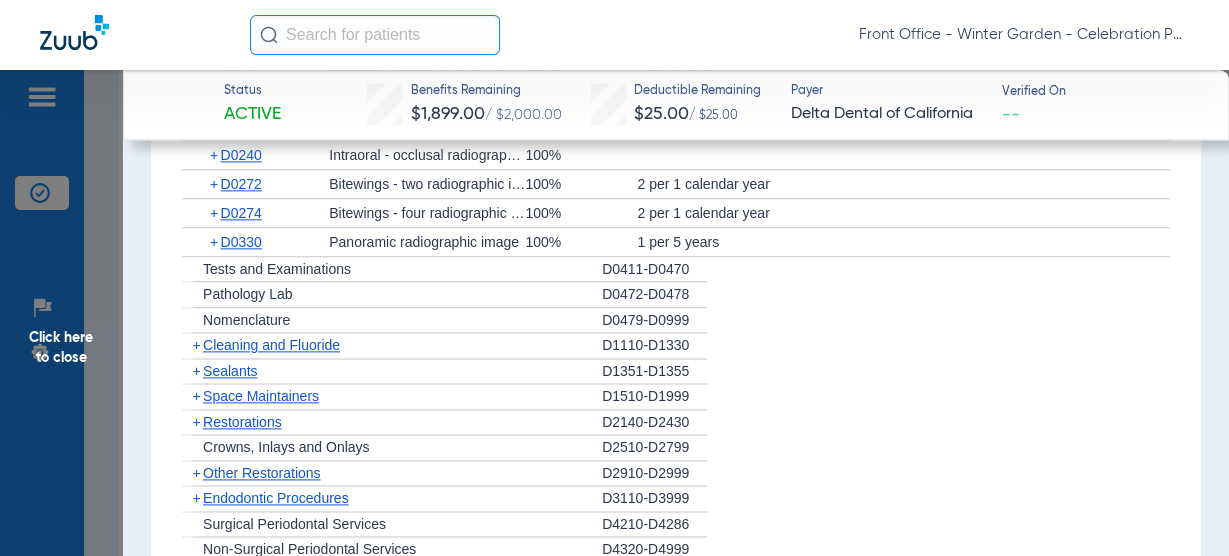 scroll, scrollTop: 2080, scrollLeft: 0, axis: vertical 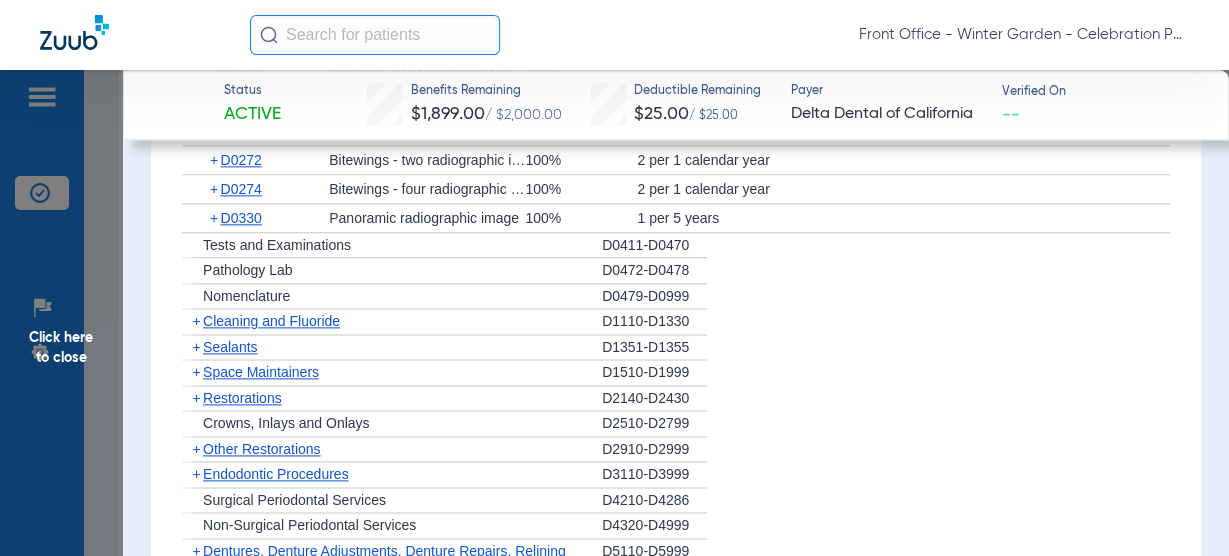 click on "Cleaning and Fluoride" 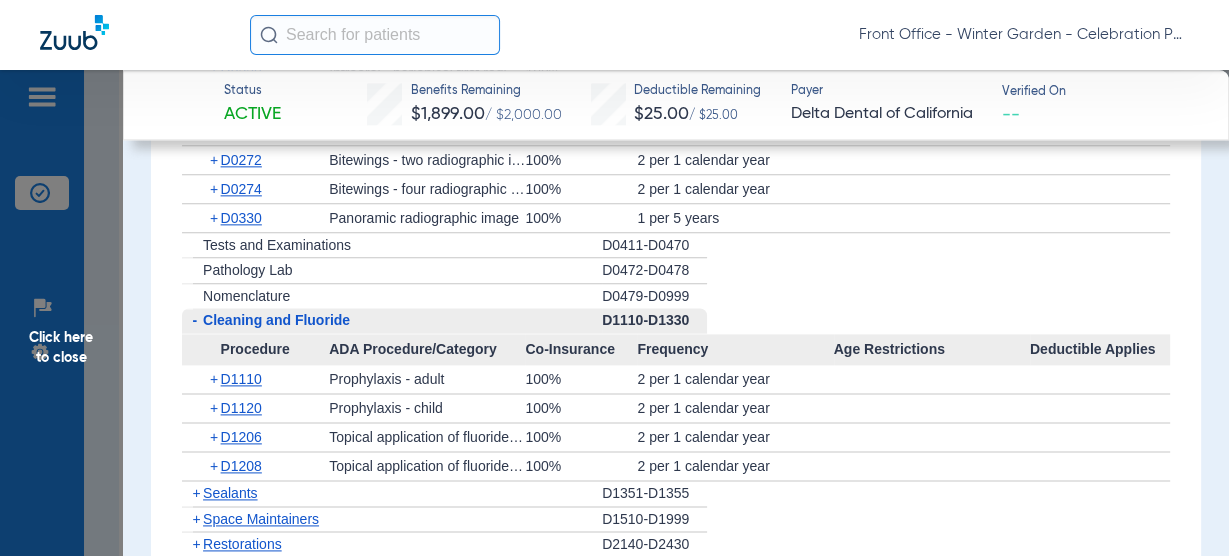 scroll, scrollTop: 2160, scrollLeft: 0, axis: vertical 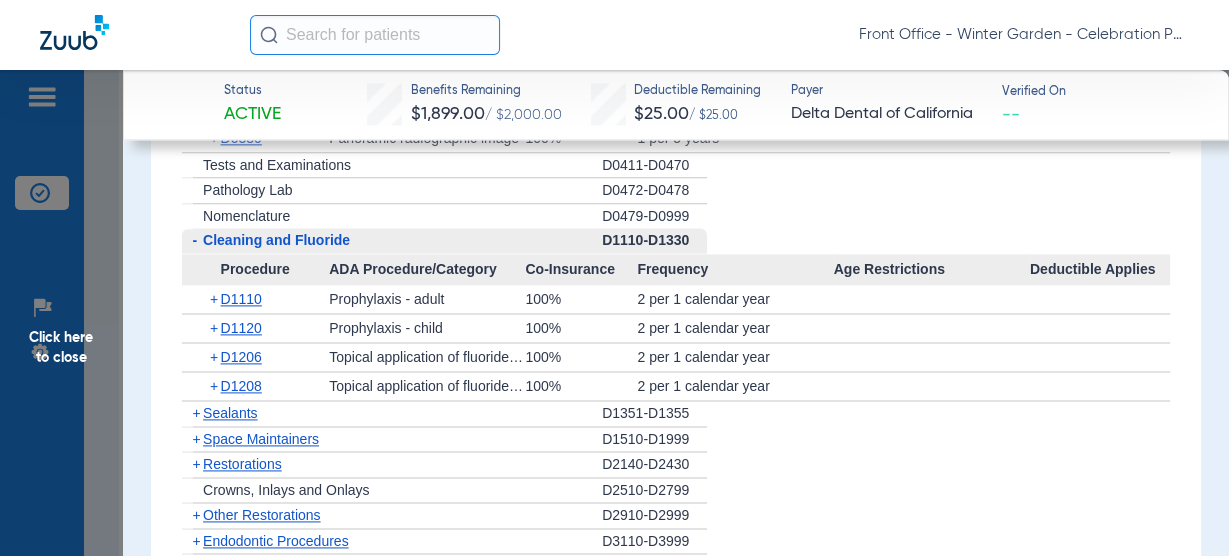 click on "Sealants" 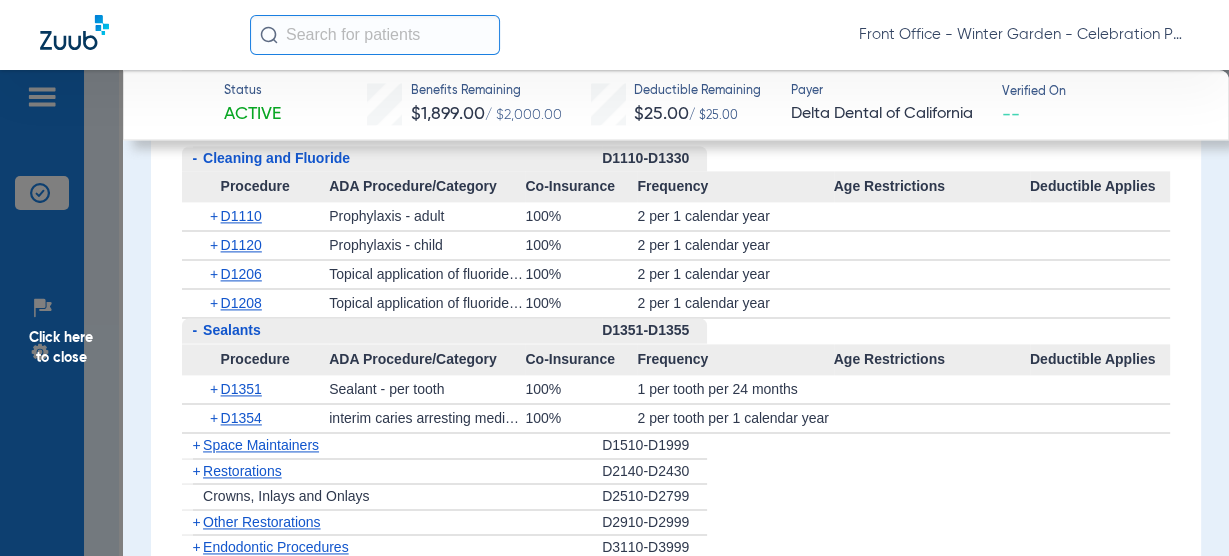 scroll, scrollTop: 2320, scrollLeft: 0, axis: vertical 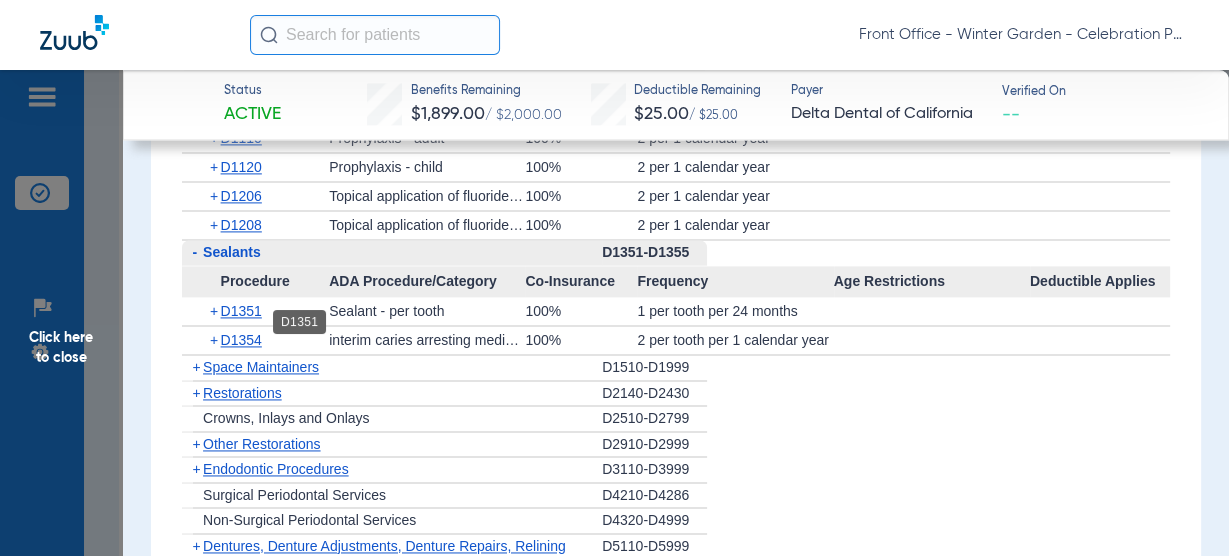 click on "D1351" 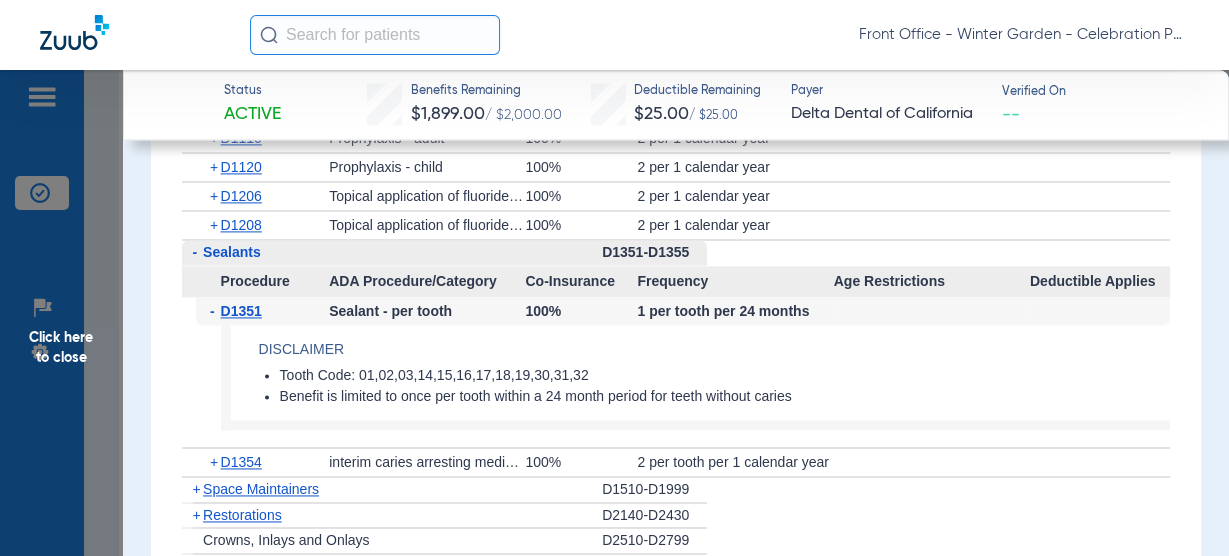 click on "D1351" 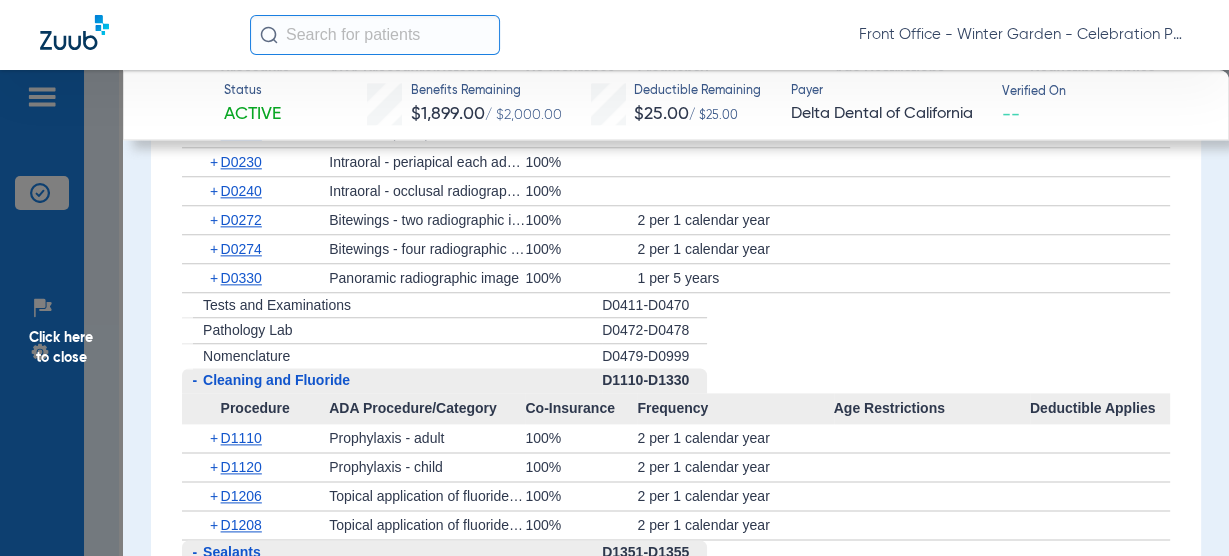 scroll, scrollTop: 1920, scrollLeft: 0, axis: vertical 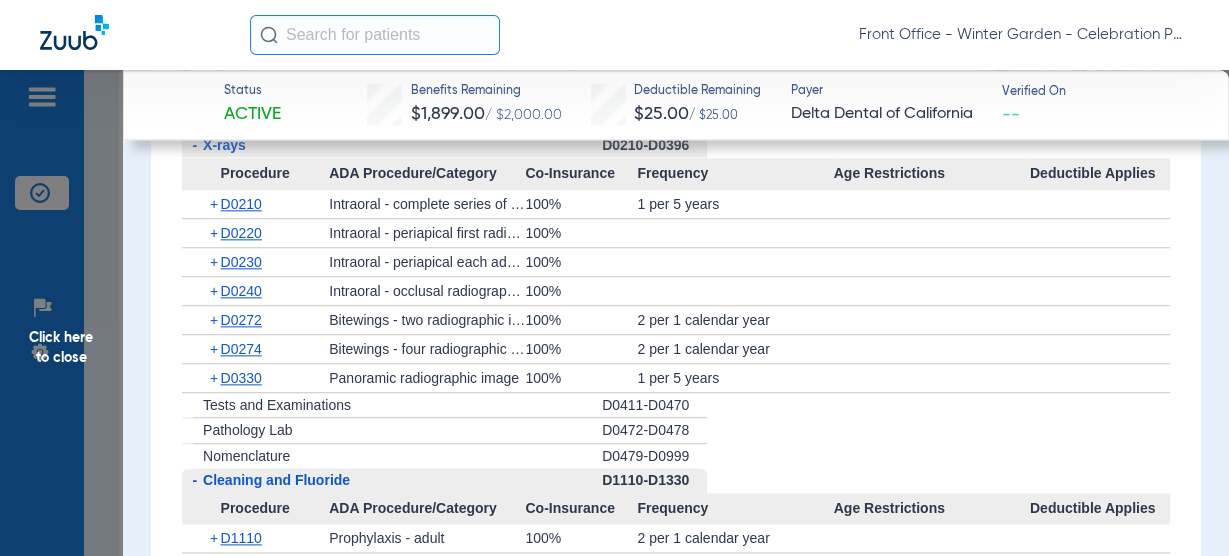click on "D0330" 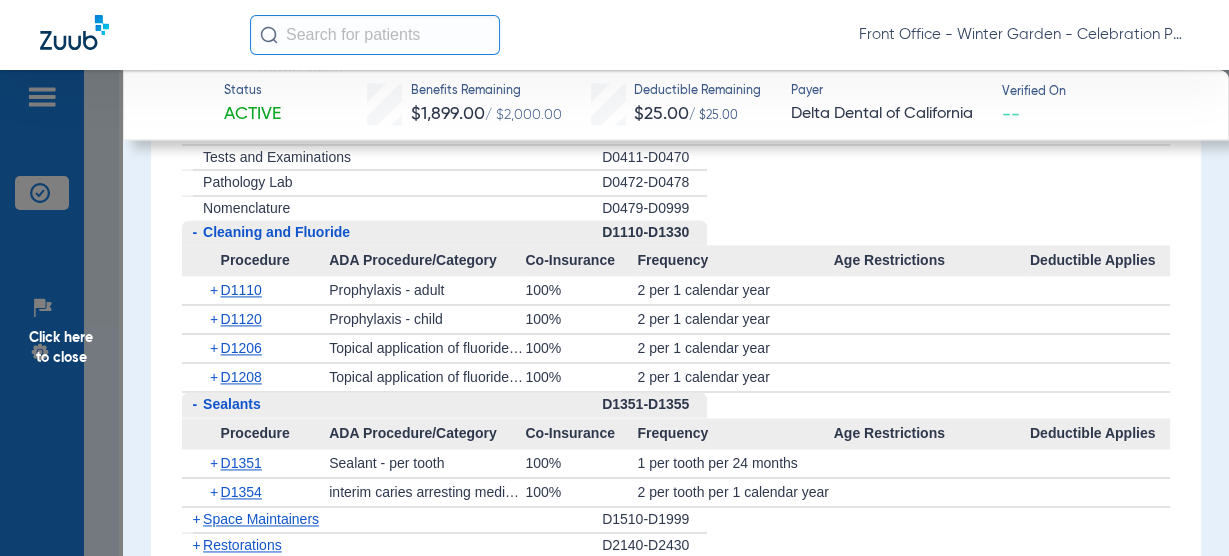 scroll, scrollTop: 2320, scrollLeft: 0, axis: vertical 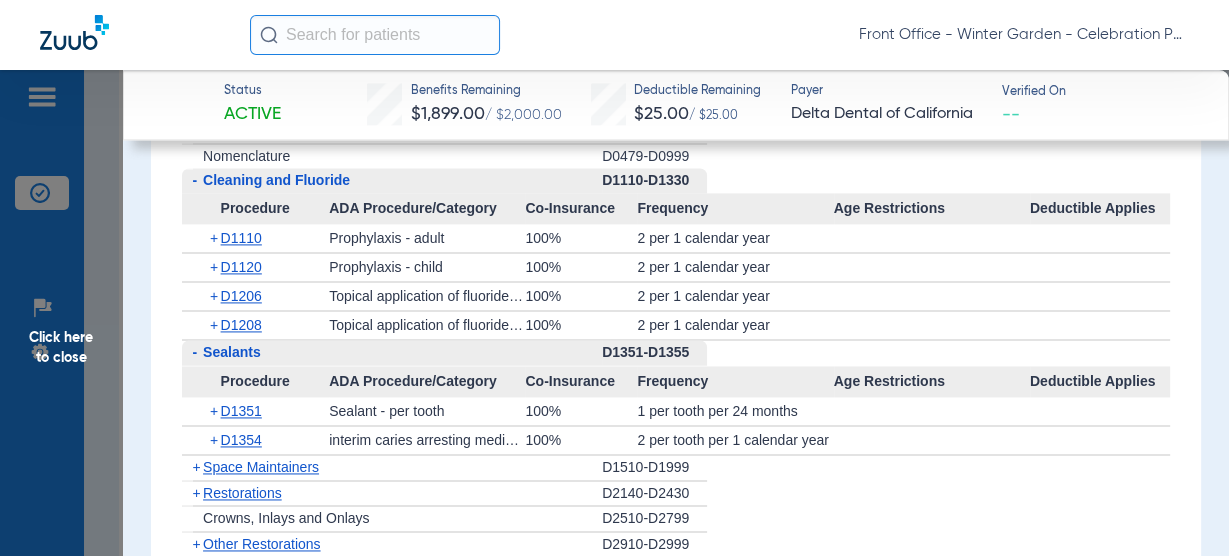 drag, startPoint x: 26, startPoint y: 458, endPoint x: 105, endPoint y: 435, distance: 82.28001 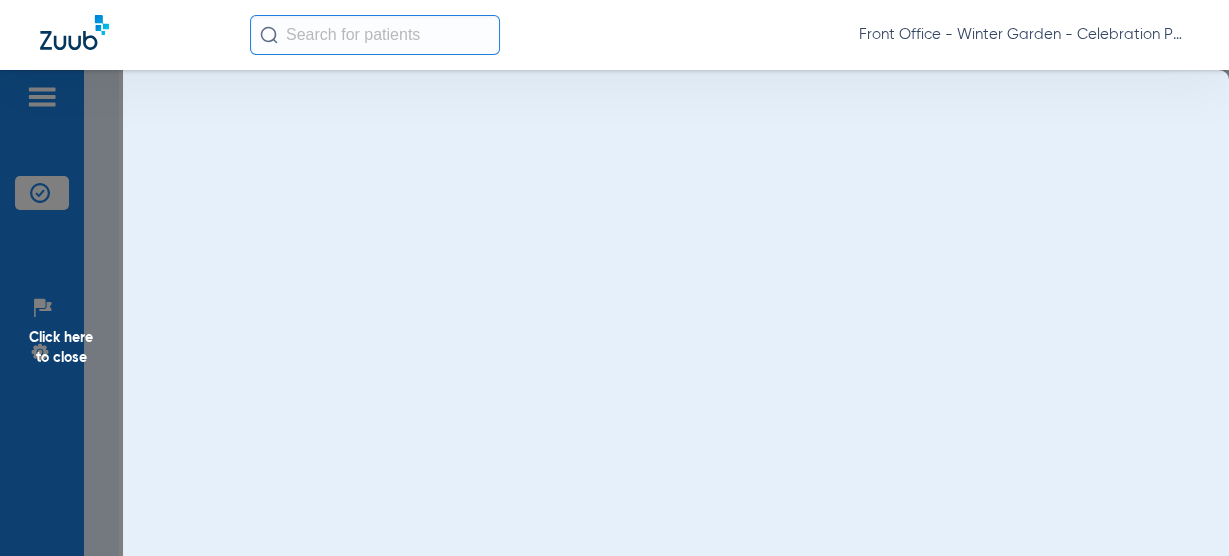 scroll, scrollTop: 0, scrollLeft: 0, axis: both 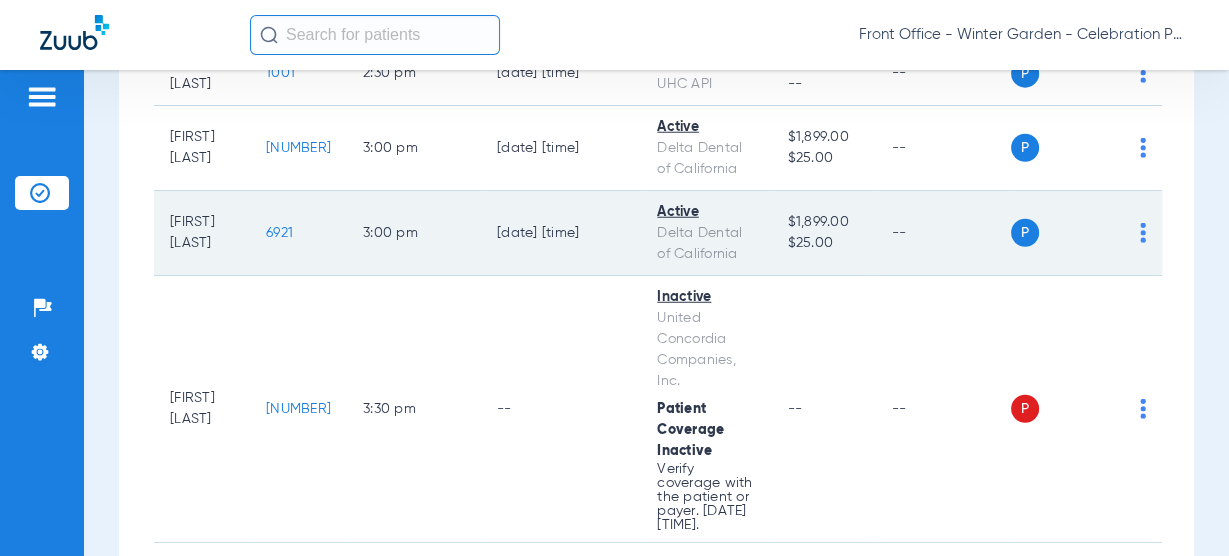 click on "6921" 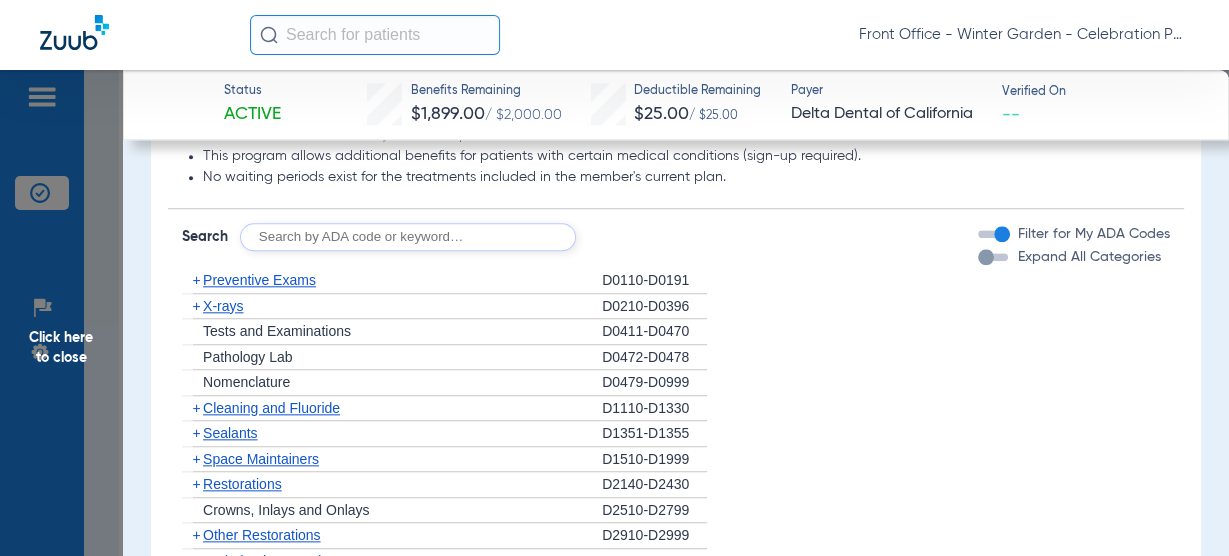 scroll, scrollTop: 1840, scrollLeft: 0, axis: vertical 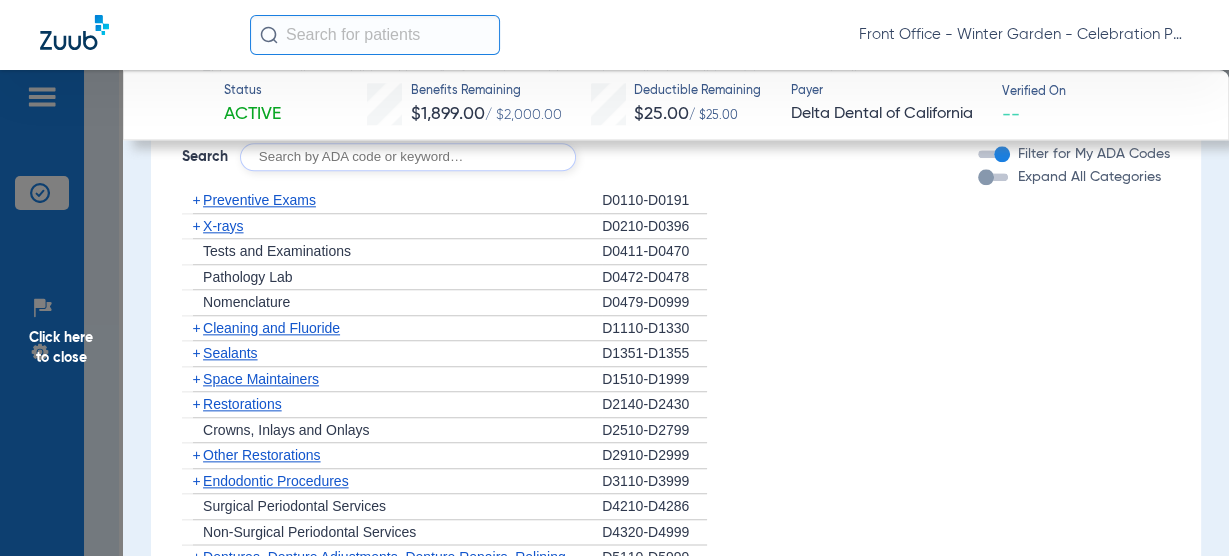 click on "X-rays" 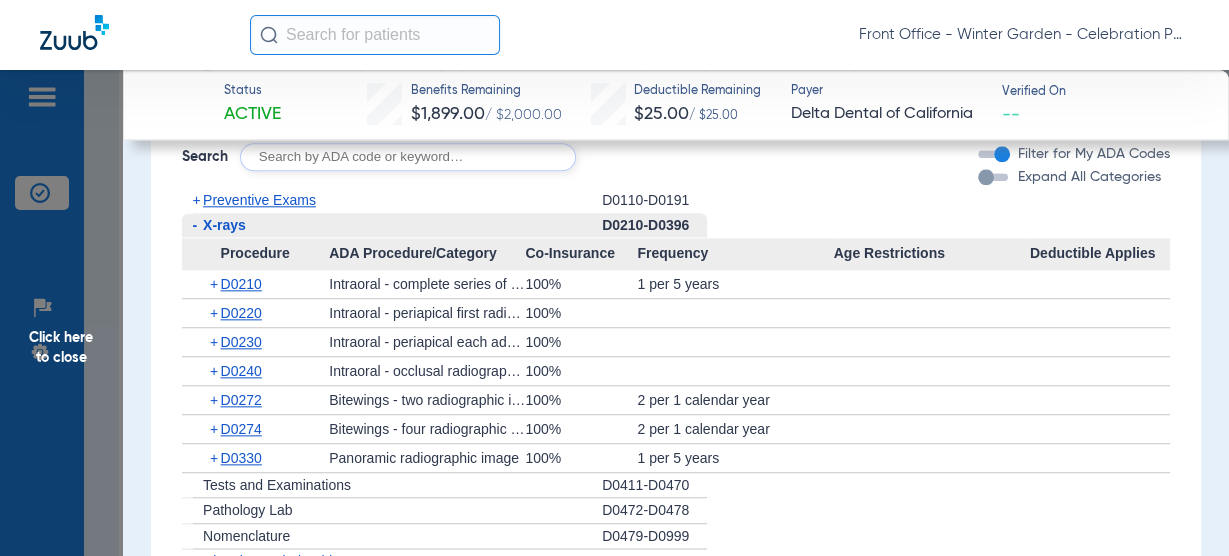 click on "X-rays" 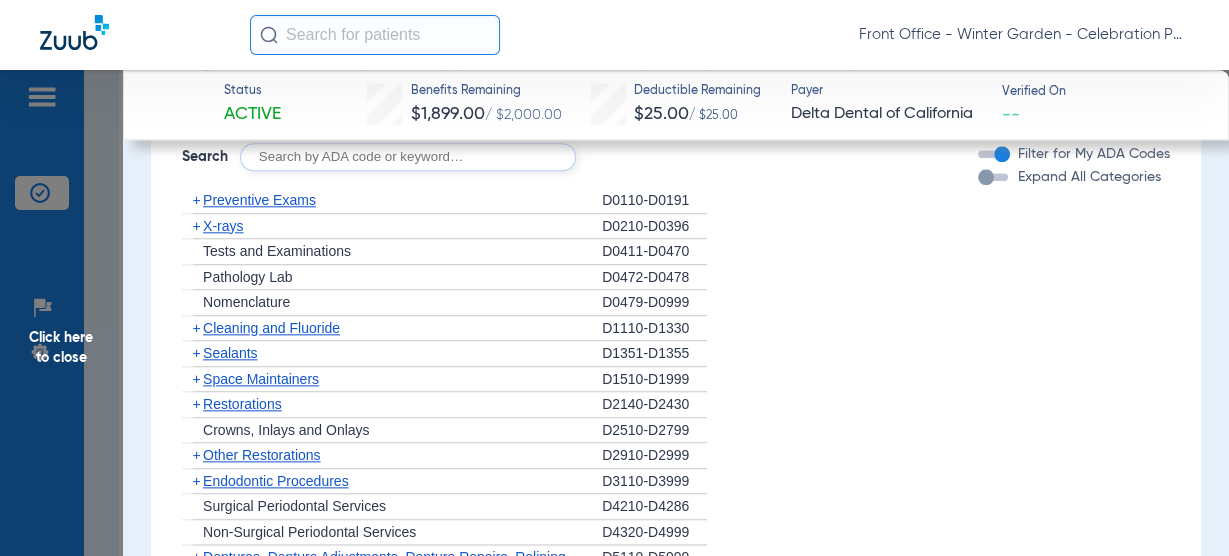 click on "X-rays" 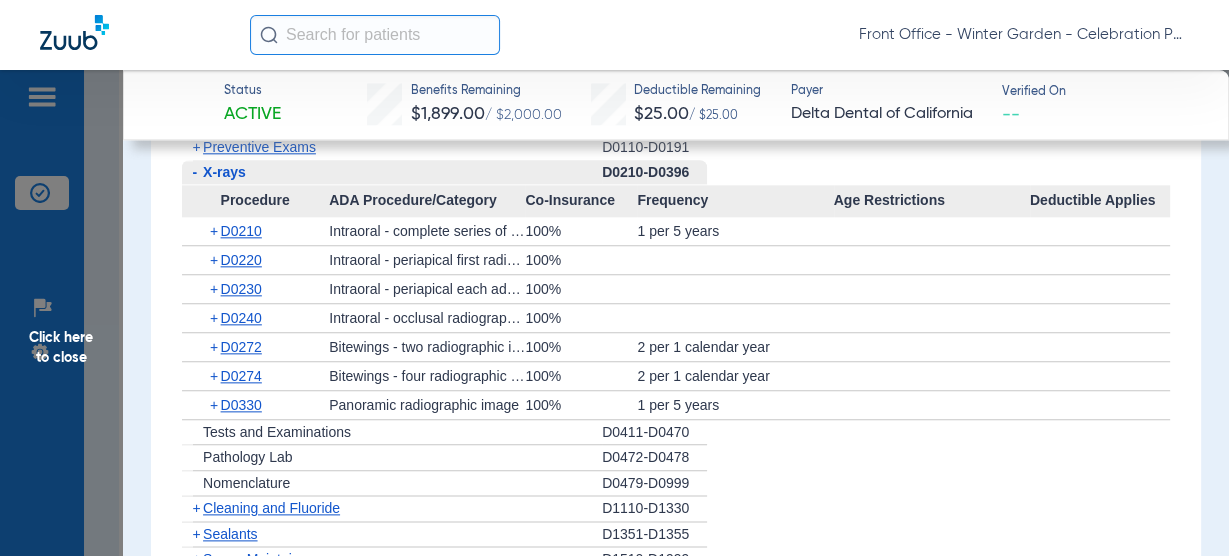 scroll, scrollTop: 1920, scrollLeft: 0, axis: vertical 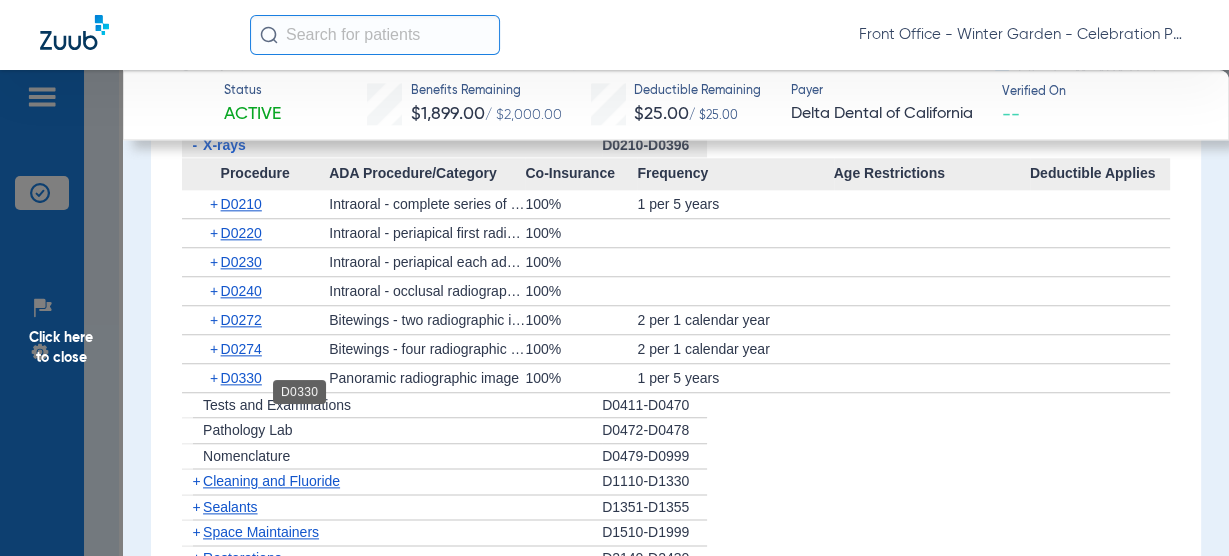 click on "D0330" 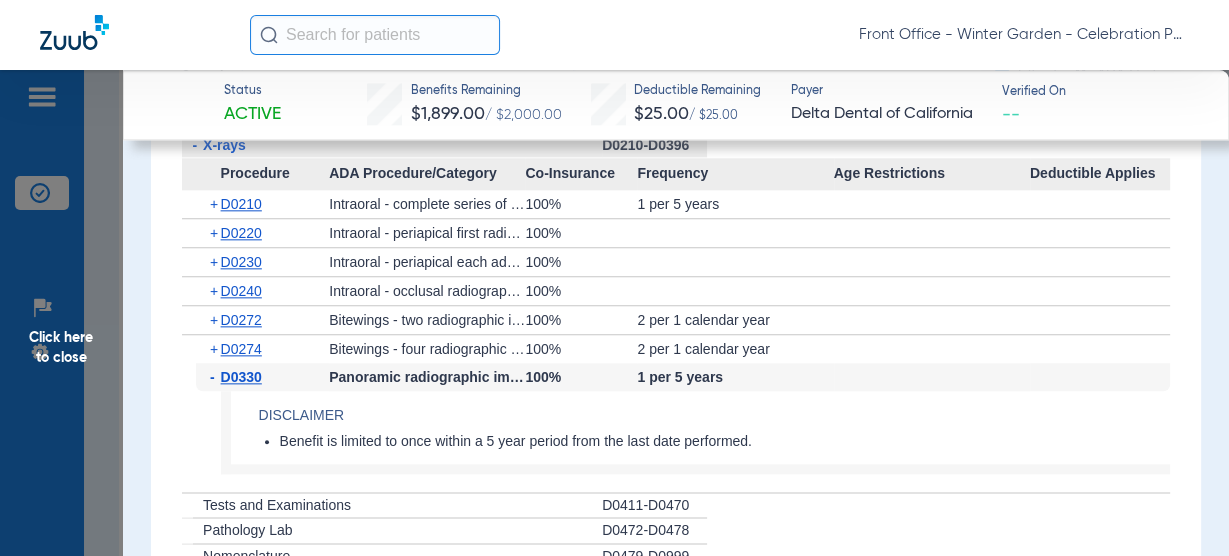 click on "D0330" 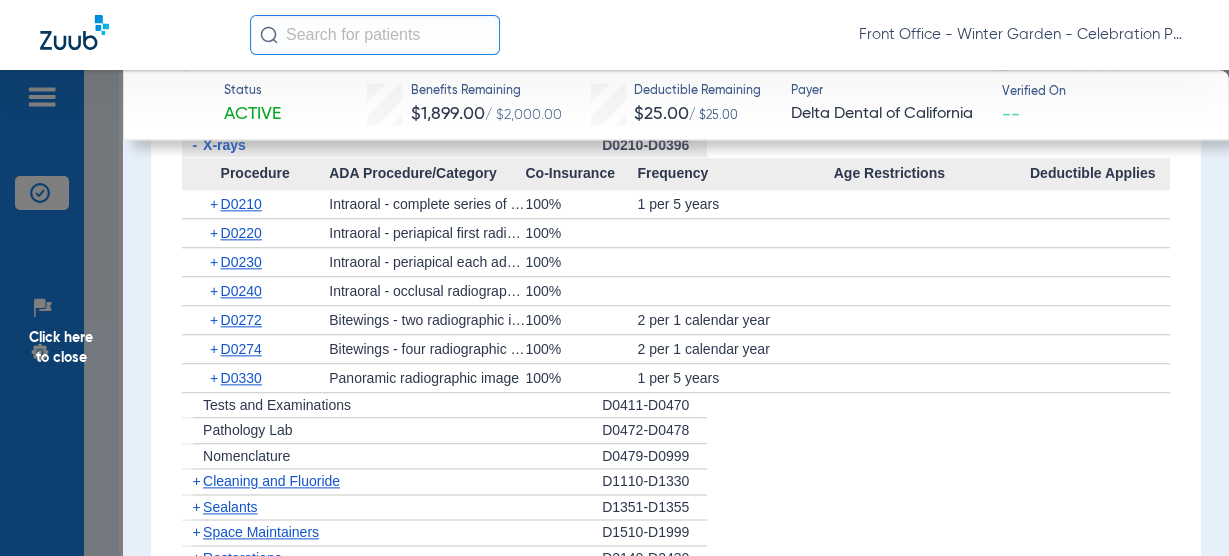 click on "X-rays" 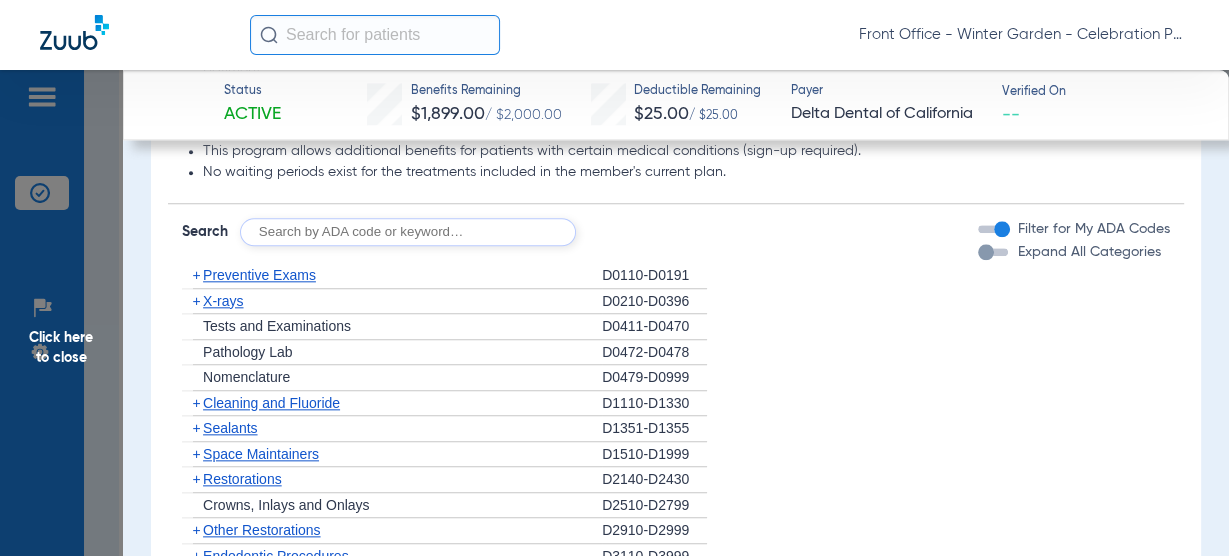 scroll, scrollTop: 1760, scrollLeft: 0, axis: vertical 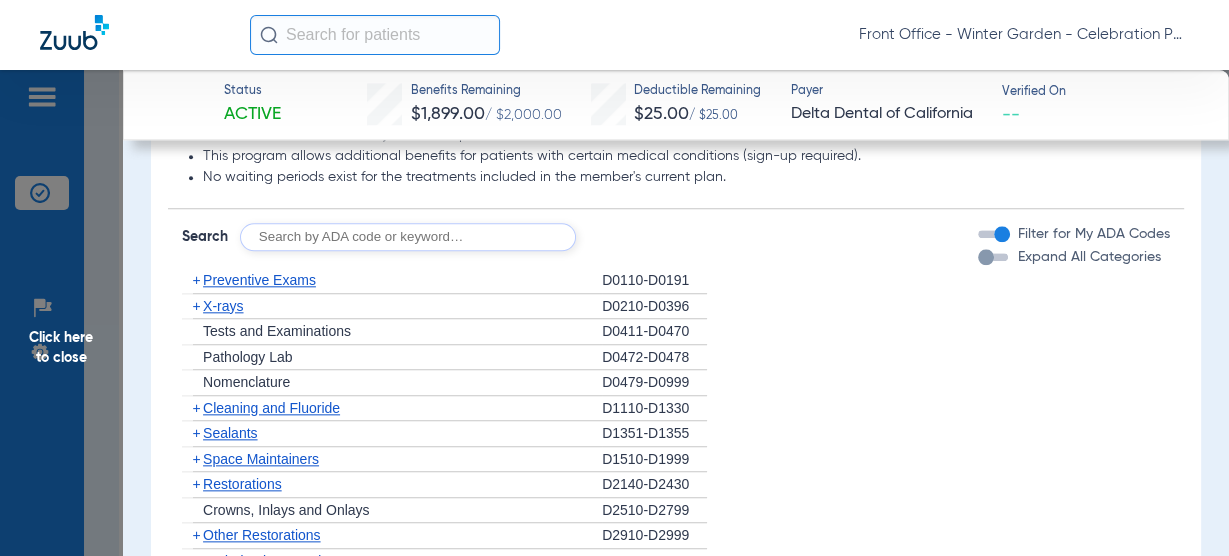 drag, startPoint x: 222, startPoint y: 444, endPoint x: 241, endPoint y: 424, distance: 27.58623 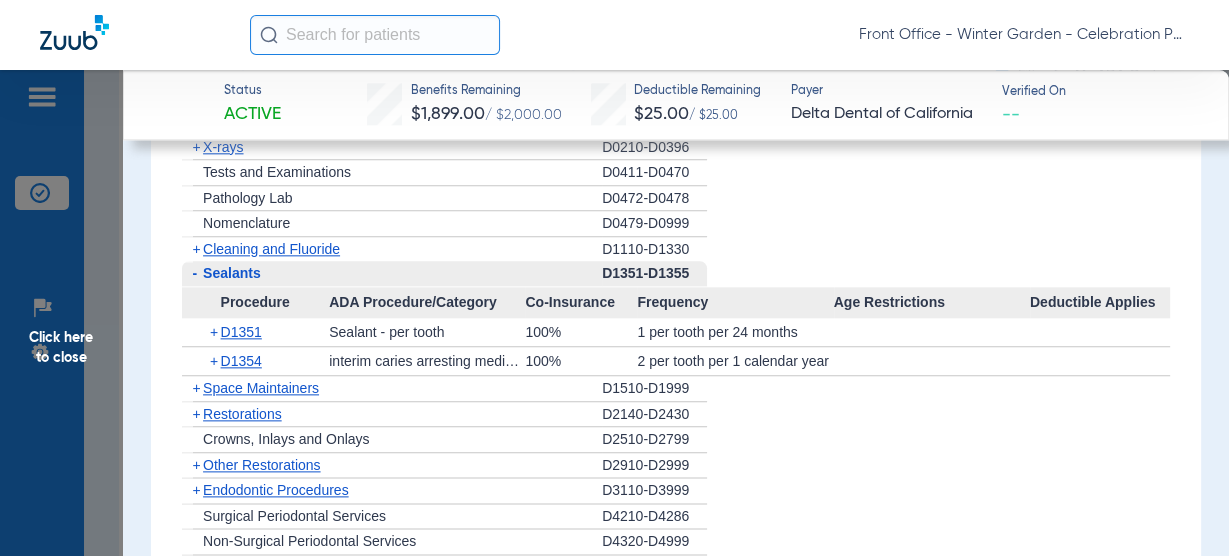 scroll, scrollTop: 1920, scrollLeft: 0, axis: vertical 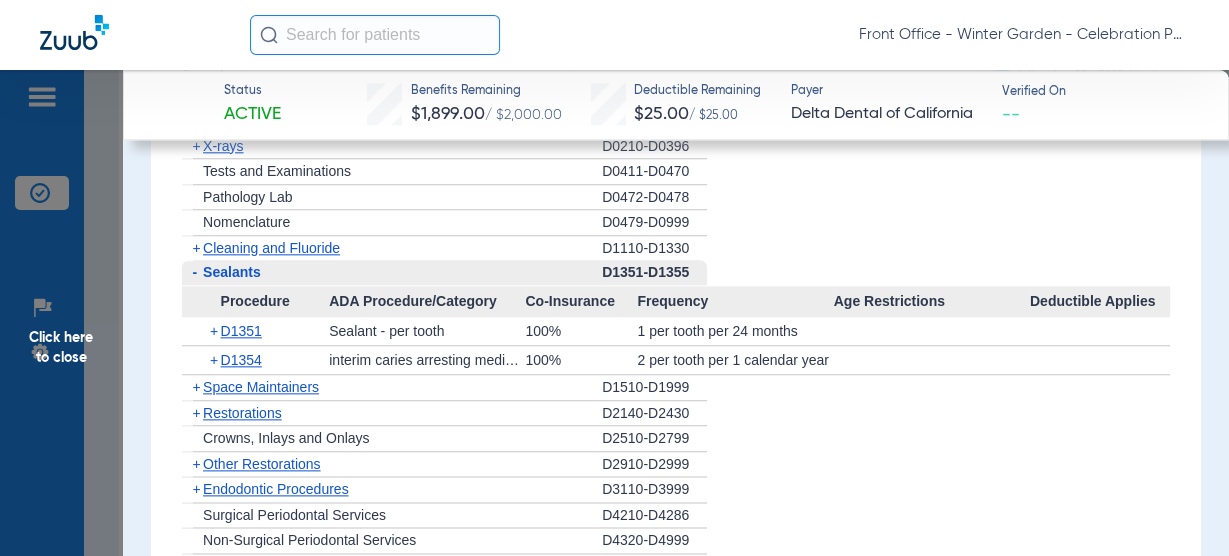 click on "D1351" 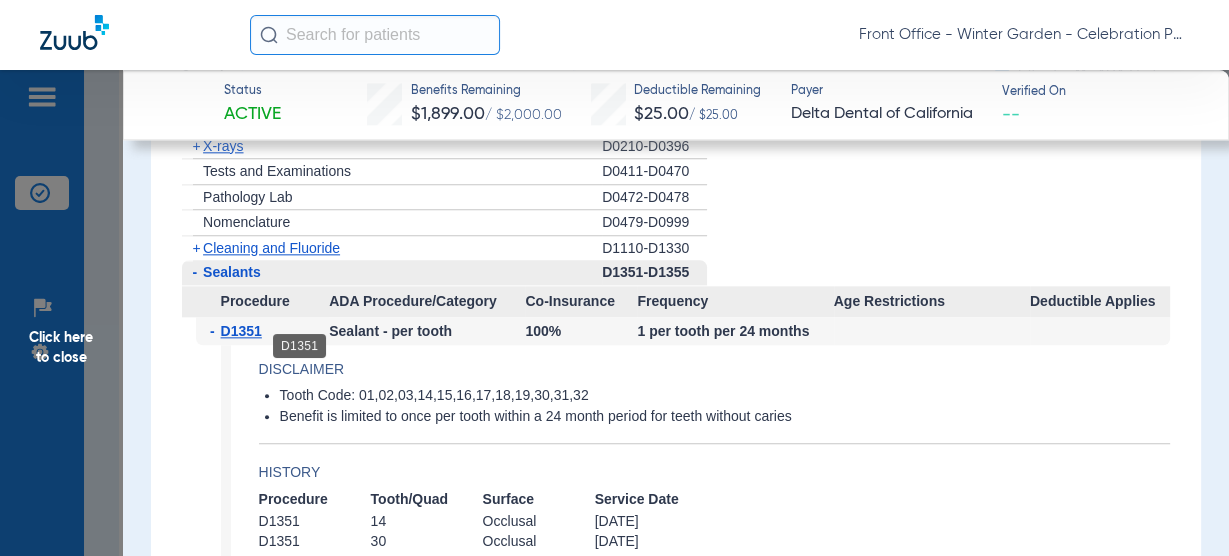 click on "D1351" 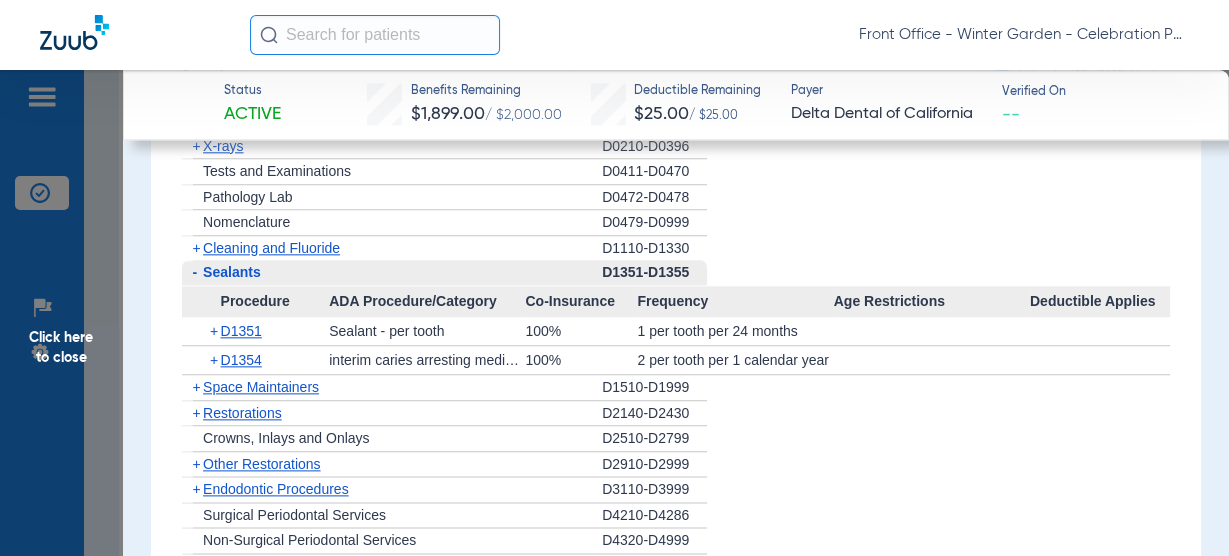 click on "D1351" 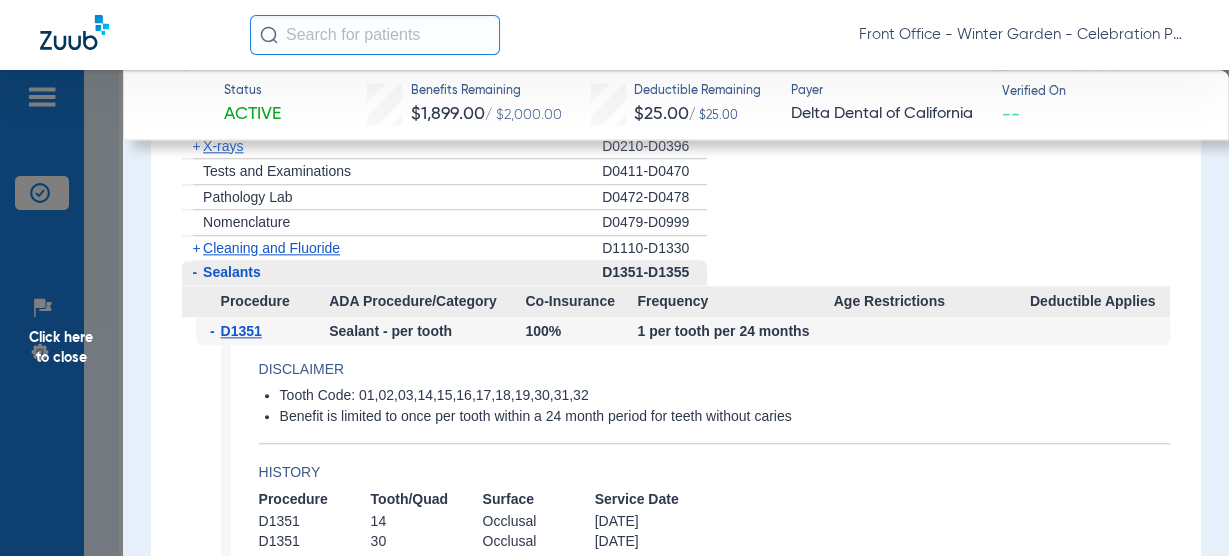 scroll, scrollTop: 2000, scrollLeft: 0, axis: vertical 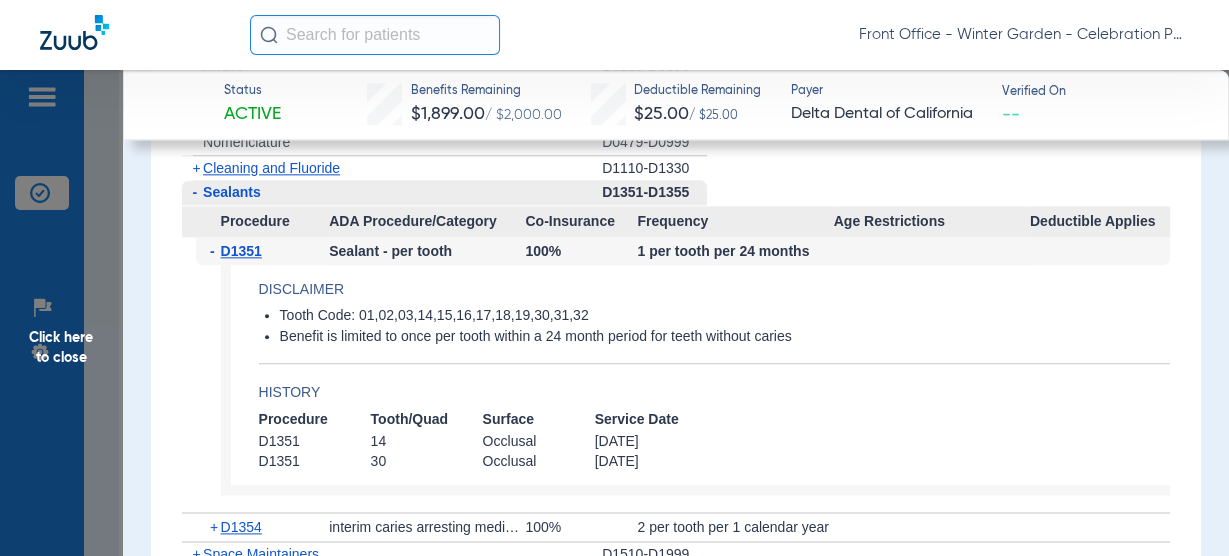 click on "Click here to close" 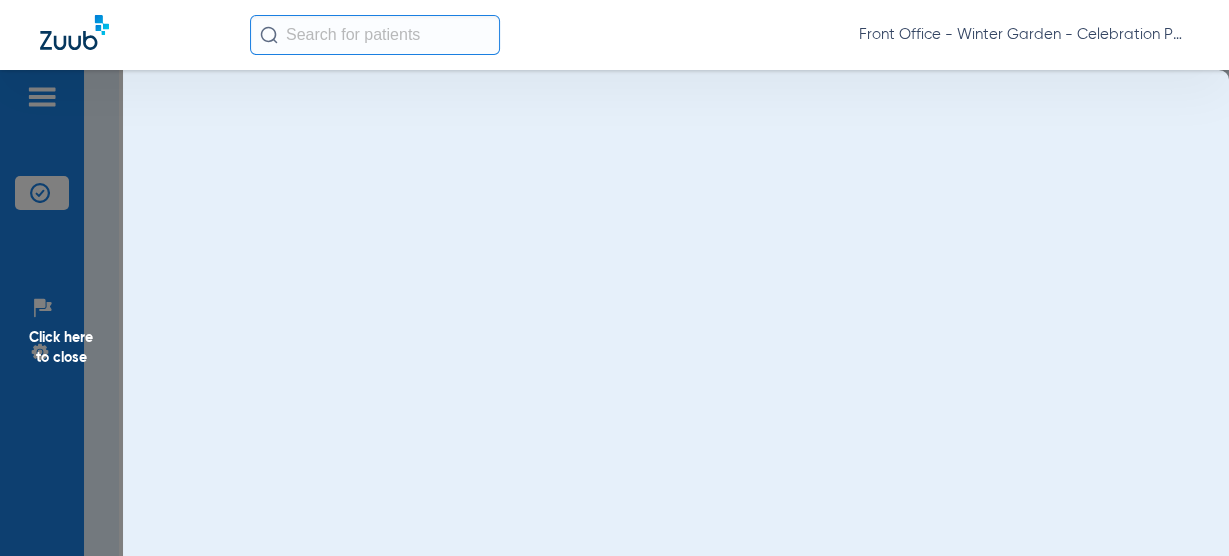 scroll, scrollTop: 0, scrollLeft: 0, axis: both 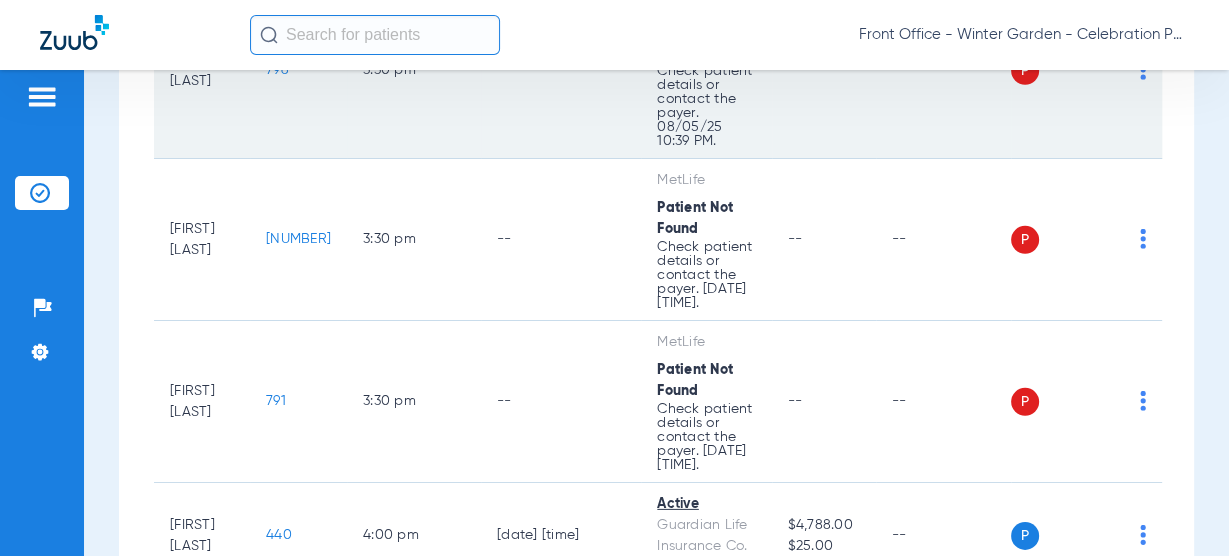 click on "796" 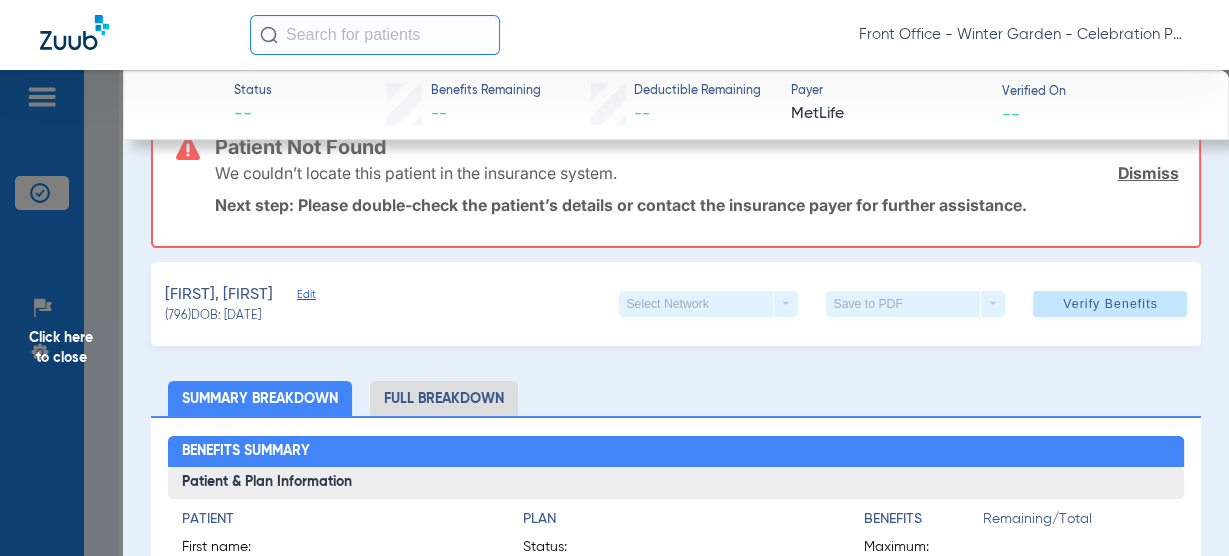 scroll, scrollTop: 0, scrollLeft: 0, axis: both 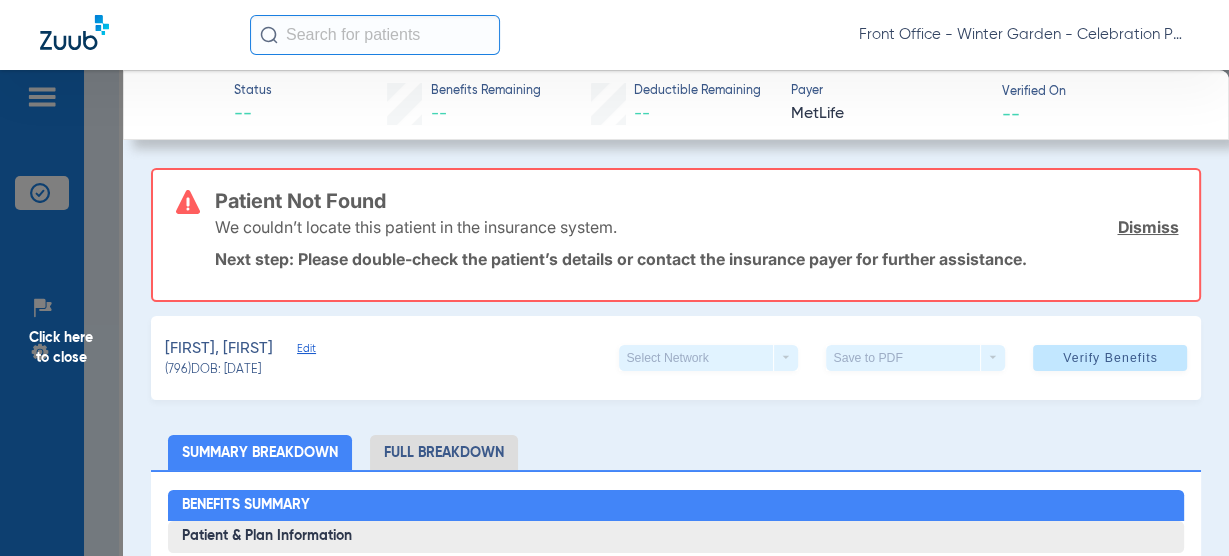 click on "Edit" 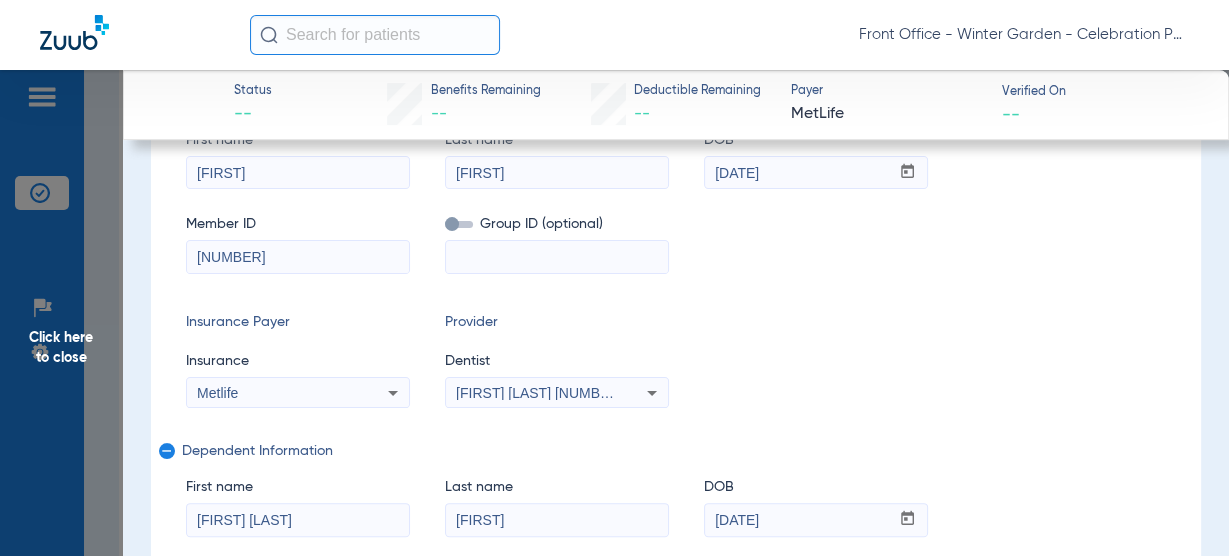 scroll, scrollTop: 320, scrollLeft: 0, axis: vertical 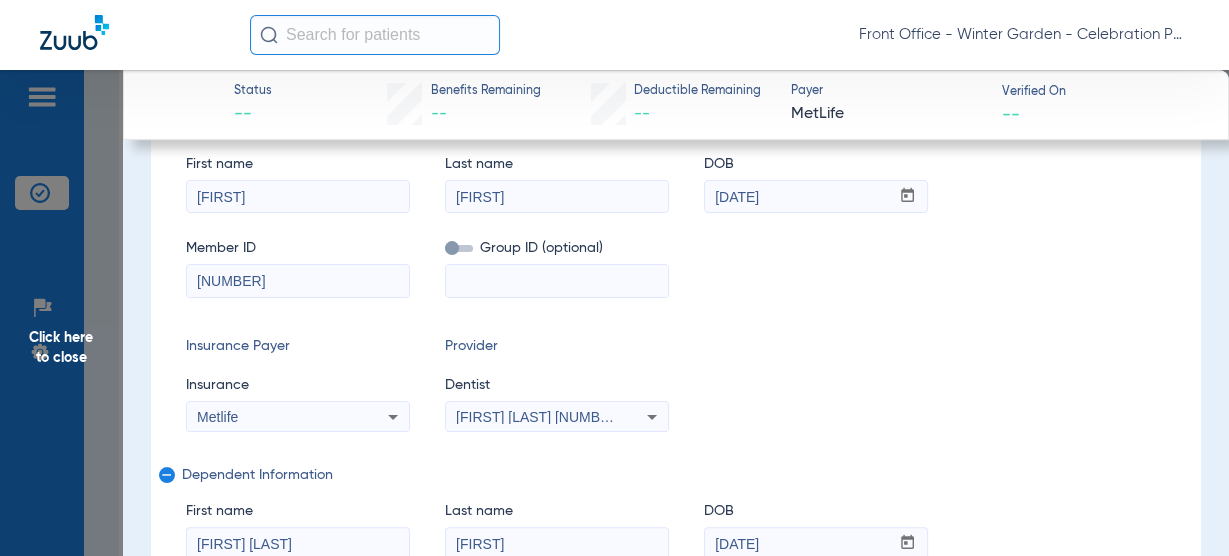 click on "[NUMBER]" at bounding box center [298, 281] 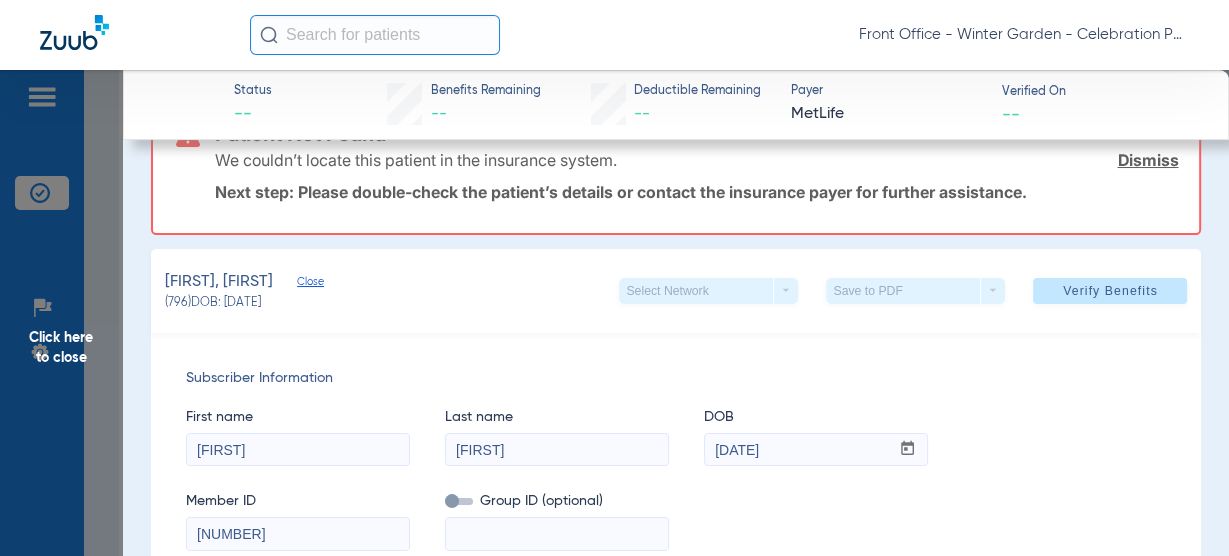 scroll, scrollTop: 0, scrollLeft: 0, axis: both 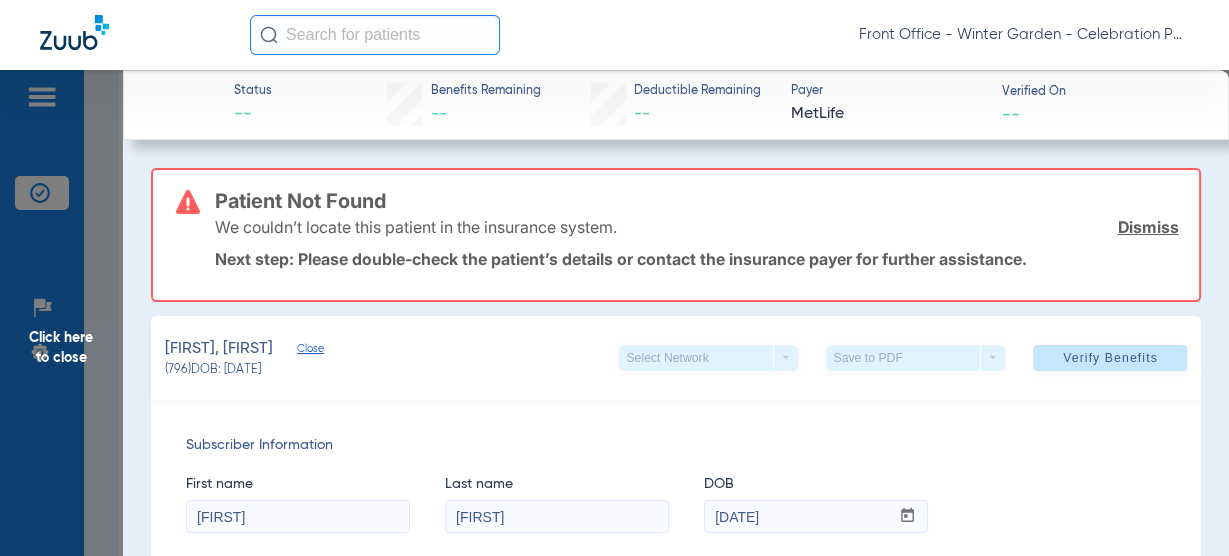 click on "Click here to close" 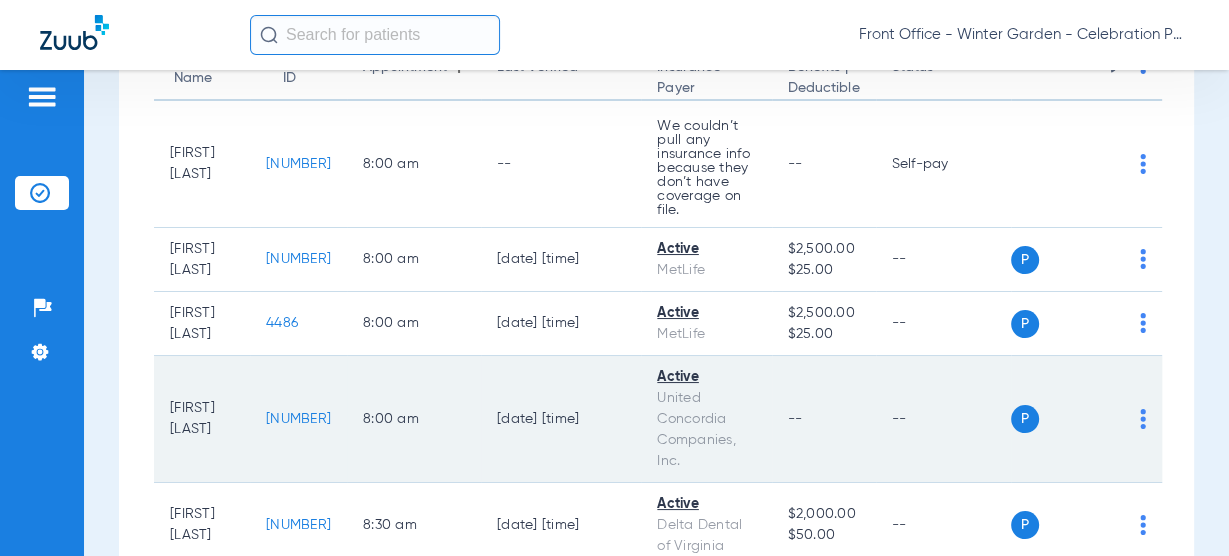 scroll, scrollTop: 0, scrollLeft: 0, axis: both 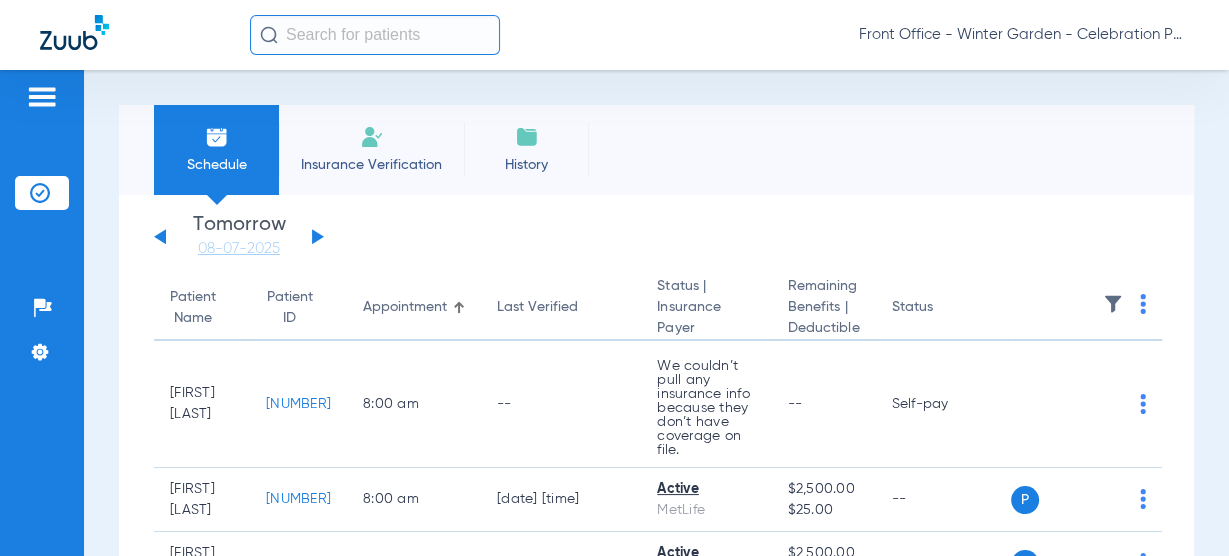 click on "Monday   06-02-2025   Tuesday   06-03-2025   Wednesday   06-04-2025   Thursday   06-05-2025   Friday   06-06-2025   Saturday   06-07-2025   Sunday   06-08-2025   Monday   06-09-2025   Tuesday   06-10-2025   Wednesday   06-11-2025   Thursday   06-12-2025   Friday   06-13-2025   Saturday   06-14-2025   Sunday   06-15-2025   Monday   06-16-2025   Tuesday   06-17-2025   Wednesday   06-18-2025   Thursday   06-19-2025   Friday   06-20-2025   Saturday   06-21-2025   Sunday   06-22-2025   Monday   06-23-2025   Tuesday   06-24-2025   Wednesday   06-25-2025   Thursday   06-26-2025   Friday   06-27-2025   Saturday   06-28-2025   Sunday   06-29-2025   Monday   06-30-2025   Tuesday   07-01-2025   Wednesday   07-02-2025   Thursday   07-03-2025   Friday   07-04-2025   Saturday   07-05-2025   Sunday   07-06-2025   Monday   07-07-2025   Tuesday   07-08-2025   Wednesday   07-09-2025   Thursday   07-10-2025   Friday   07-11-2025   Saturday   07-12-2025   Sunday   07-13-2025   Monday   07-14-2025   Tuesday   07-15-2025   Today" 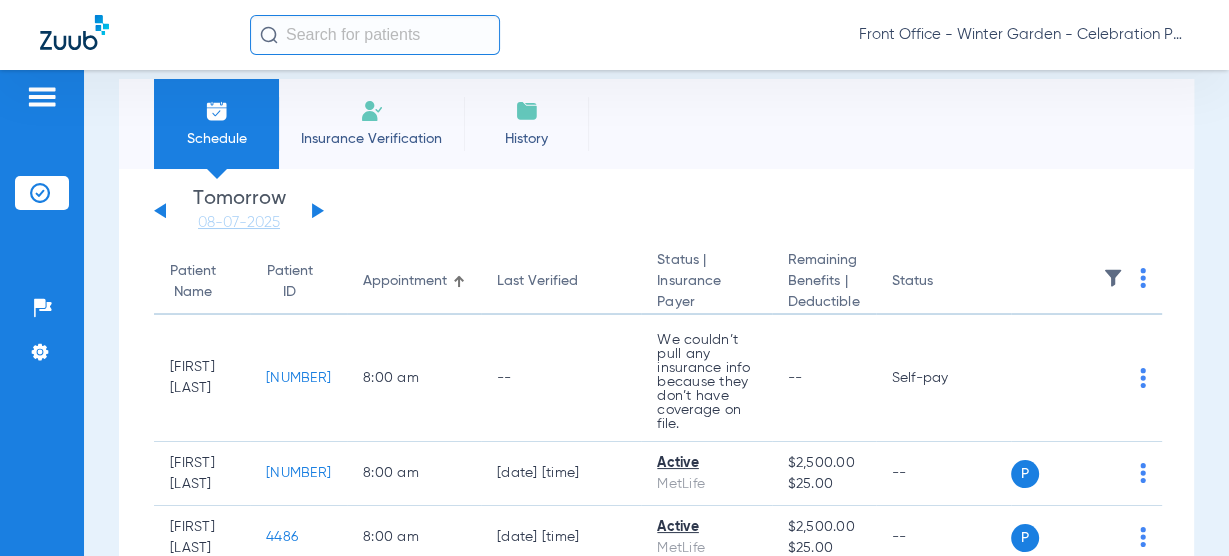 scroll, scrollTop: 0, scrollLeft: 0, axis: both 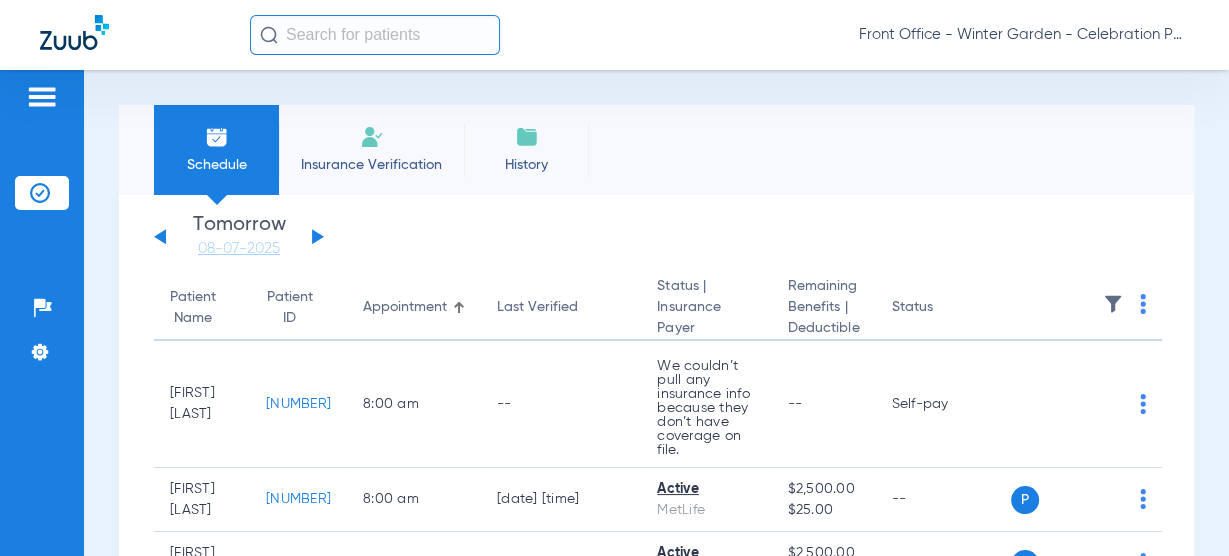click on "Monday   06-02-2025   Tuesday   06-03-2025   Wednesday   06-04-2025   Thursday   06-05-2025   Friday   06-06-2025   Saturday   06-07-2025   Sunday   06-08-2025   Monday   06-09-2025   Tuesday   06-10-2025   Wednesday   06-11-2025   Thursday   06-12-2025   Friday   06-13-2025   Saturday   06-14-2025   Sunday   06-15-2025   Monday   06-16-2025   Tuesday   06-17-2025   Wednesday   06-18-2025   Thursday   06-19-2025   Friday   06-20-2025   Saturday   06-21-2025   Sunday   06-22-2025   Monday   06-23-2025   Tuesday   06-24-2025   Wednesday   06-25-2025   Thursday   06-26-2025   Friday   06-27-2025   Saturday   06-28-2025   Sunday   06-29-2025   Monday   06-30-2025   Tuesday   07-01-2025   Wednesday   07-02-2025   Thursday   07-03-2025   Friday   07-04-2025   Saturday   07-05-2025   Sunday   07-06-2025   Monday   07-07-2025   Tuesday   07-08-2025   Wednesday   07-09-2025   Thursday   07-10-2025   Friday   07-11-2025   Saturday   07-12-2025   Sunday   07-13-2025   Monday   07-14-2025   Tuesday   07-15-2025   Today" 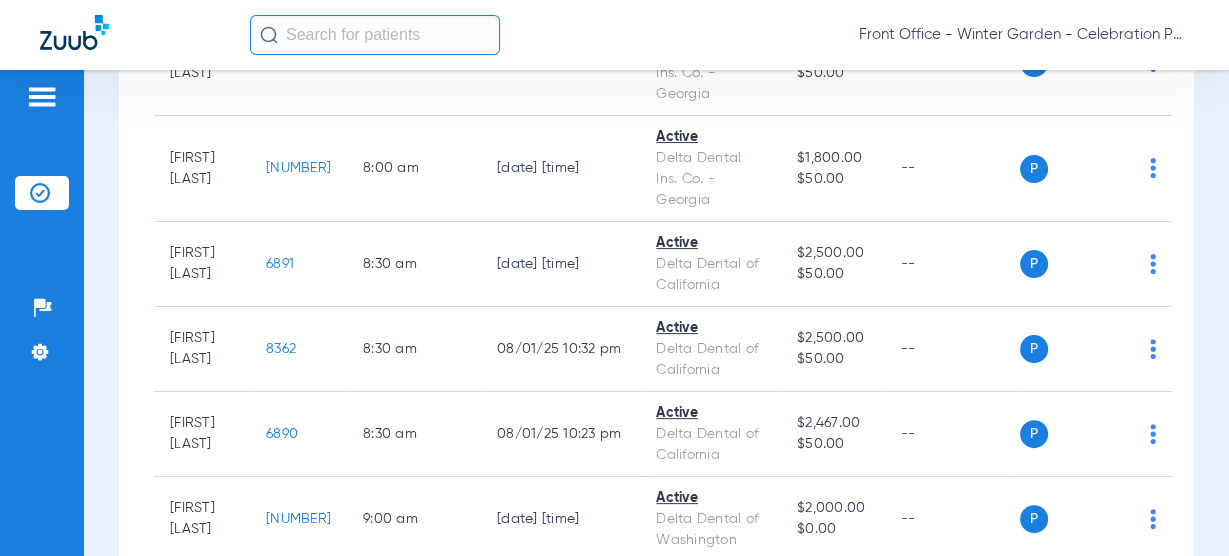 scroll, scrollTop: 0, scrollLeft: 0, axis: both 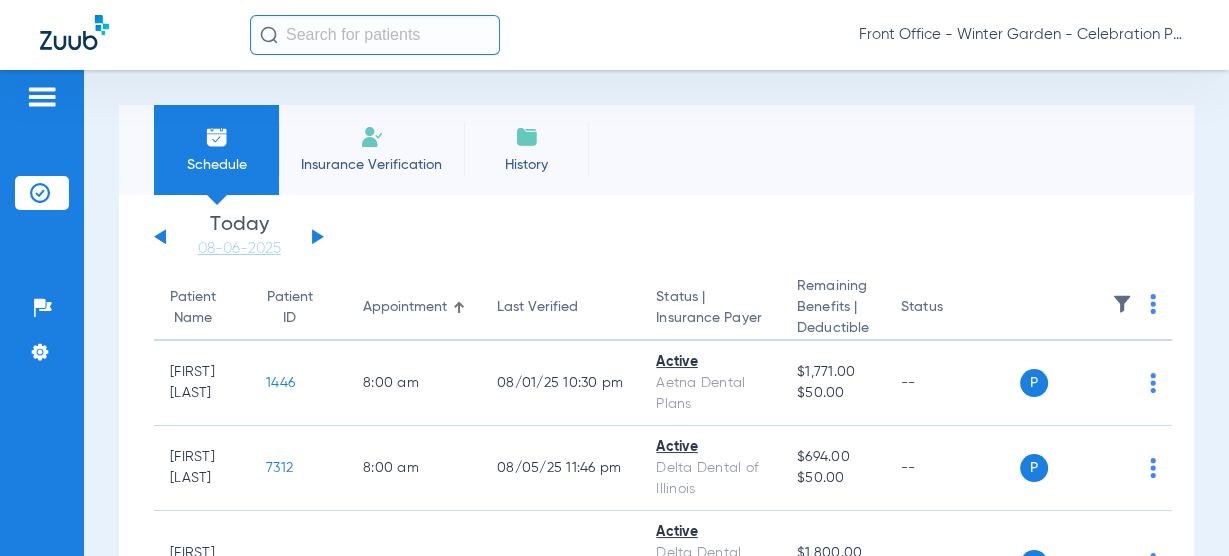 click on "Insurance Verification" 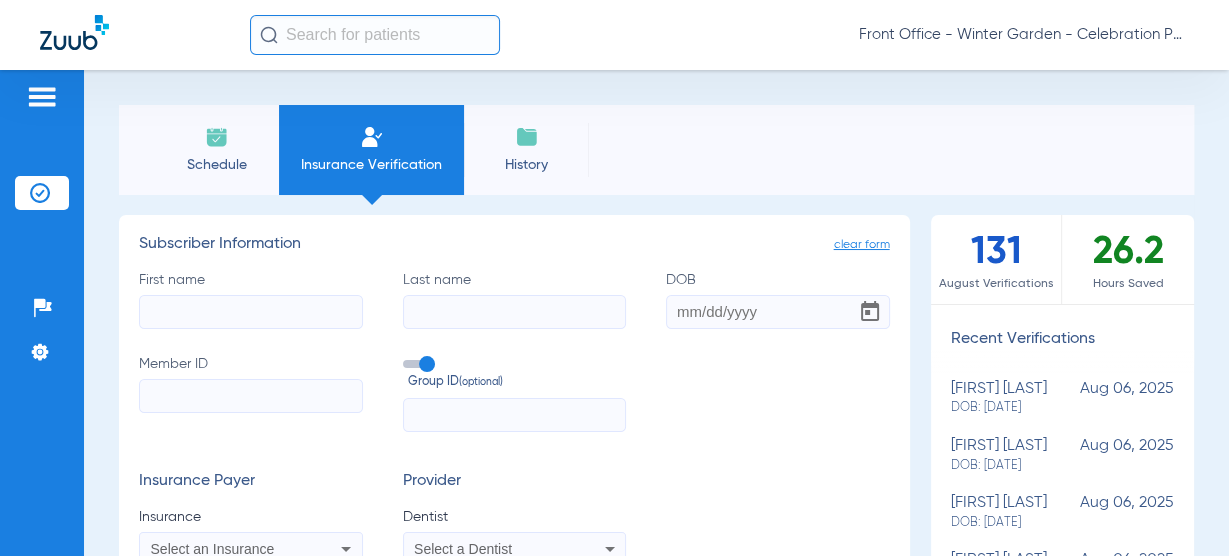 click on "Schedule" 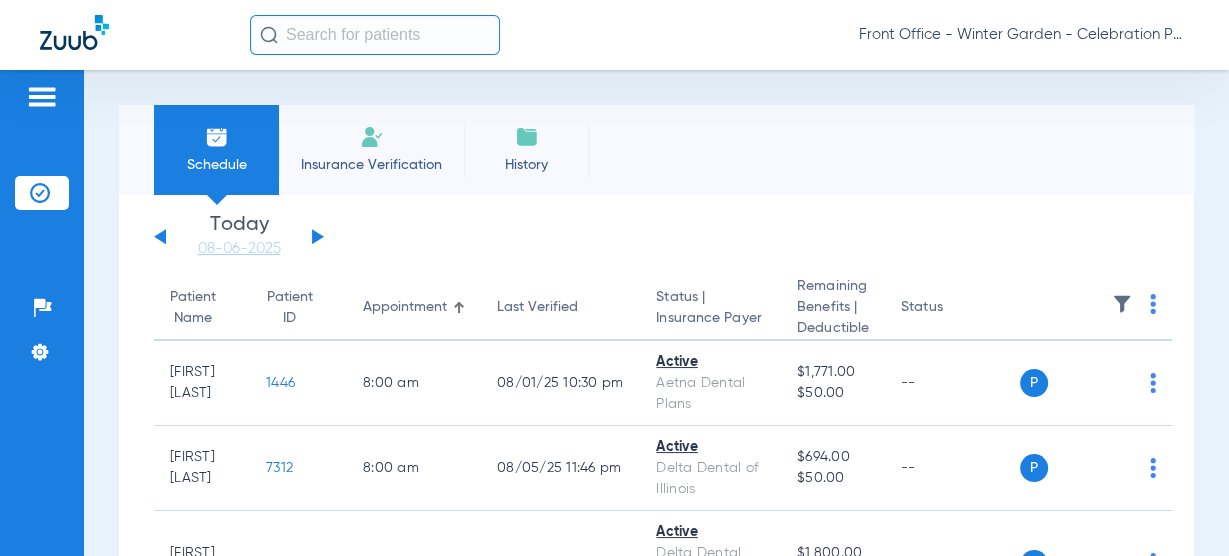 click on "Insurance Verification" 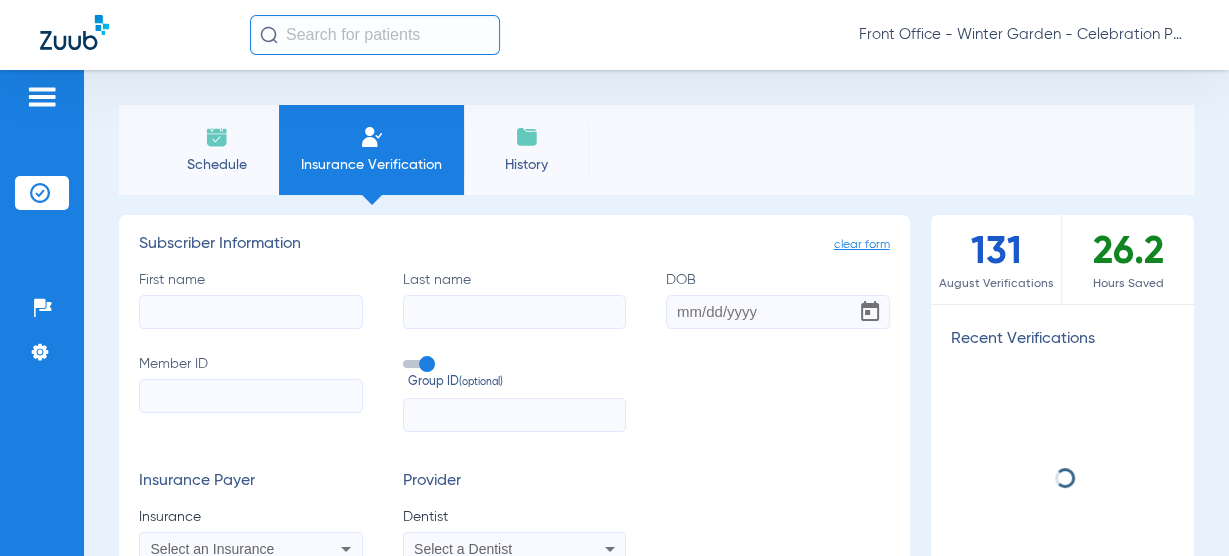 click on "First name   Last name   DOB   Member ID   Group ID  (optional)" 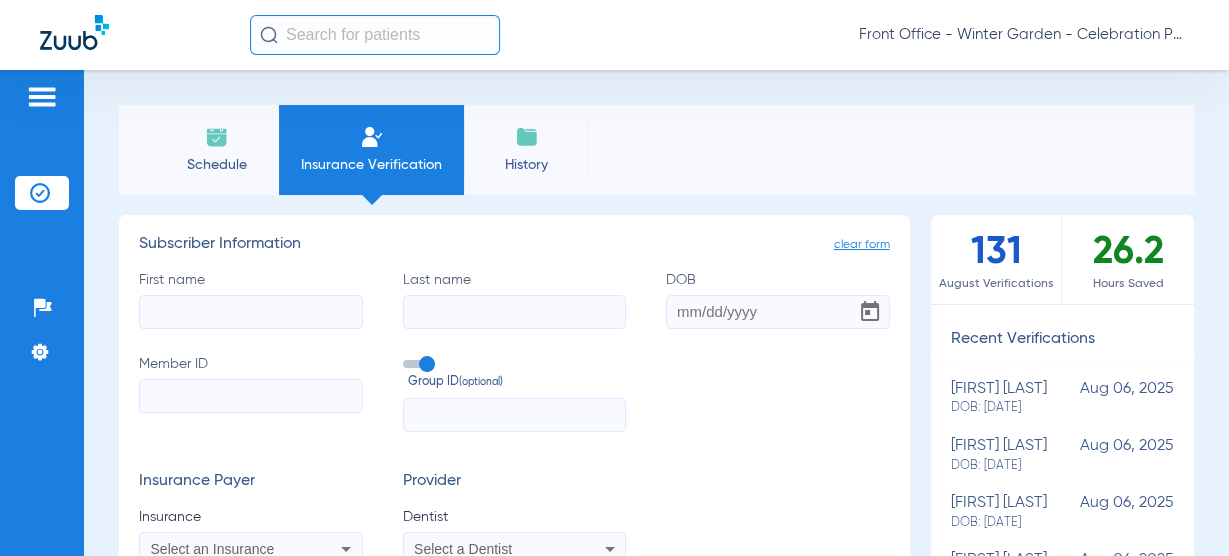 scroll, scrollTop: 320, scrollLeft: 0, axis: vertical 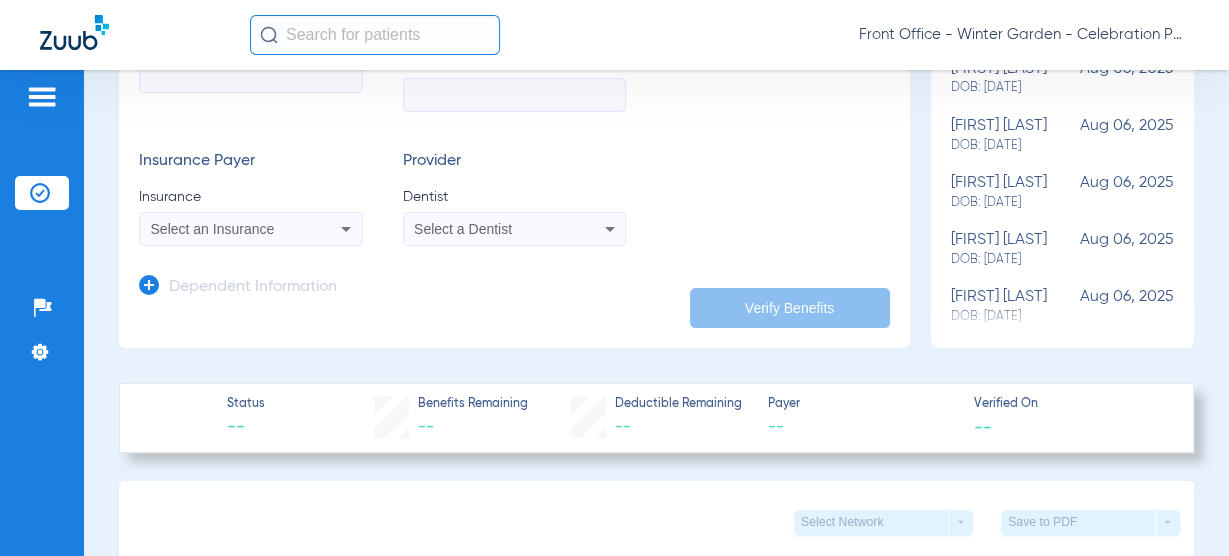 click on "Dependent Information" 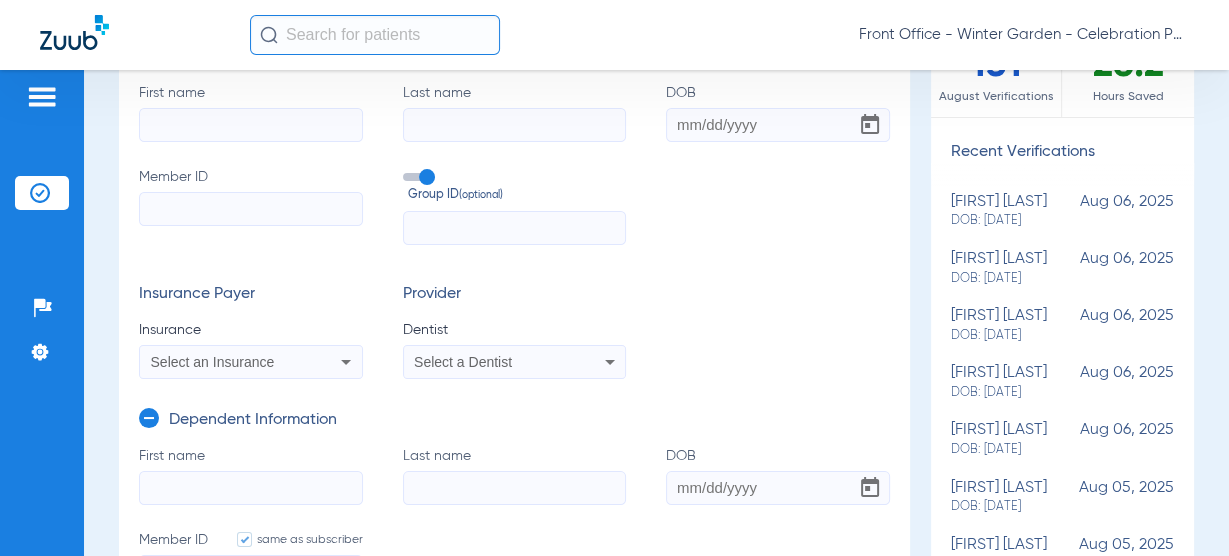 scroll, scrollTop: 160, scrollLeft: 0, axis: vertical 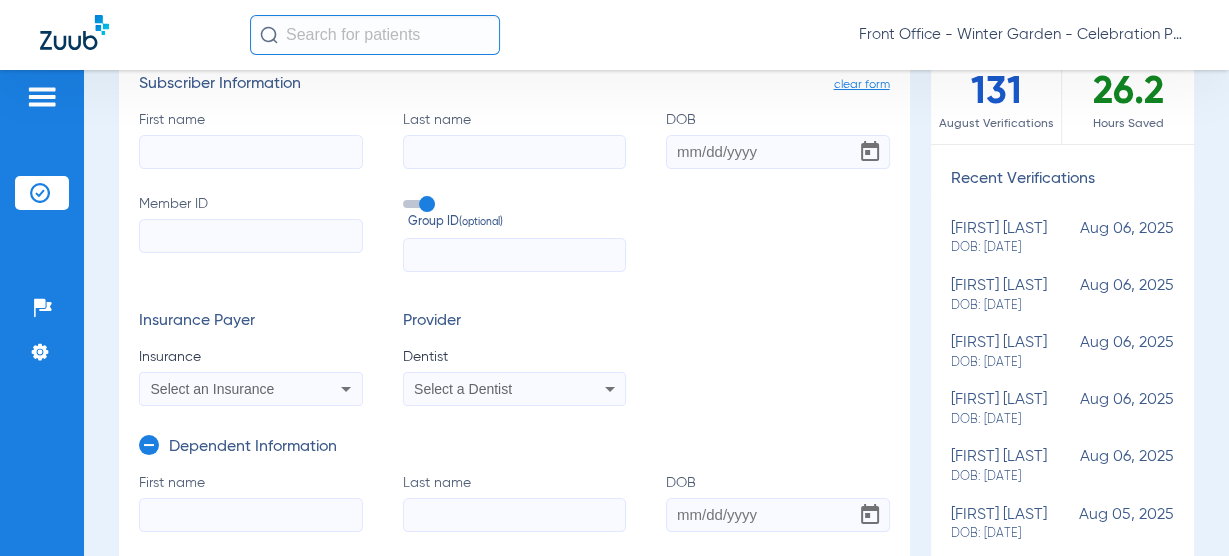 click on "First name" 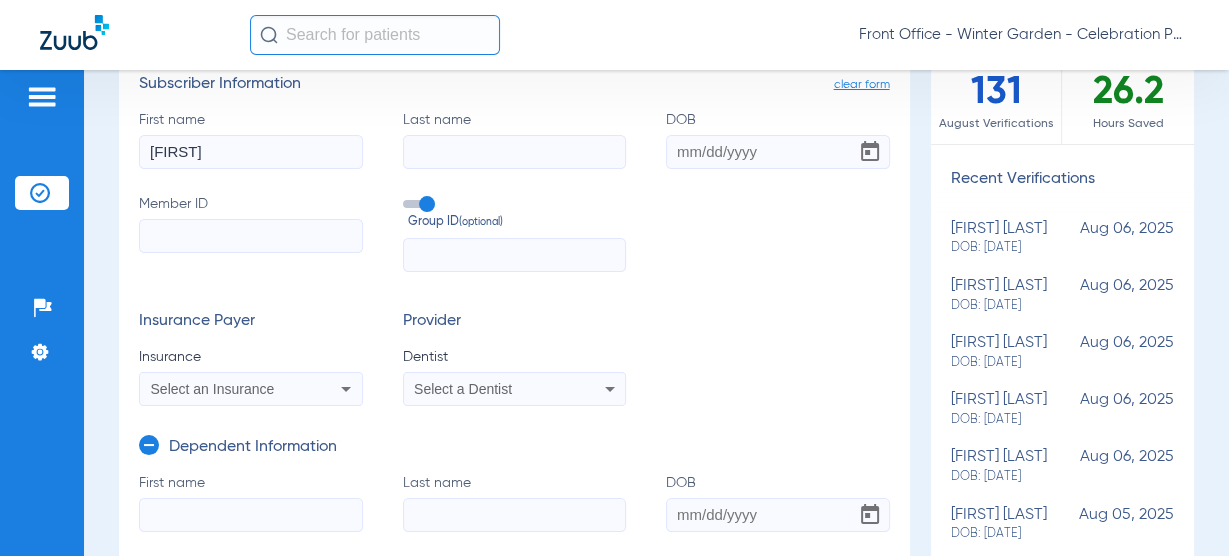 type on "[FIRST]" 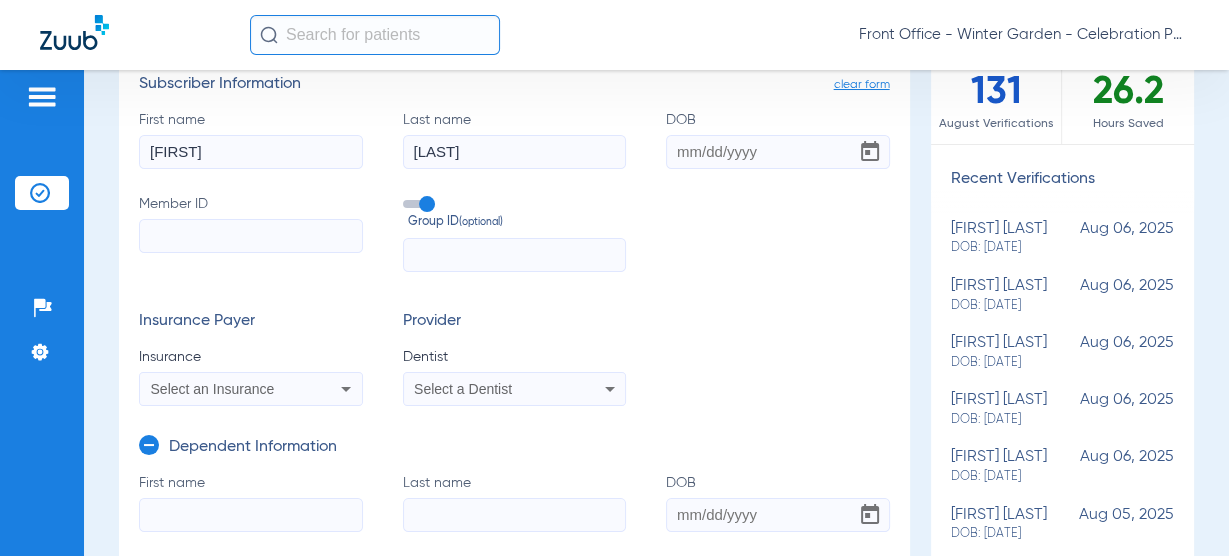 type on "[LAST]" 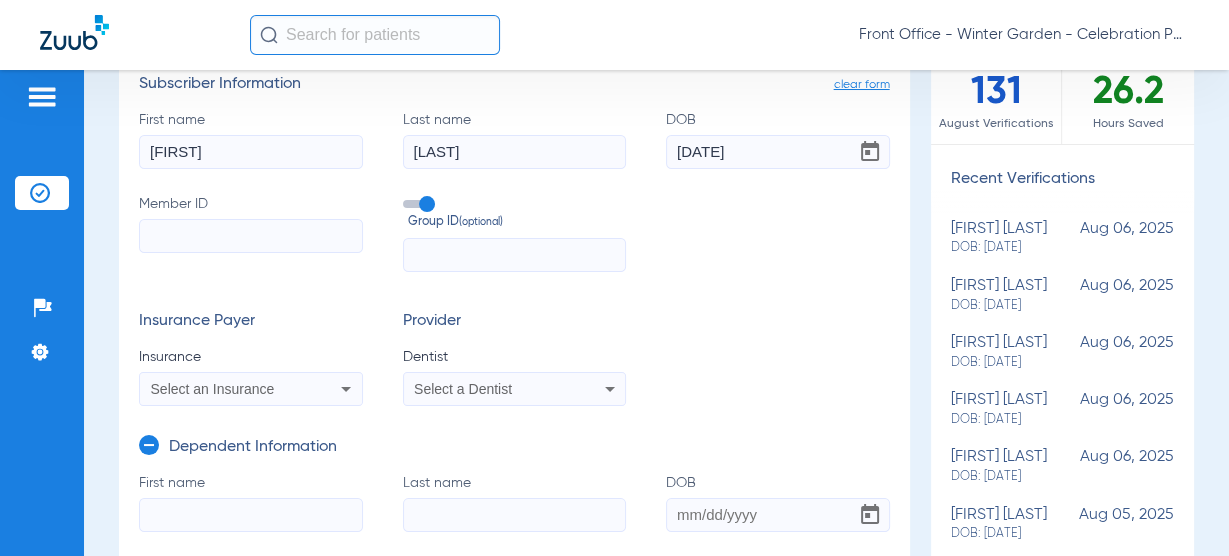 type on "[DATE]" 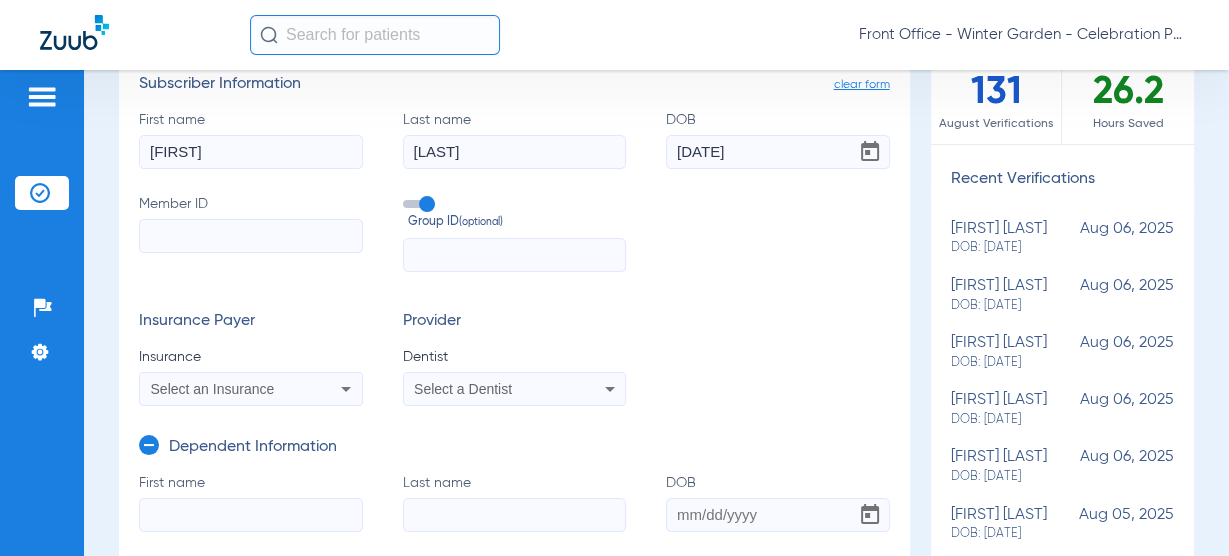 type on "0" 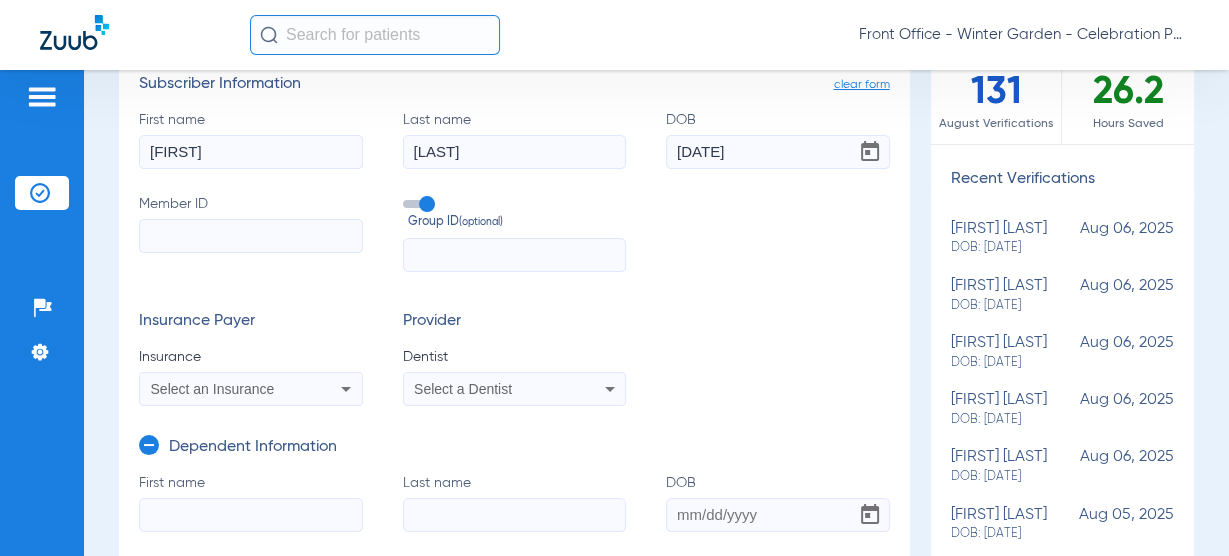 type on "0" 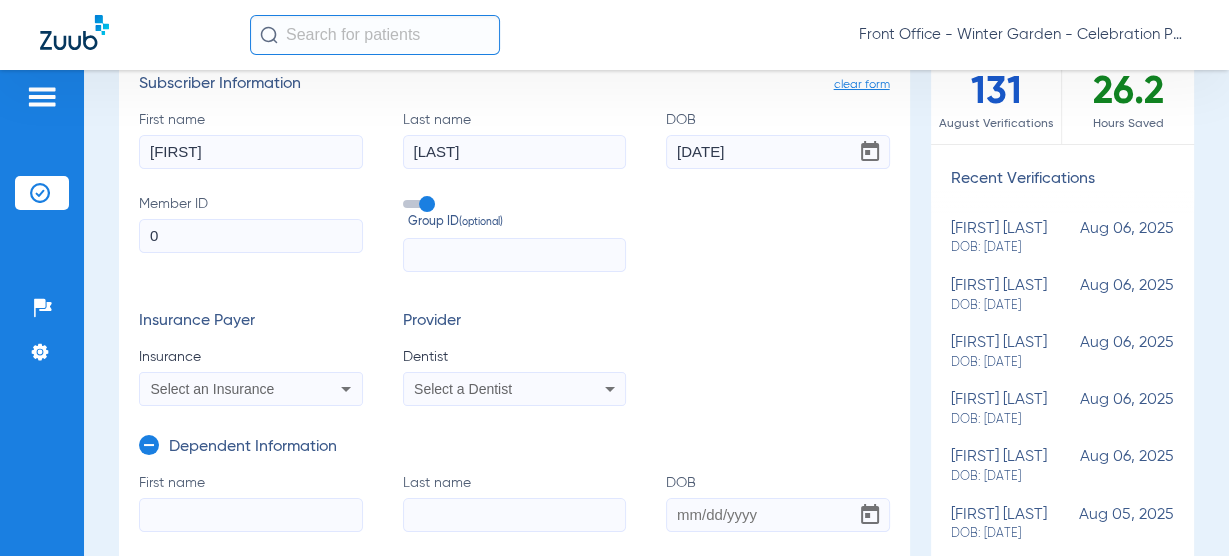 type on "00" 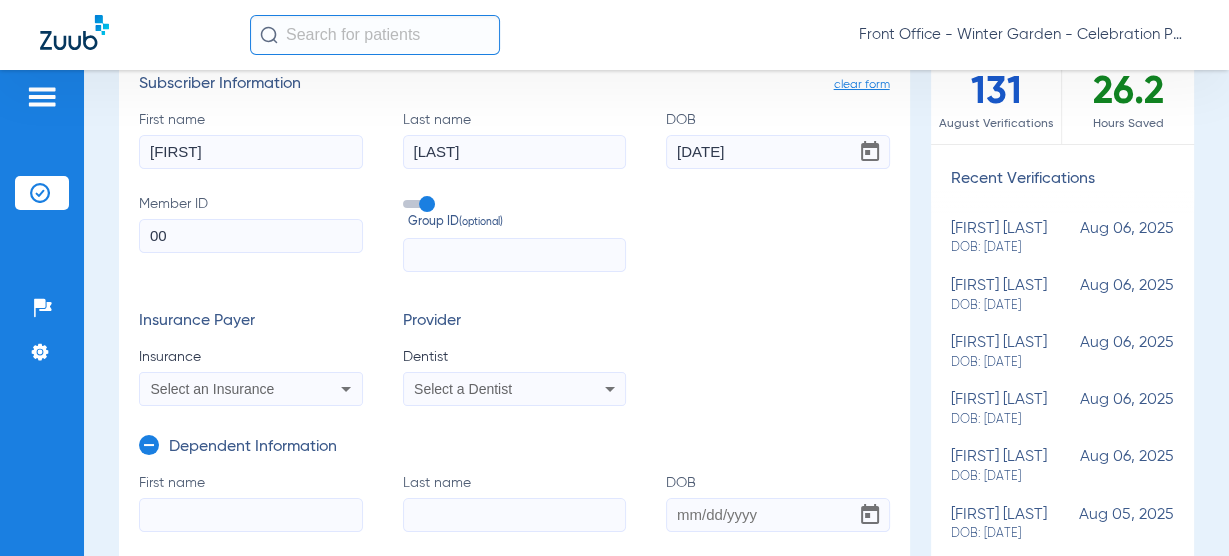 type on "000" 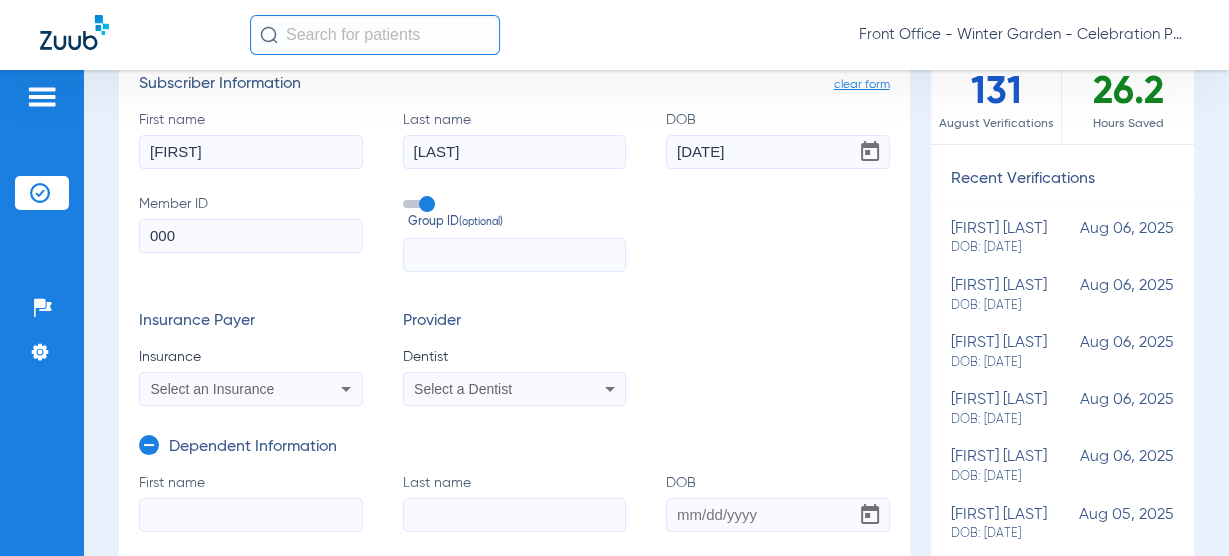 type on "0000" 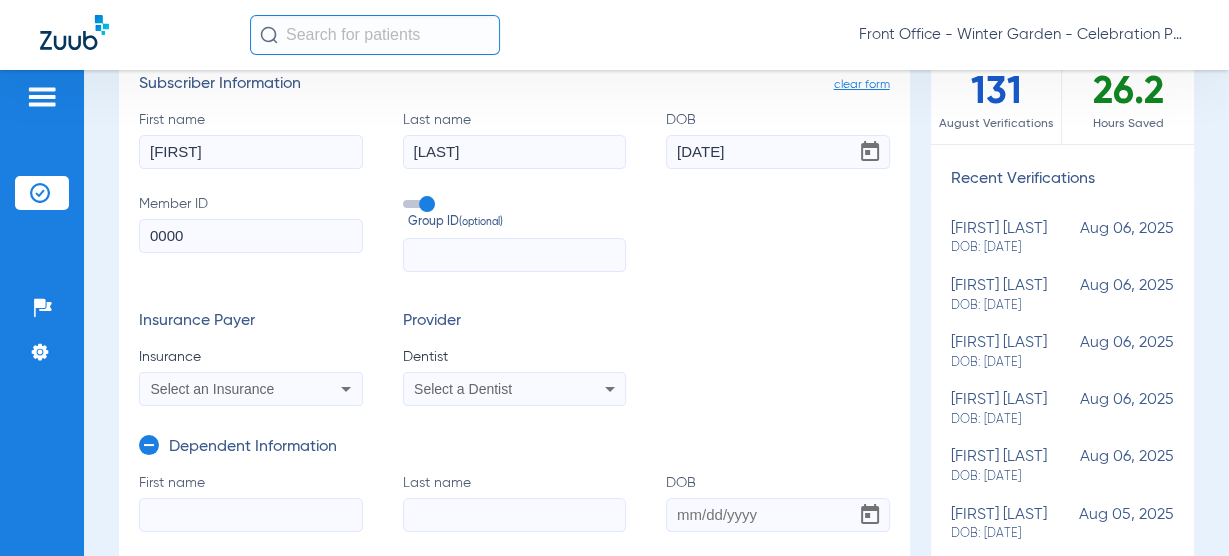 type on "00000" 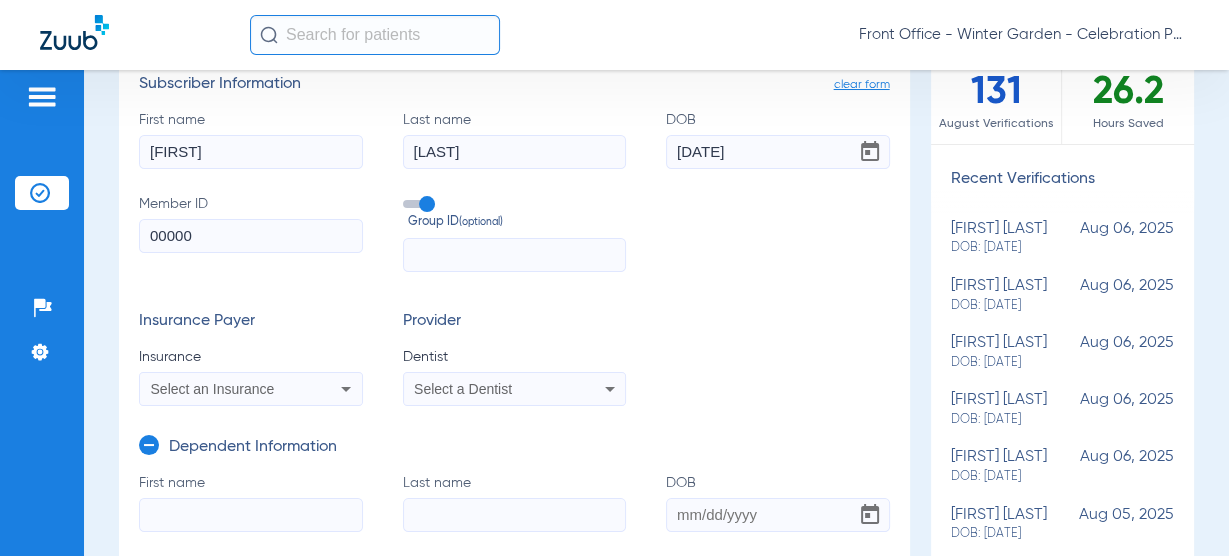drag, startPoint x: 251, startPoint y: 215, endPoint x: 91, endPoint y: 225, distance: 160.3122 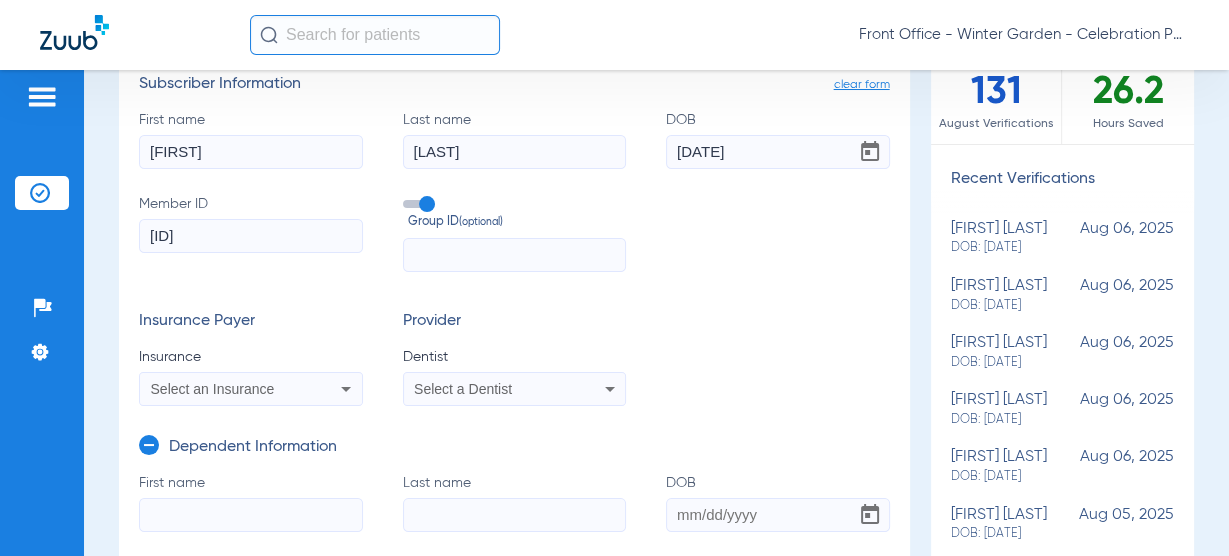 type on "[ID]" 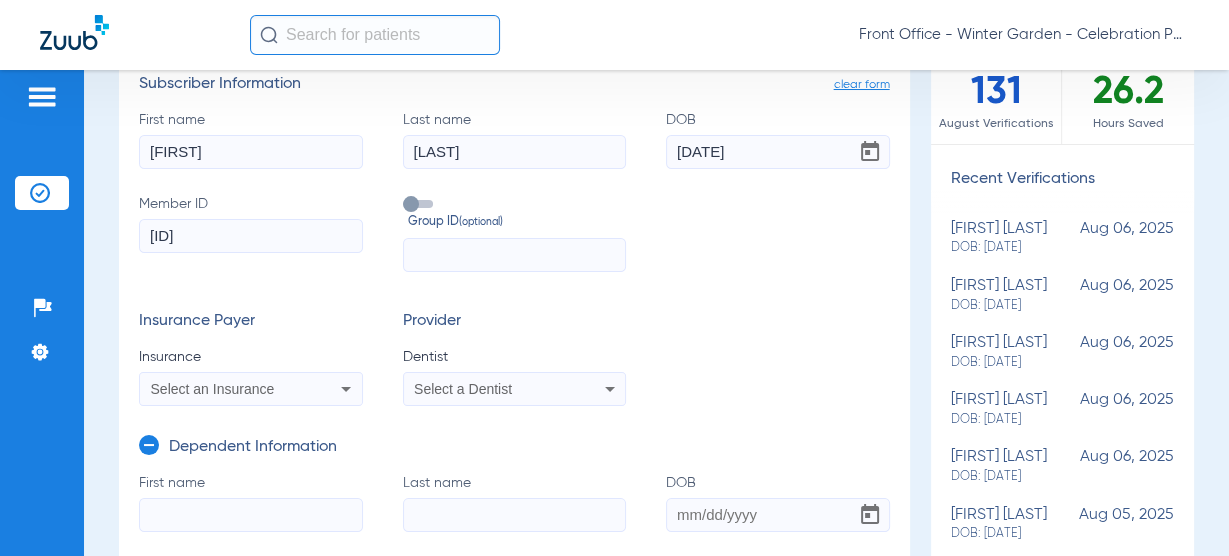 click on "Select an Insurance" at bounding box center [213, 389] 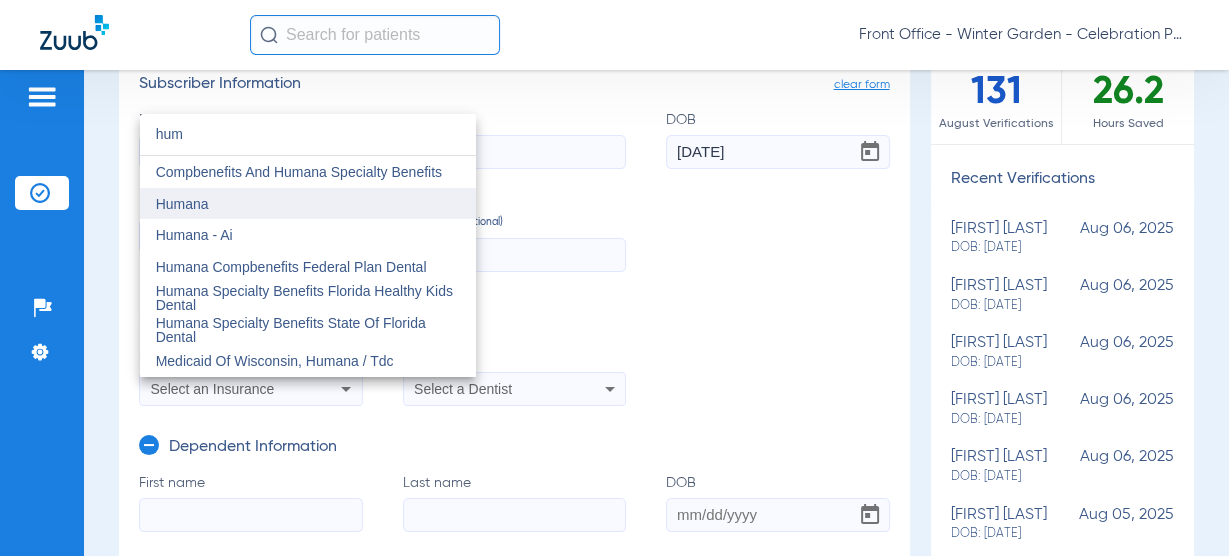 type on "hum" 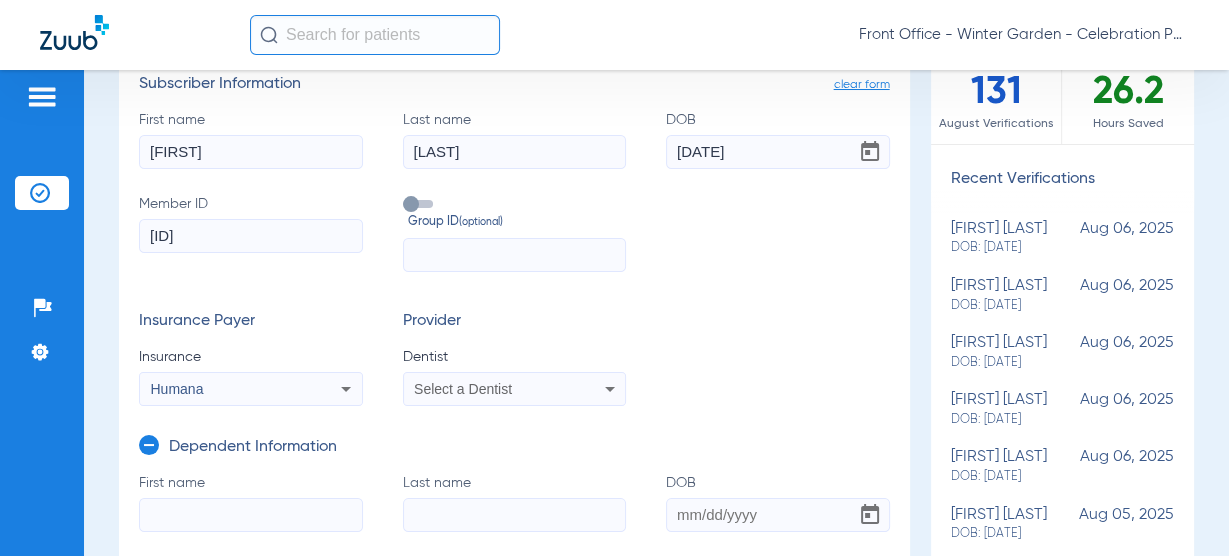 click on "Select a Dentist" at bounding box center [463, 389] 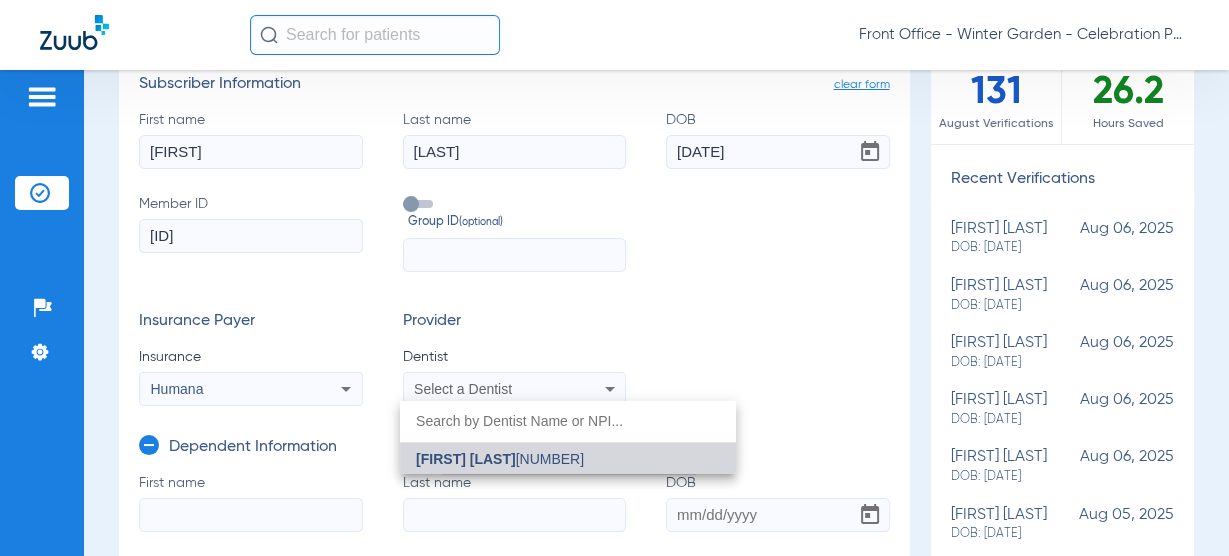 click on "[FIRST] [LAST]  [NUMBER]" at bounding box center [568, 459] 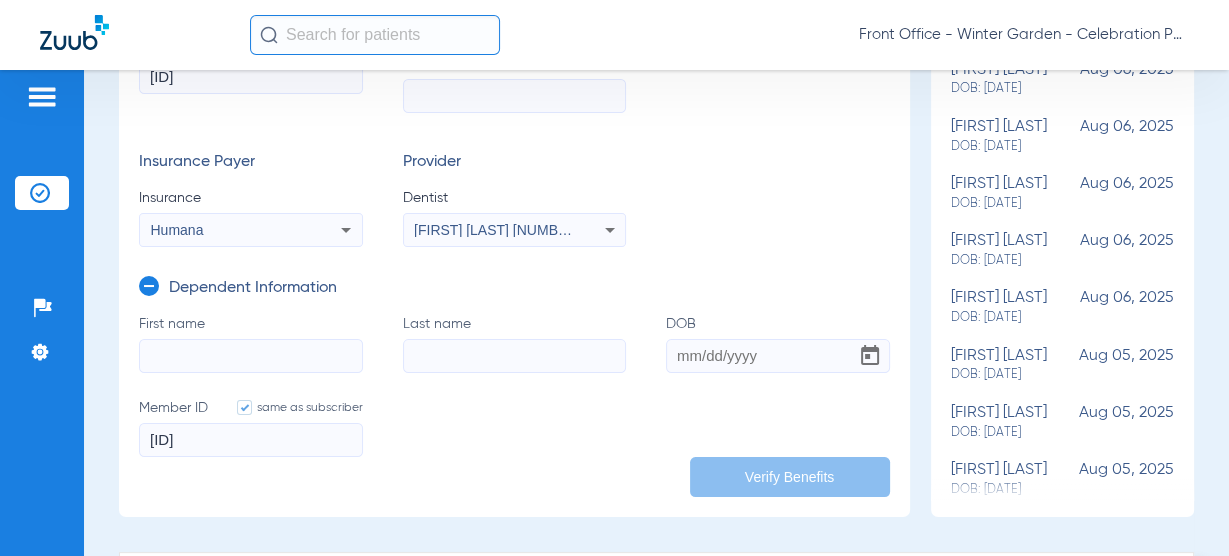 scroll, scrollTop: 320, scrollLeft: 0, axis: vertical 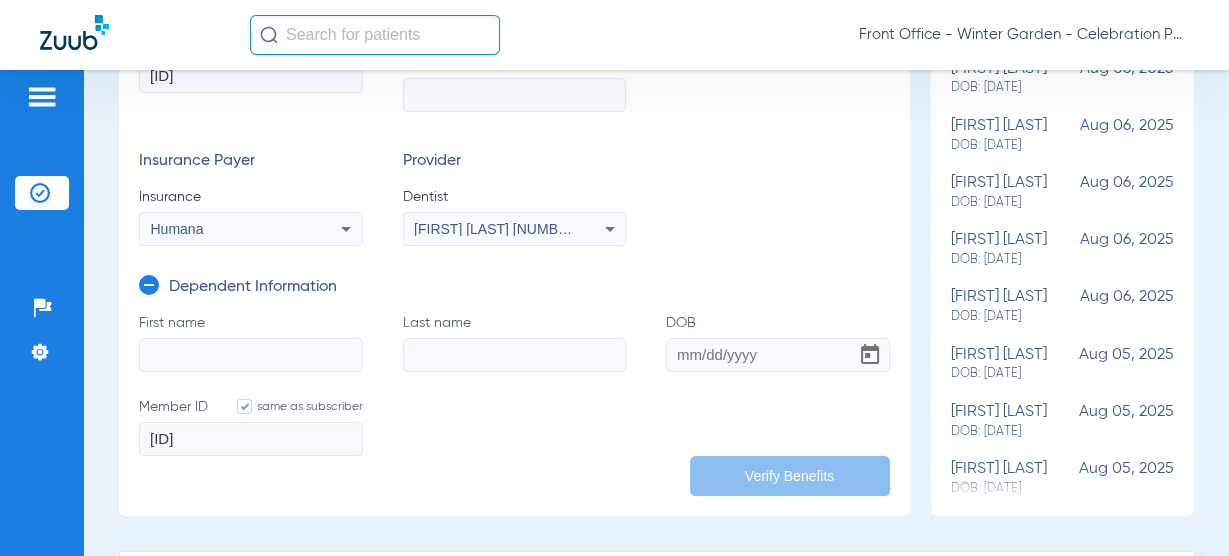 click on "First name" 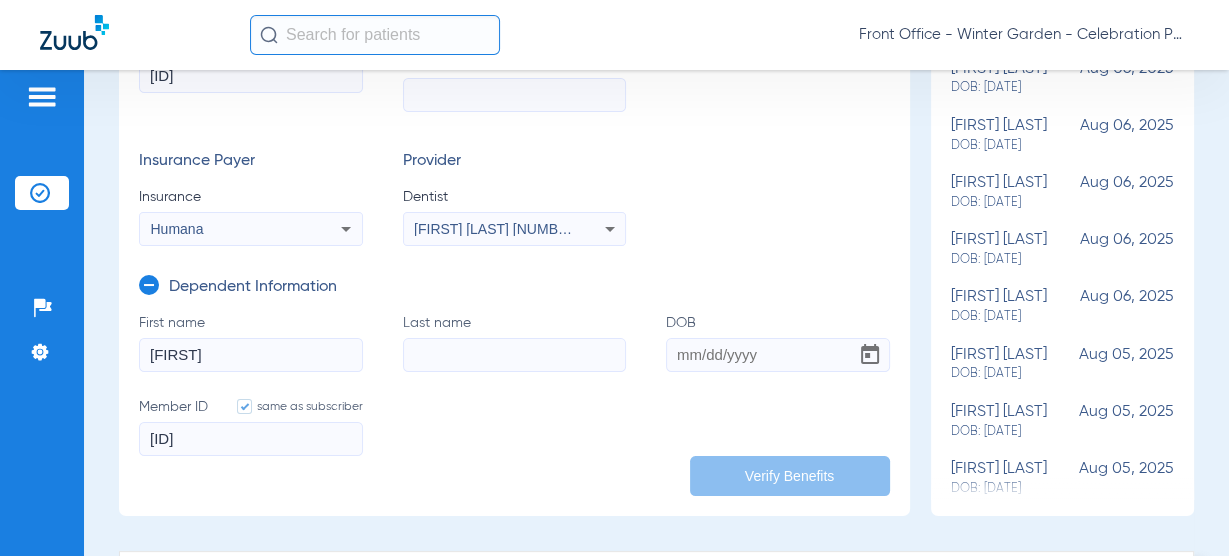 type on "[FIRST]" 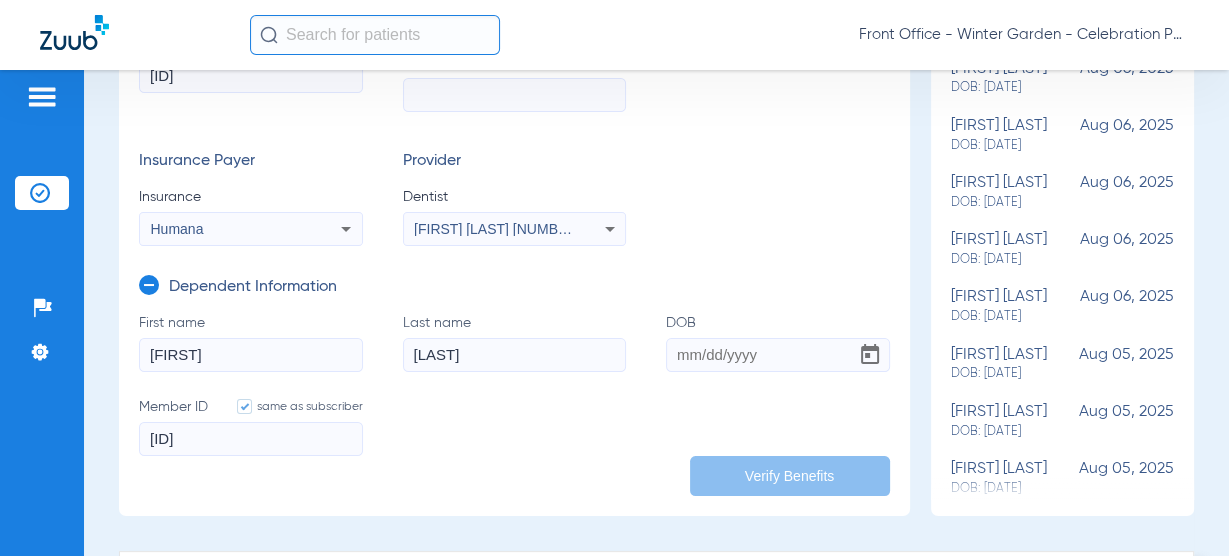 type on "[LAST]" 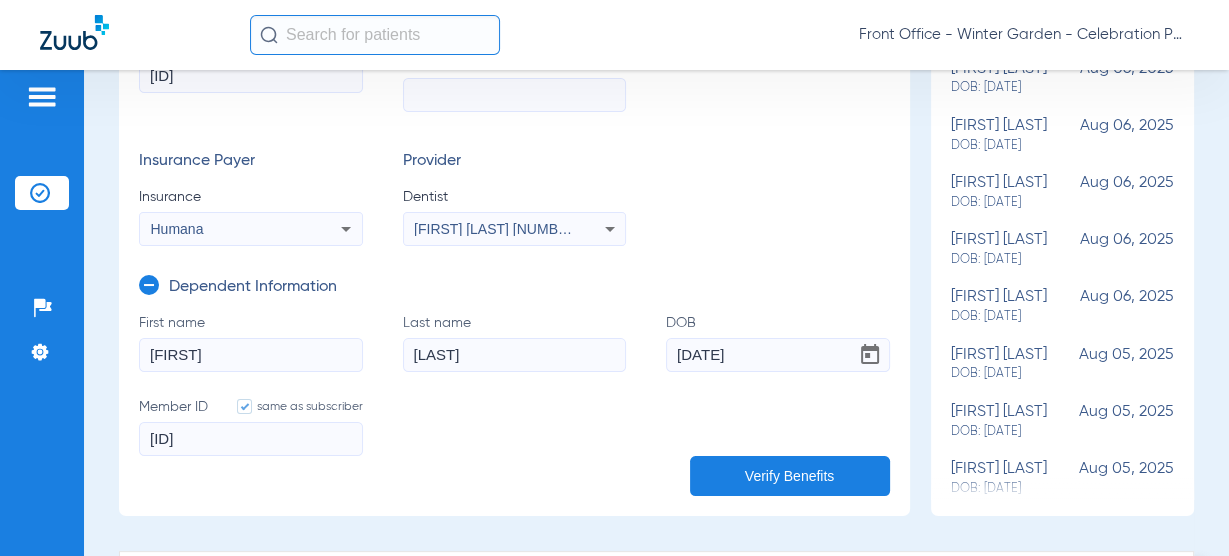 type on "[DATE]" 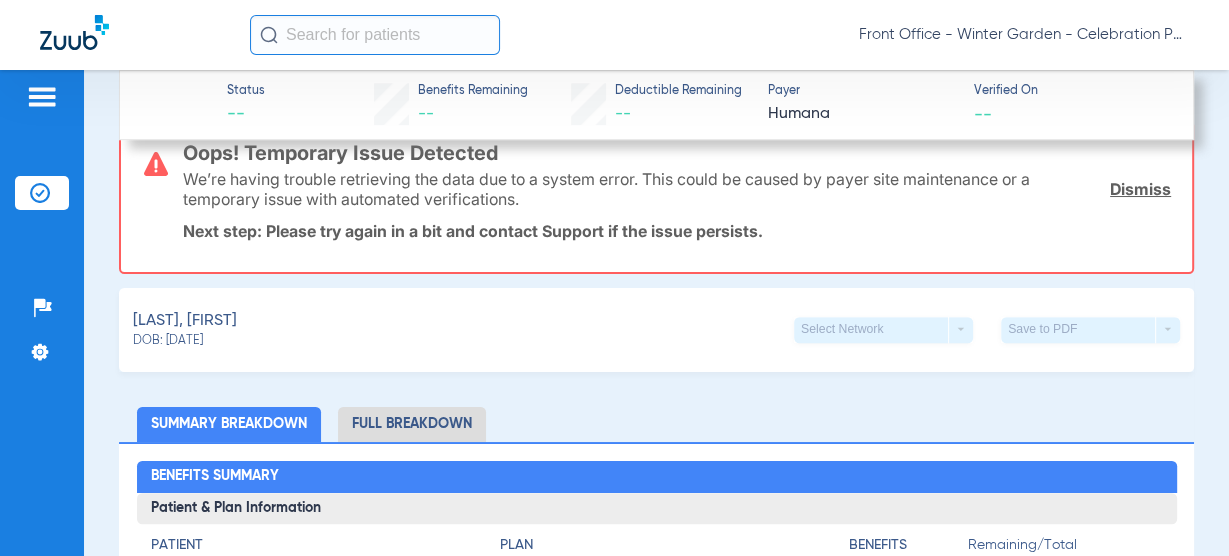 scroll, scrollTop: 640, scrollLeft: 0, axis: vertical 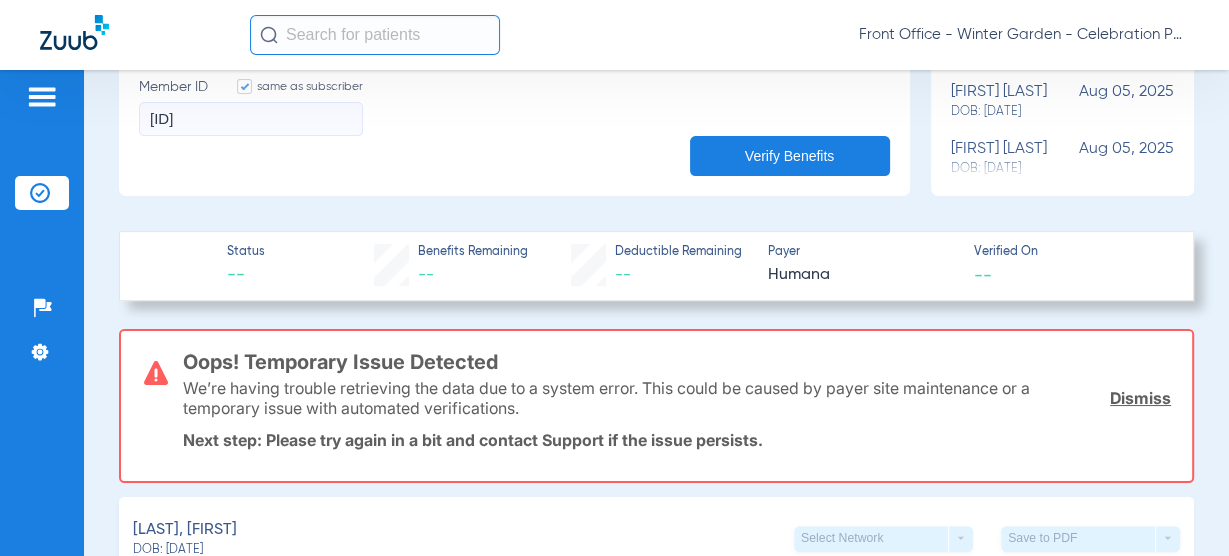 click on "Dismiss" 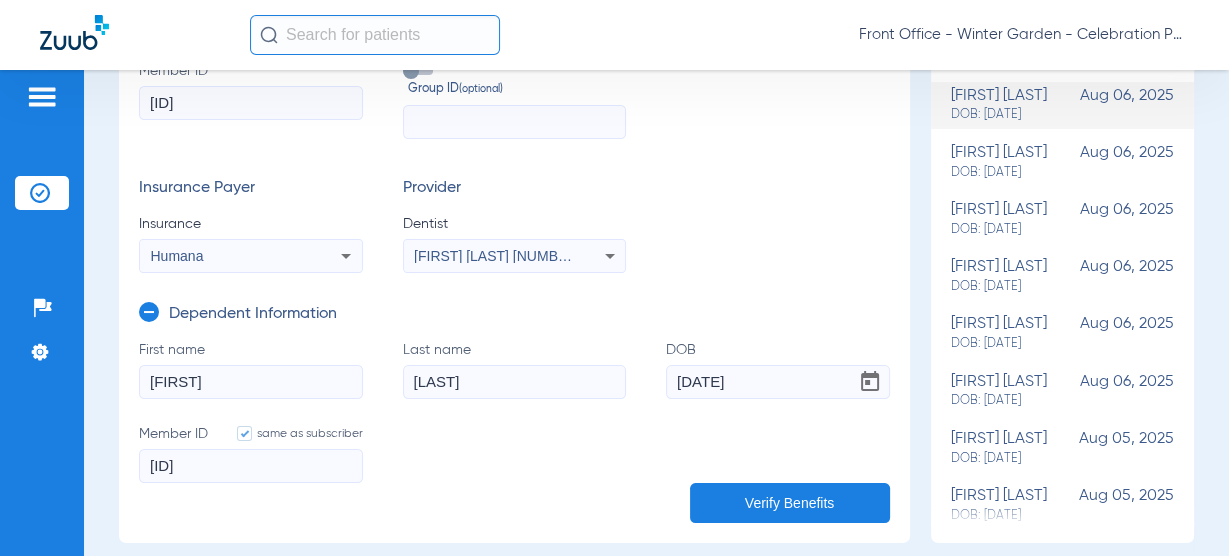 scroll, scrollTop: 320, scrollLeft: 0, axis: vertical 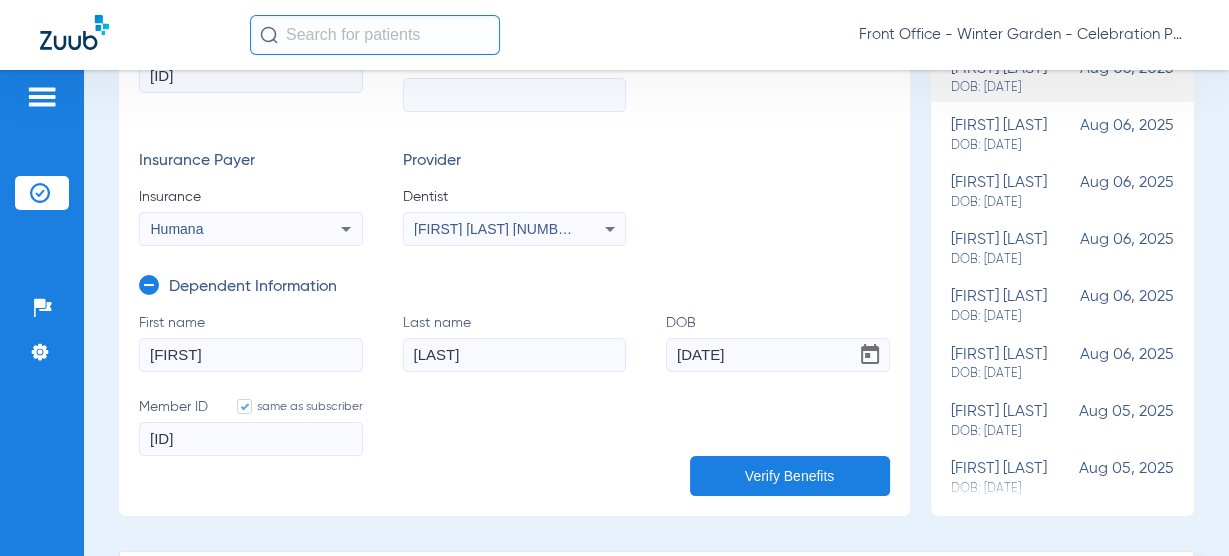 click on "Humana" at bounding box center (231, 229) 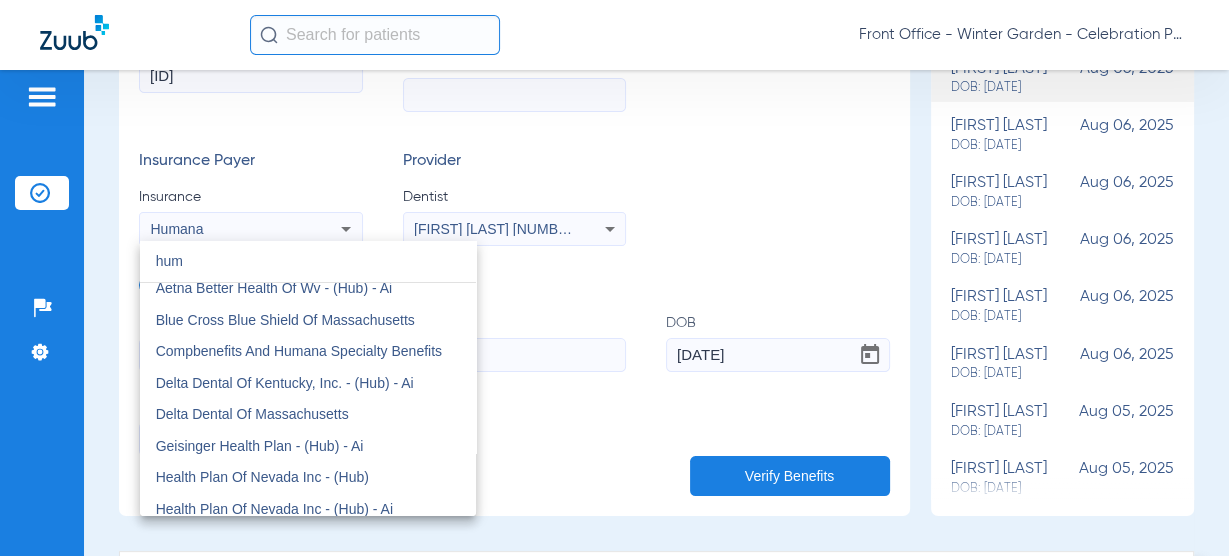 scroll, scrollTop: 0, scrollLeft: 0, axis: both 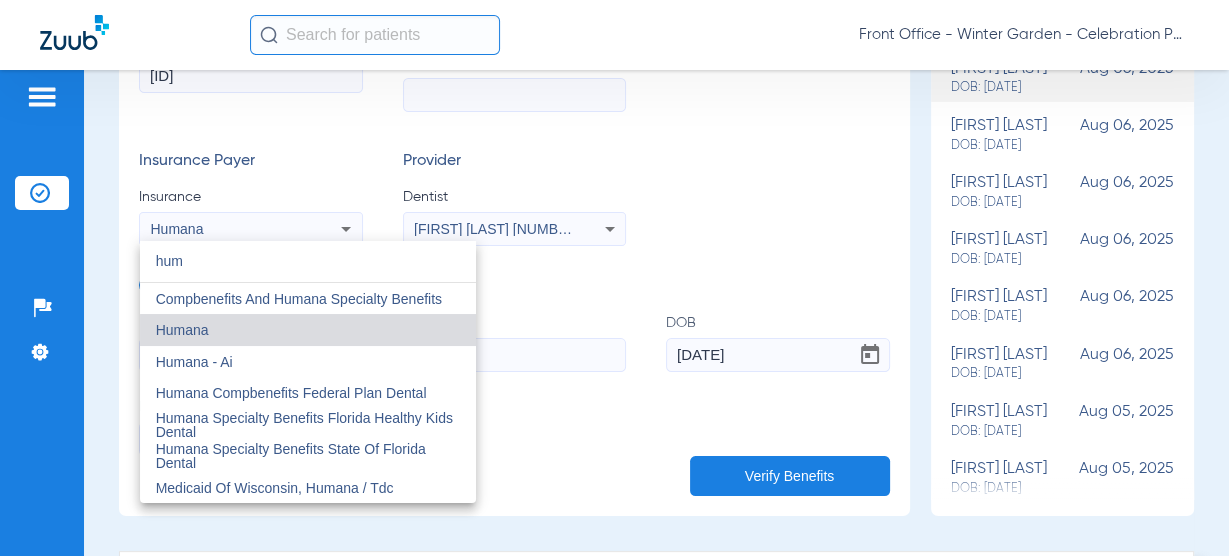 type on "hum" 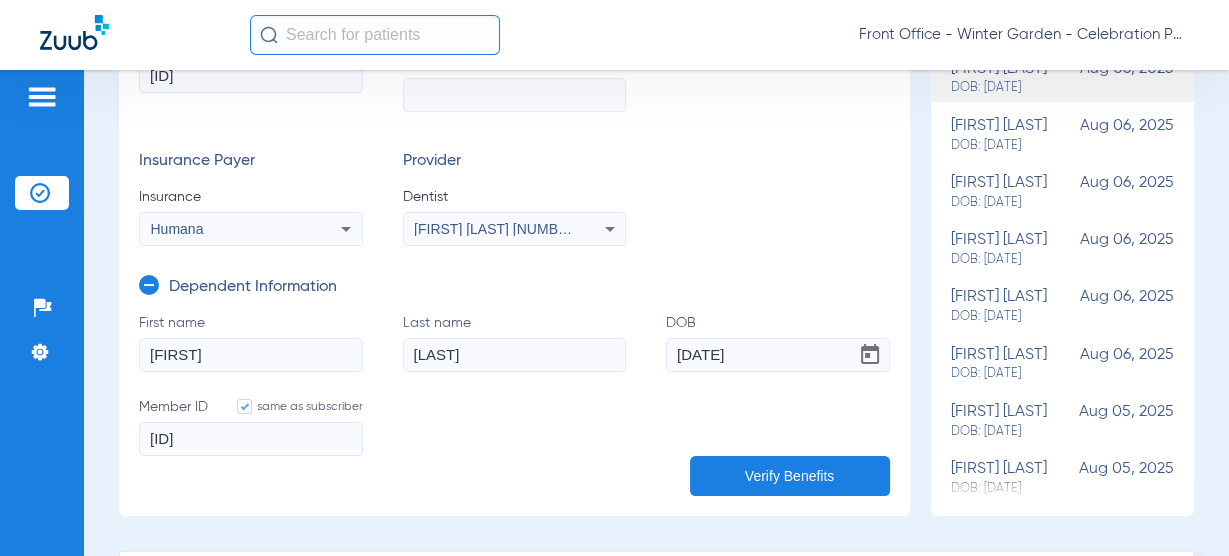 click on "First name  [FIRST]  Last name  [LAST]  DOB  [DATE]  Member ID   same as subscriber  [NUMBER]" 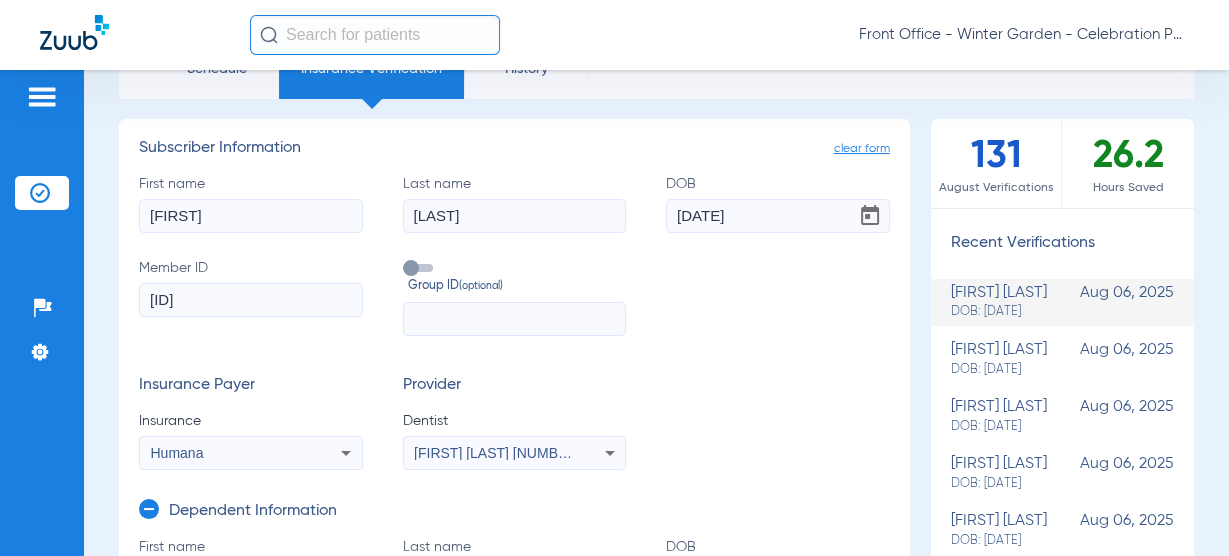 scroll, scrollTop: 0, scrollLeft: 0, axis: both 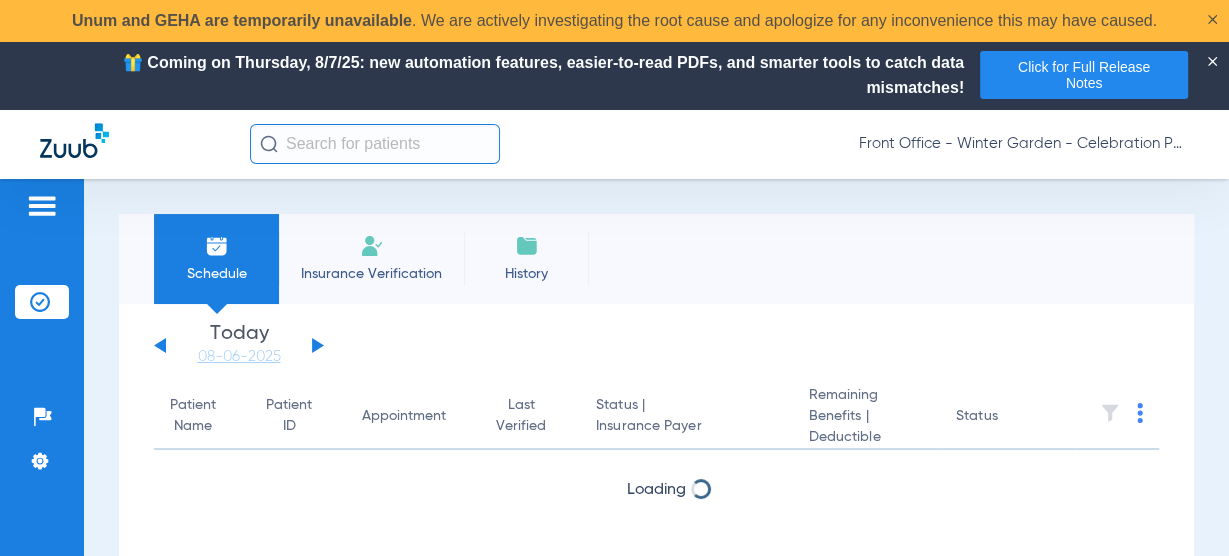 click 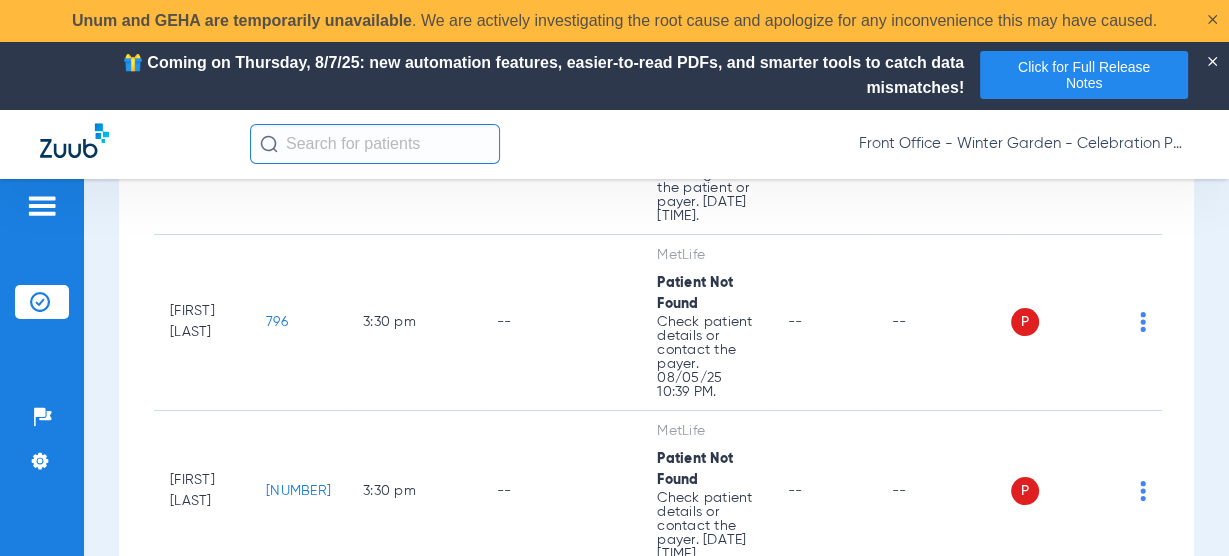 scroll, scrollTop: 4737, scrollLeft: 0, axis: vertical 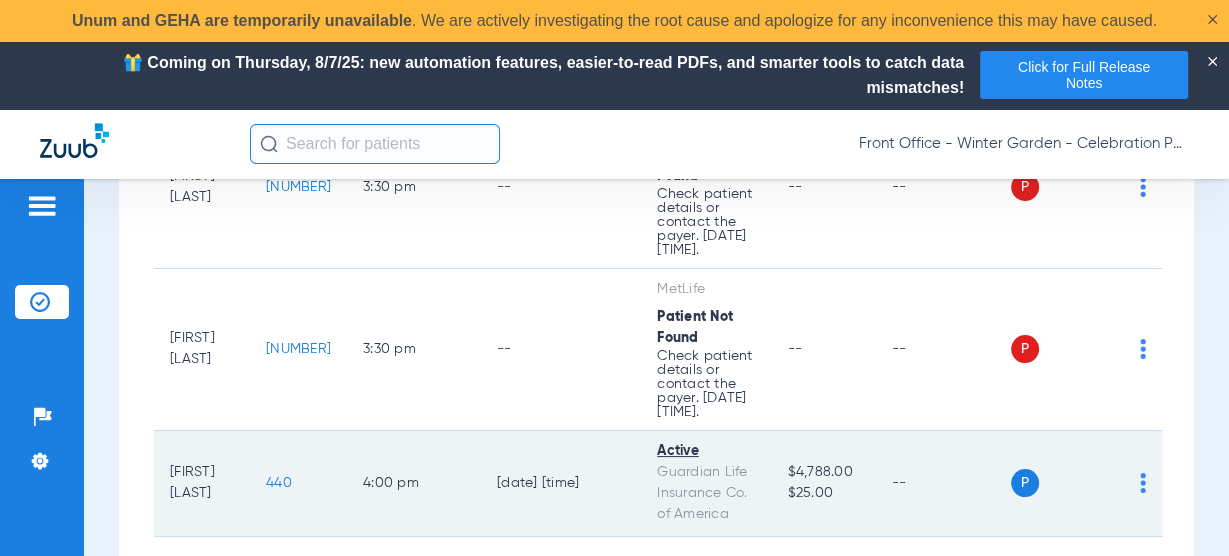 click on "440" 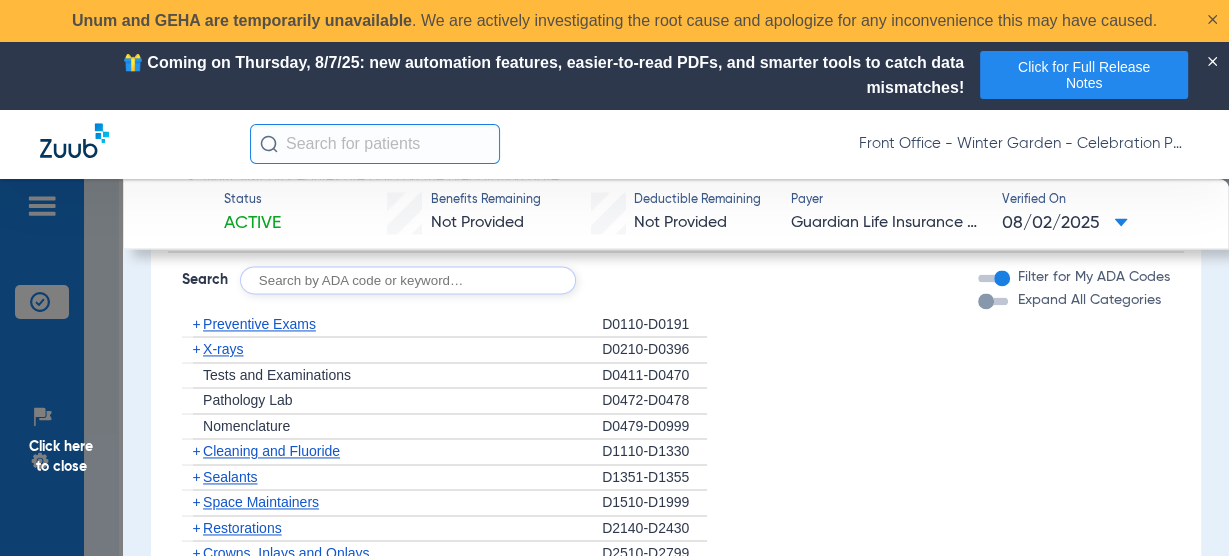 scroll, scrollTop: 2480, scrollLeft: 0, axis: vertical 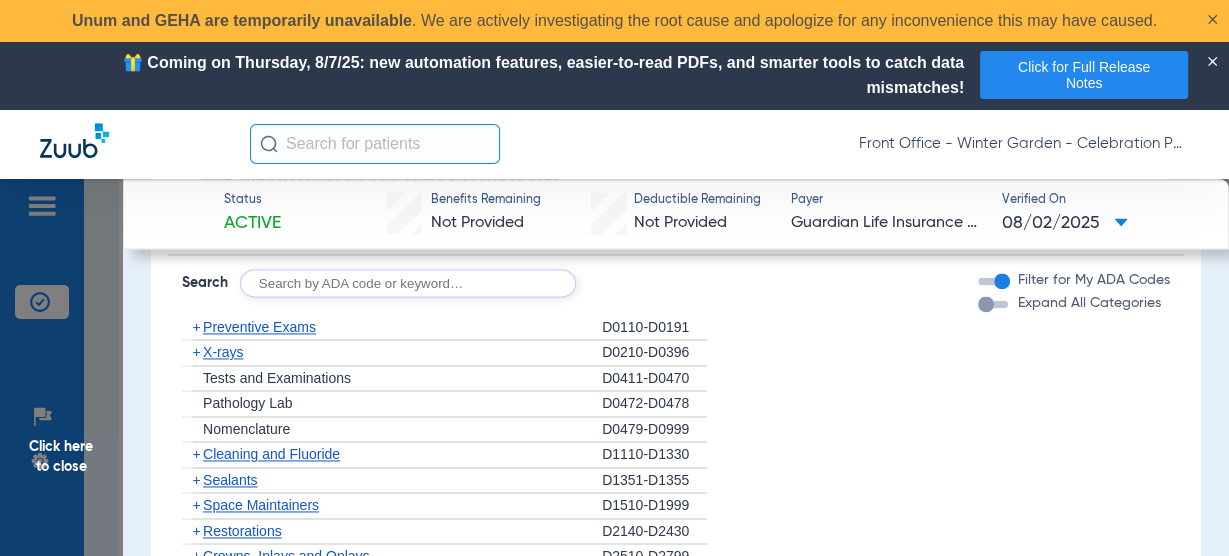 click on "+   X-rays" 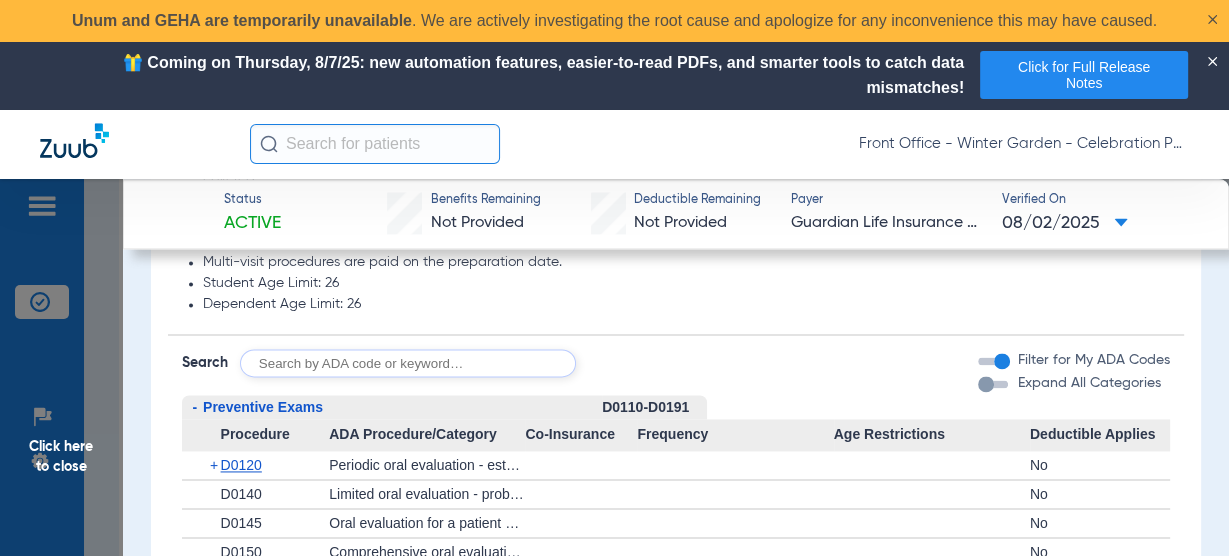 scroll, scrollTop: 2560, scrollLeft: 0, axis: vertical 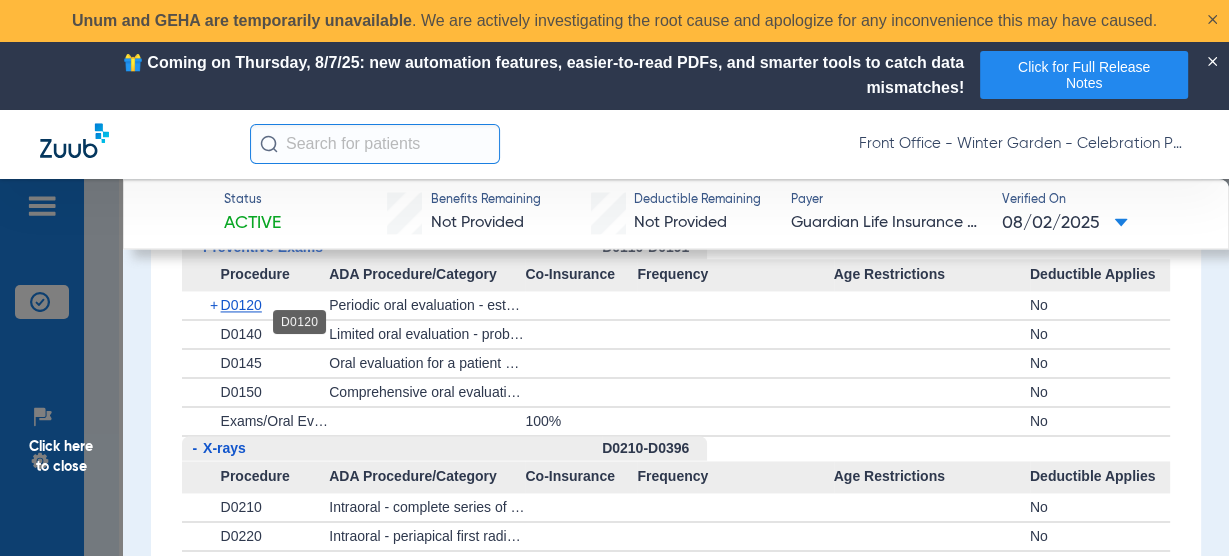 click on "D0120" 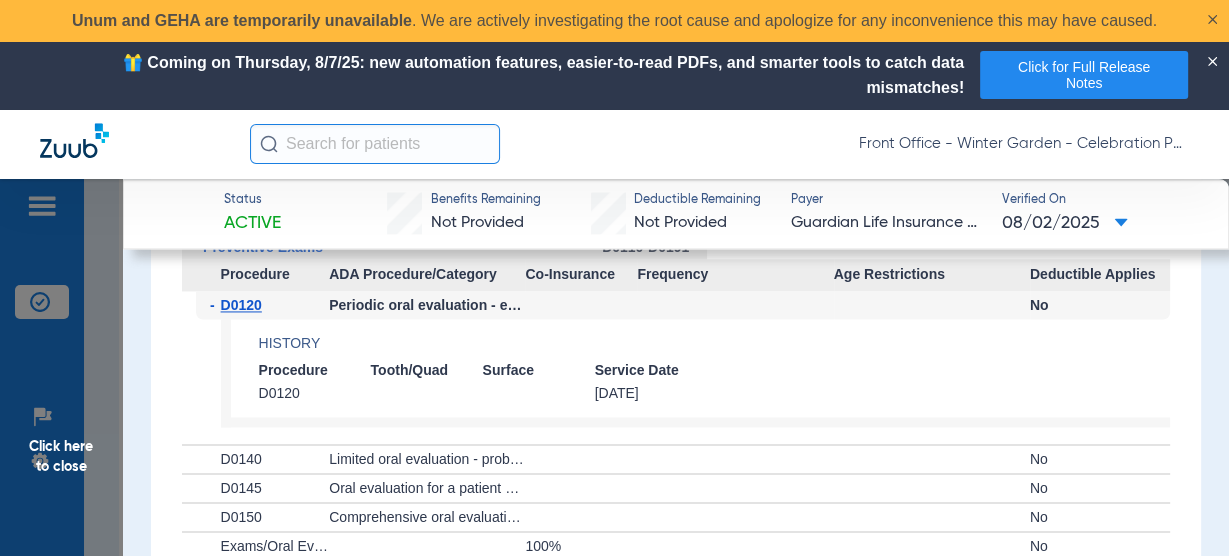 click on "D0120" 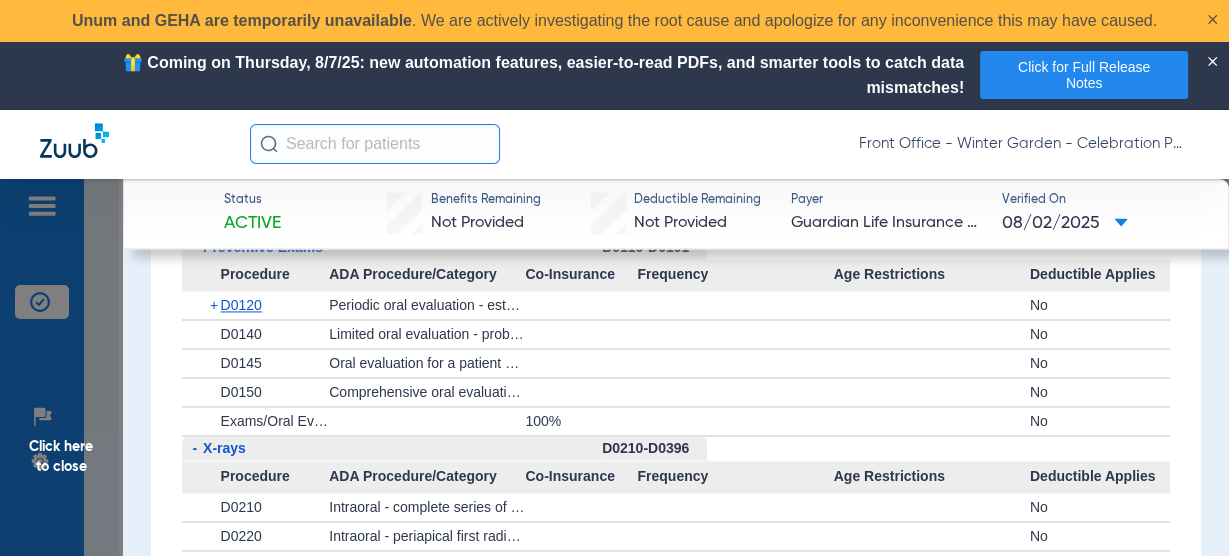 click on "Preventive Exams" 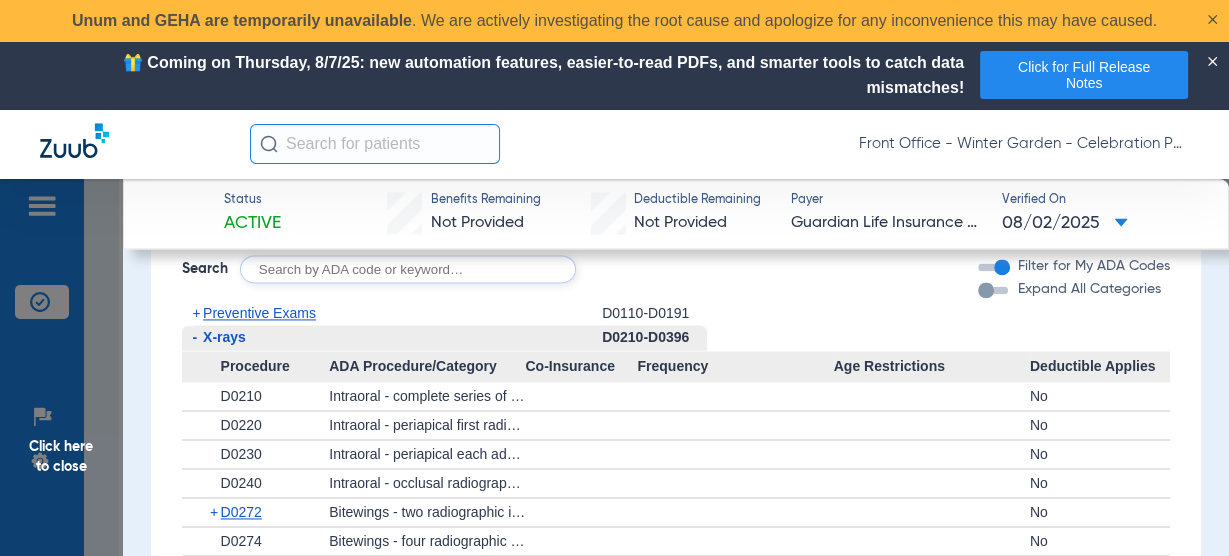 scroll, scrollTop: 2480, scrollLeft: 0, axis: vertical 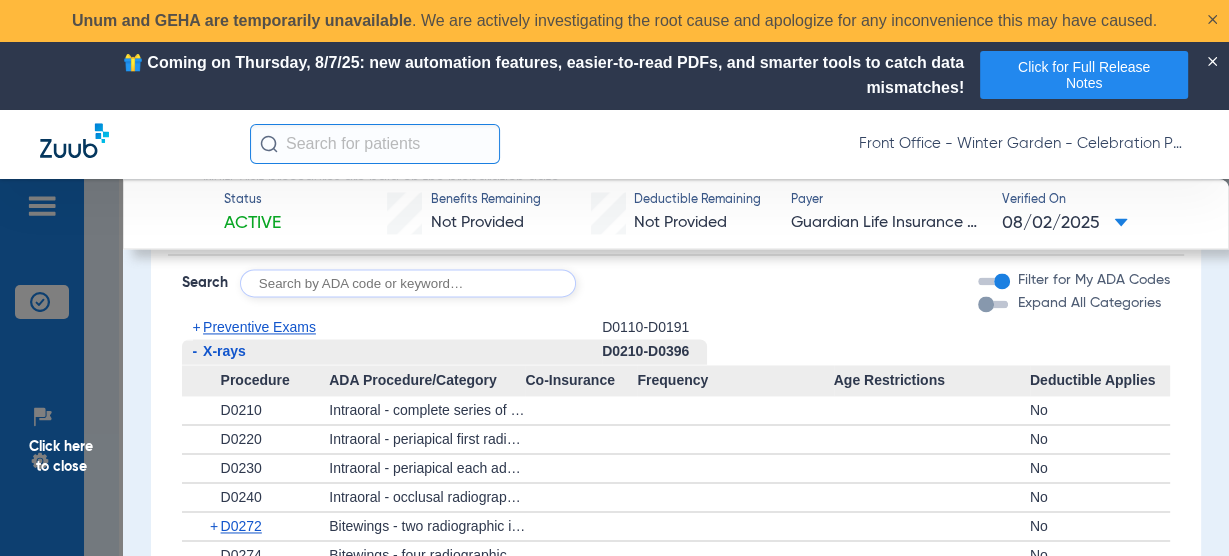 click on "X-rays" 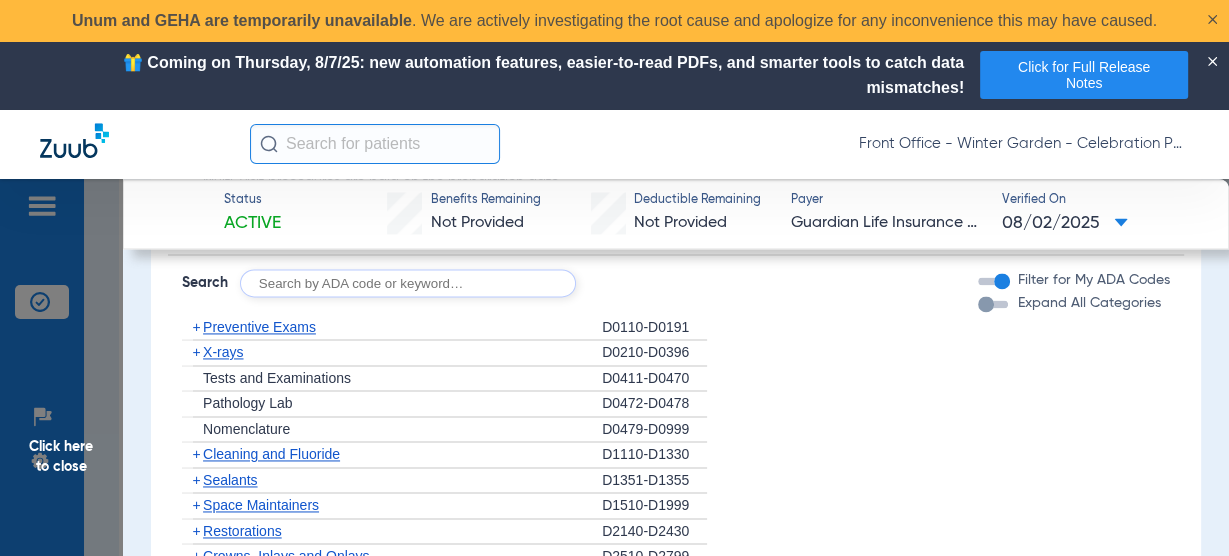 click on "Click here to close" 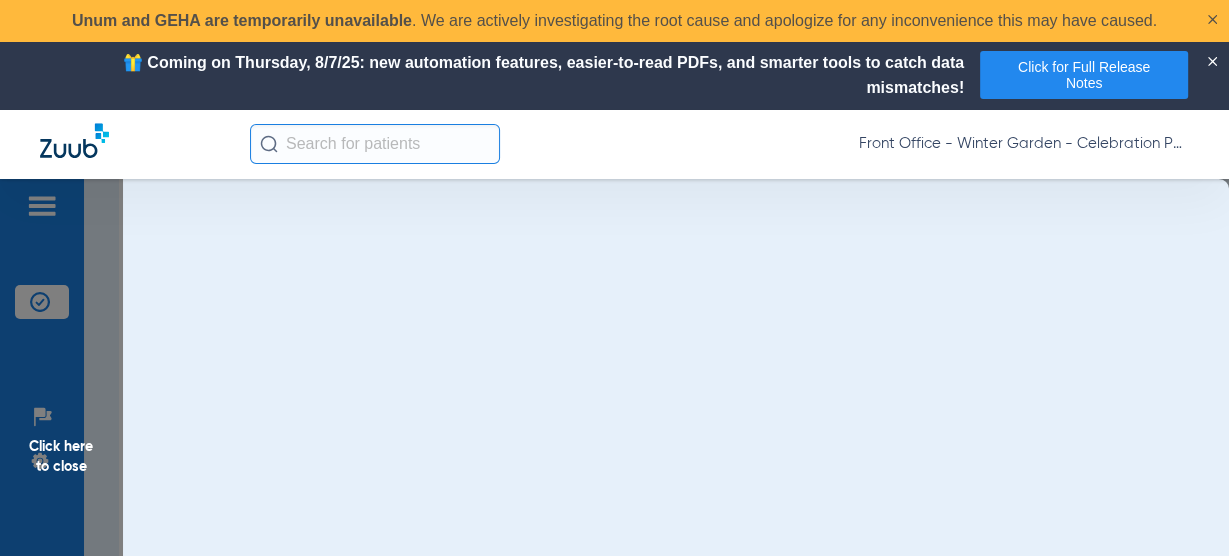 scroll, scrollTop: 0, scrollLeft: 0, axis: both 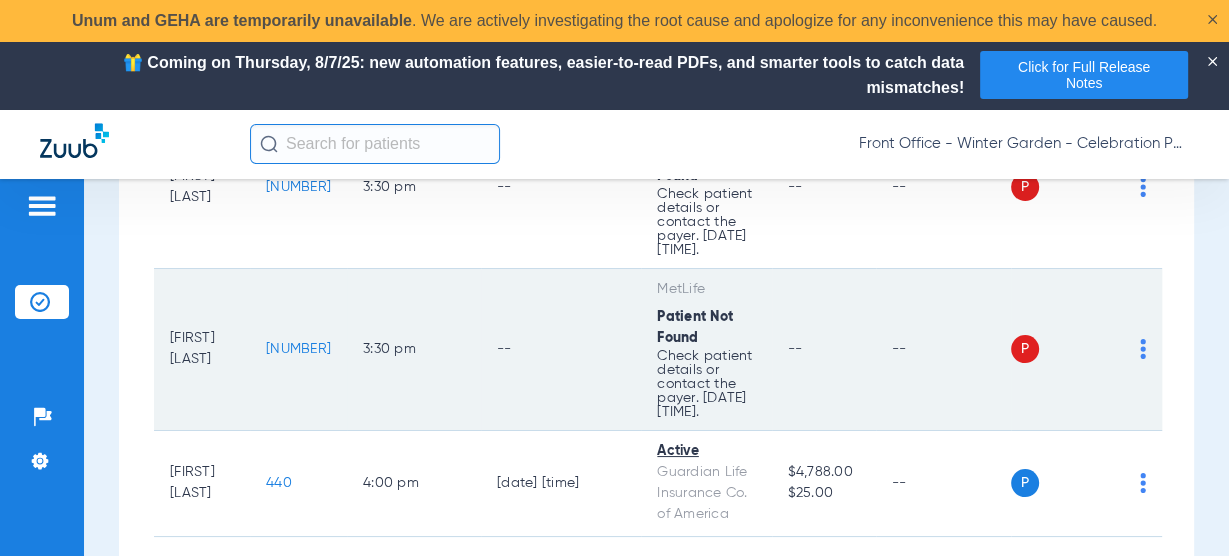 drag, startPoint x: 667, startPoint y: 422, endPoint x: 750, endPoint y: 485, distance: 104.20173 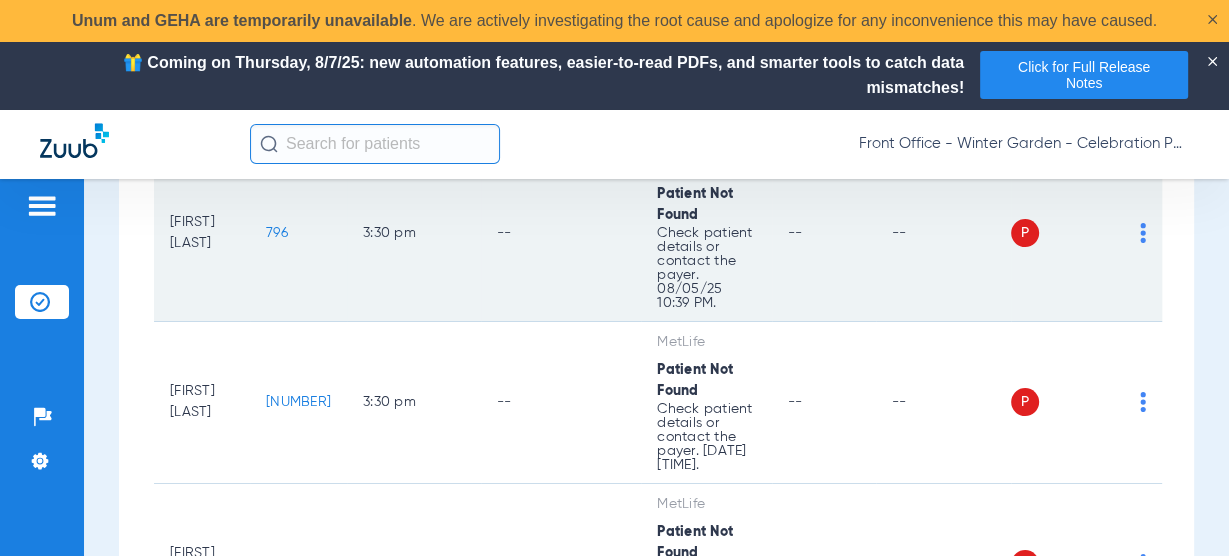 scroll, scrollTop: 4896, scrollLeft: 0, axis: vertical 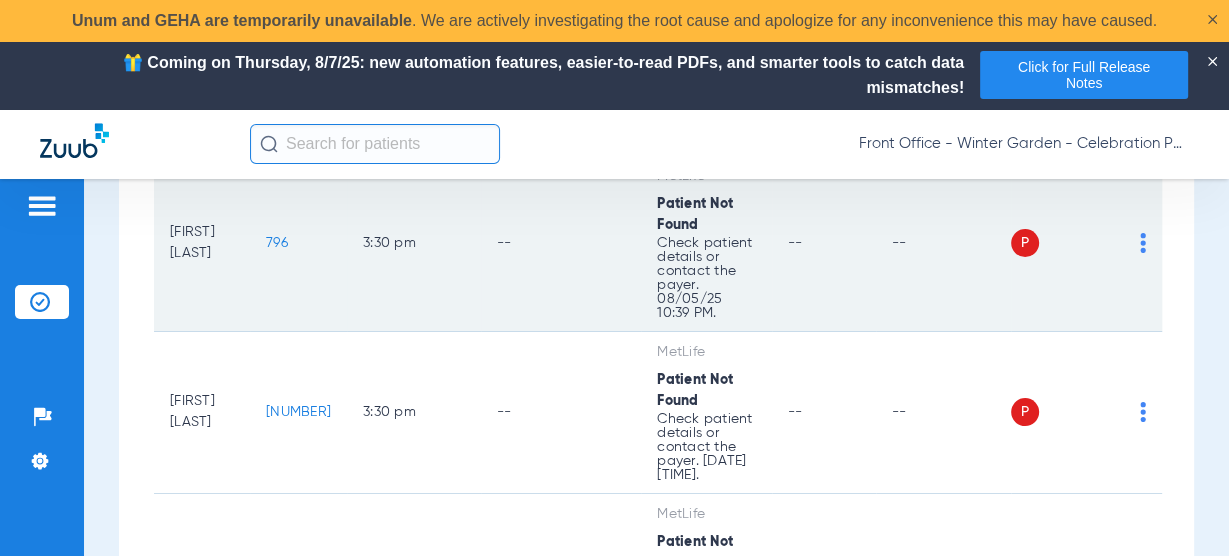 click on "796" 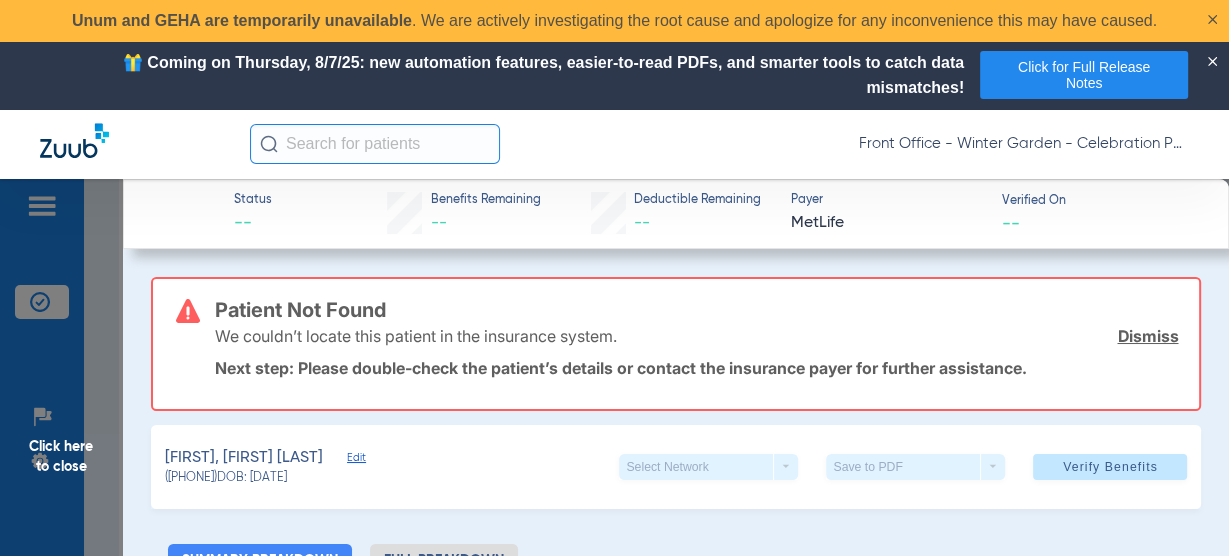 drag, startPoint x: 273, startPoint y: 363, endPoint x: 880, endPoint y: 370, distance: 607.04034 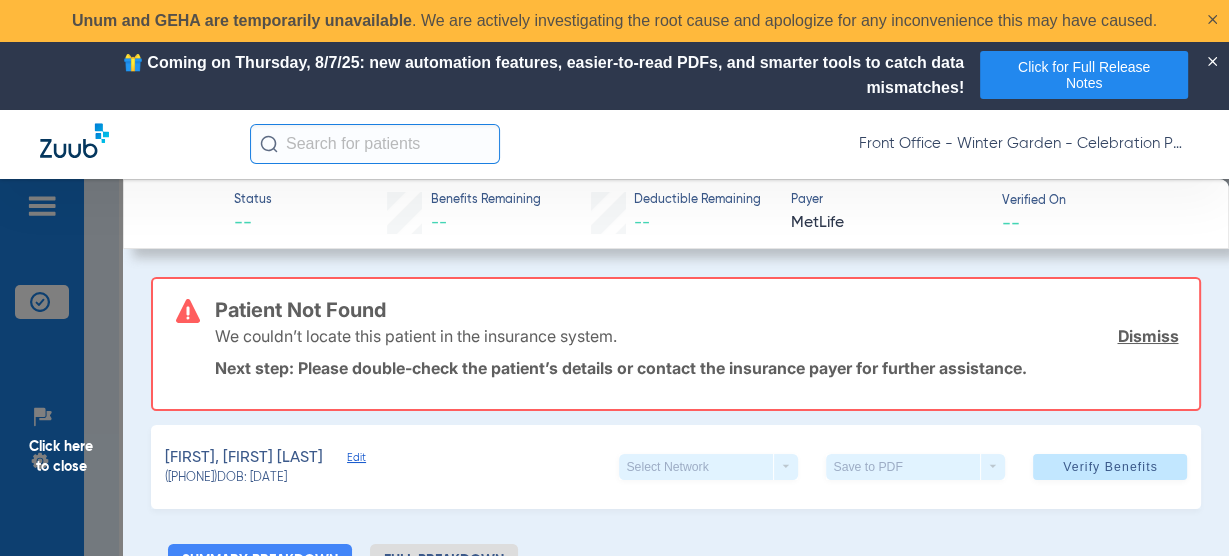 click on "Patient Not Found  We couldn’t locate this patient in the insurance system.  Dismiss  Next step: Please double-check the patient’s details or contact the insurance payer for further assistance." 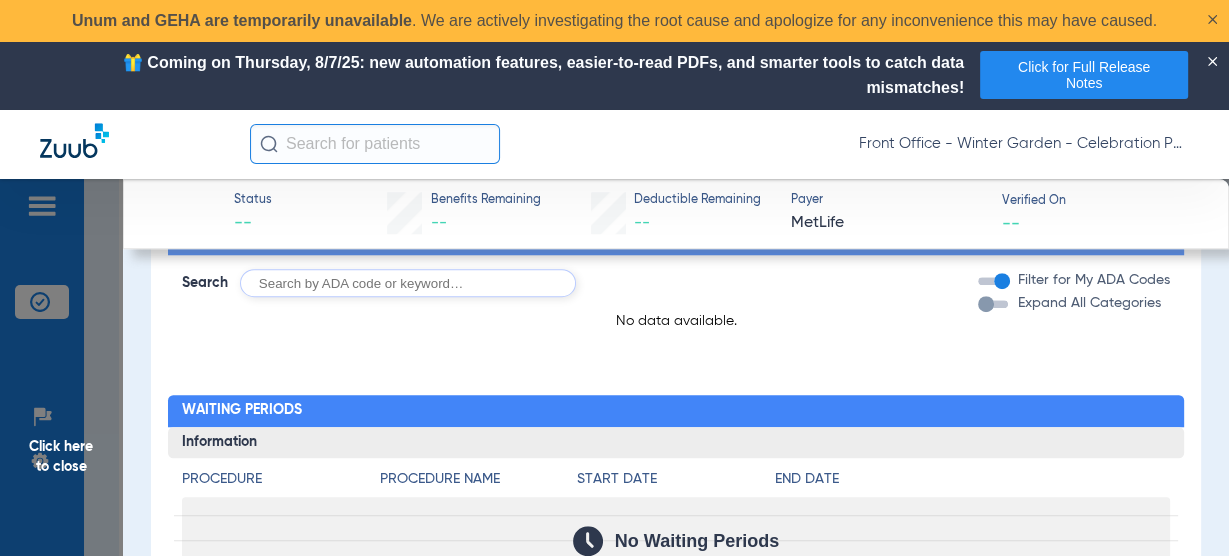 scroll, scrollTop: 819, scrollLeft: 0, axis: vertical 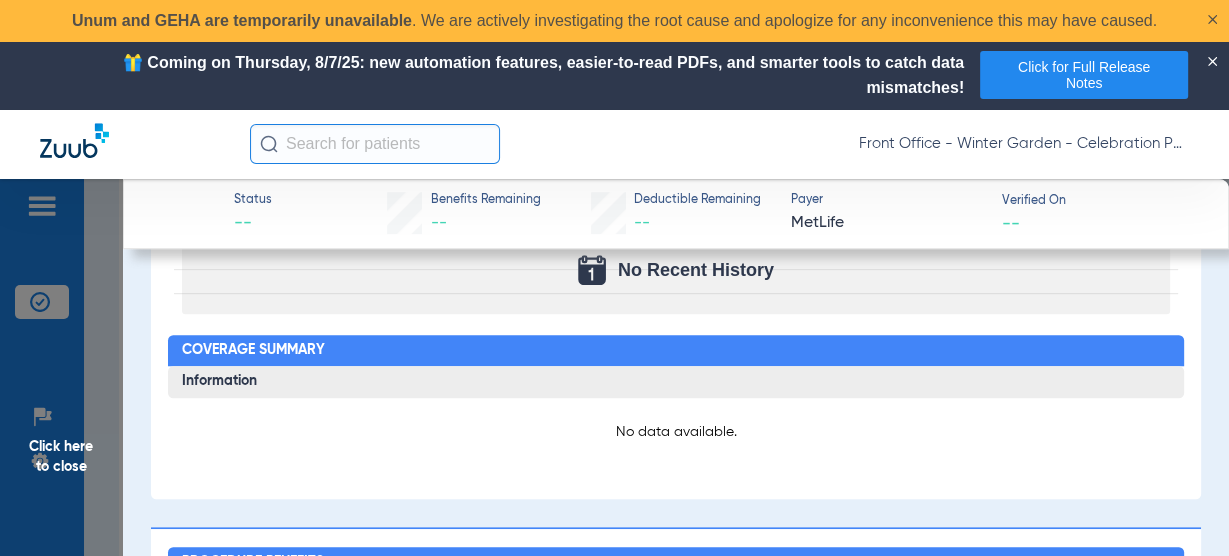 click on "Click here to close" 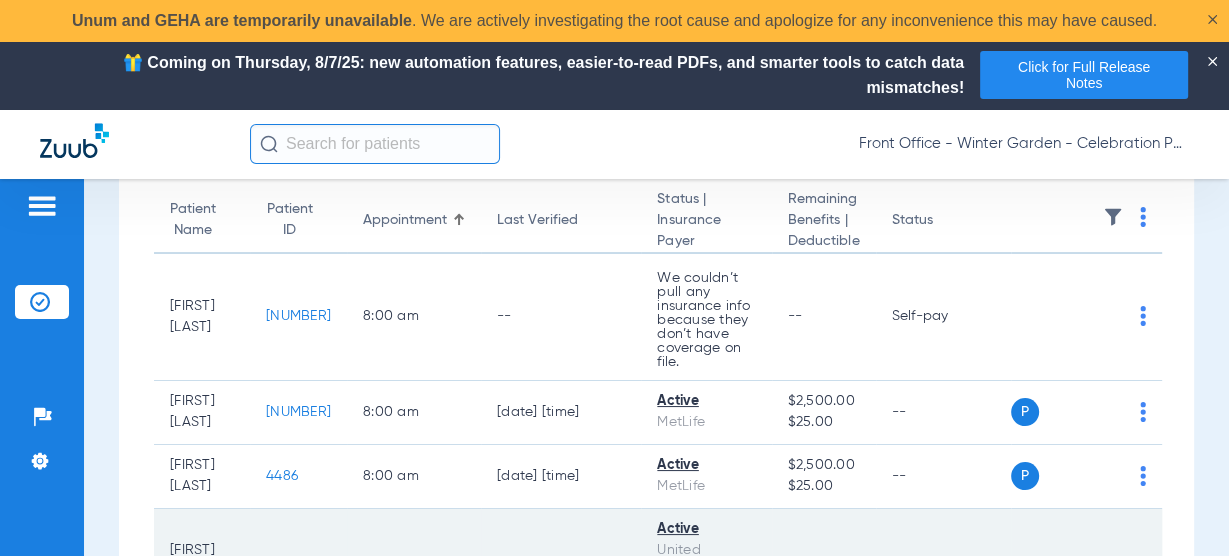 scroll, scrollTop: 0, scrollLeft: 0, axis: both 